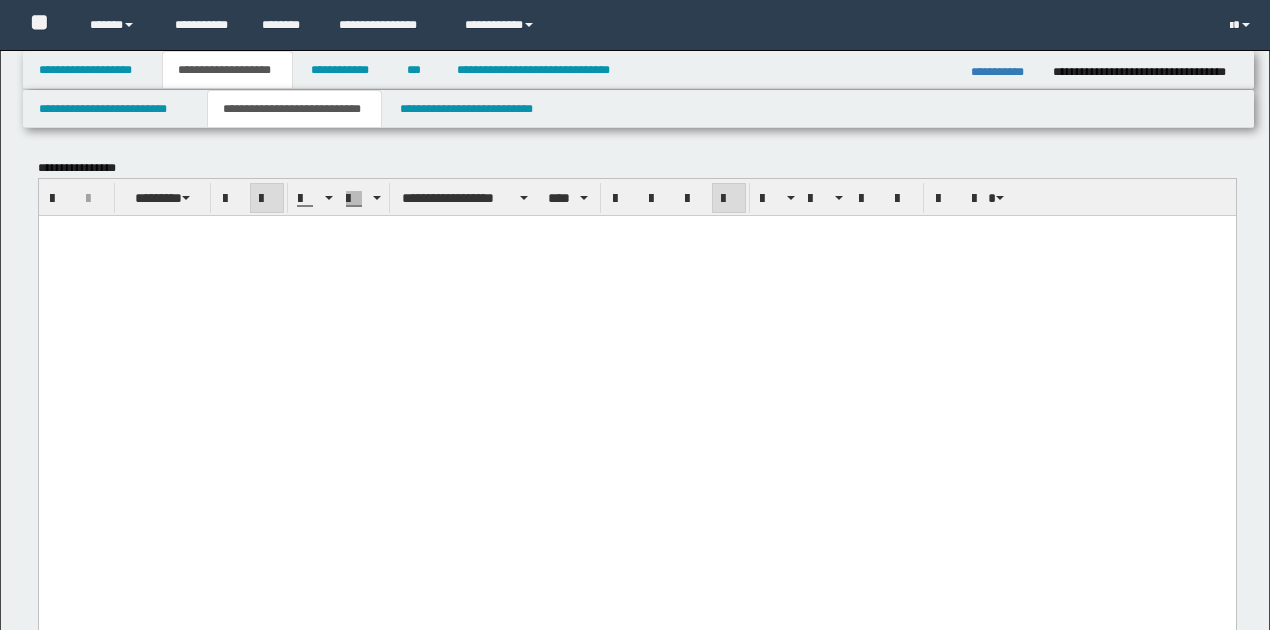 scroll, scrollTop: 1333, scrollLeft: 0, axis: vertical 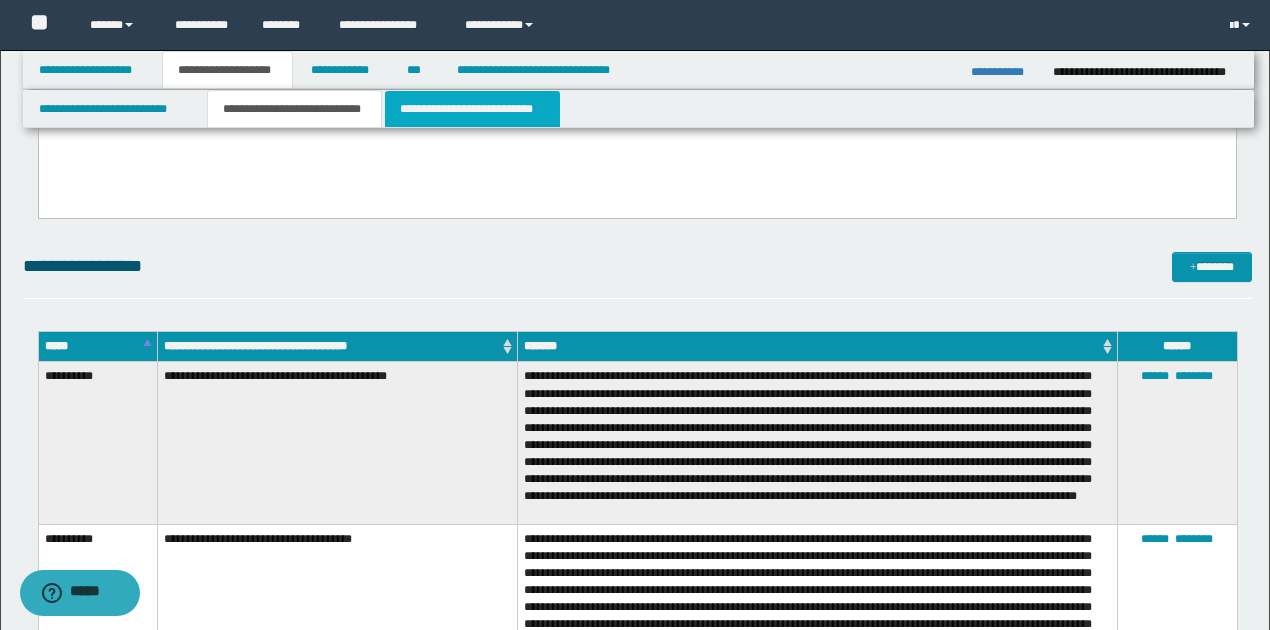 click on "**********" at bounding box center [472, 109] 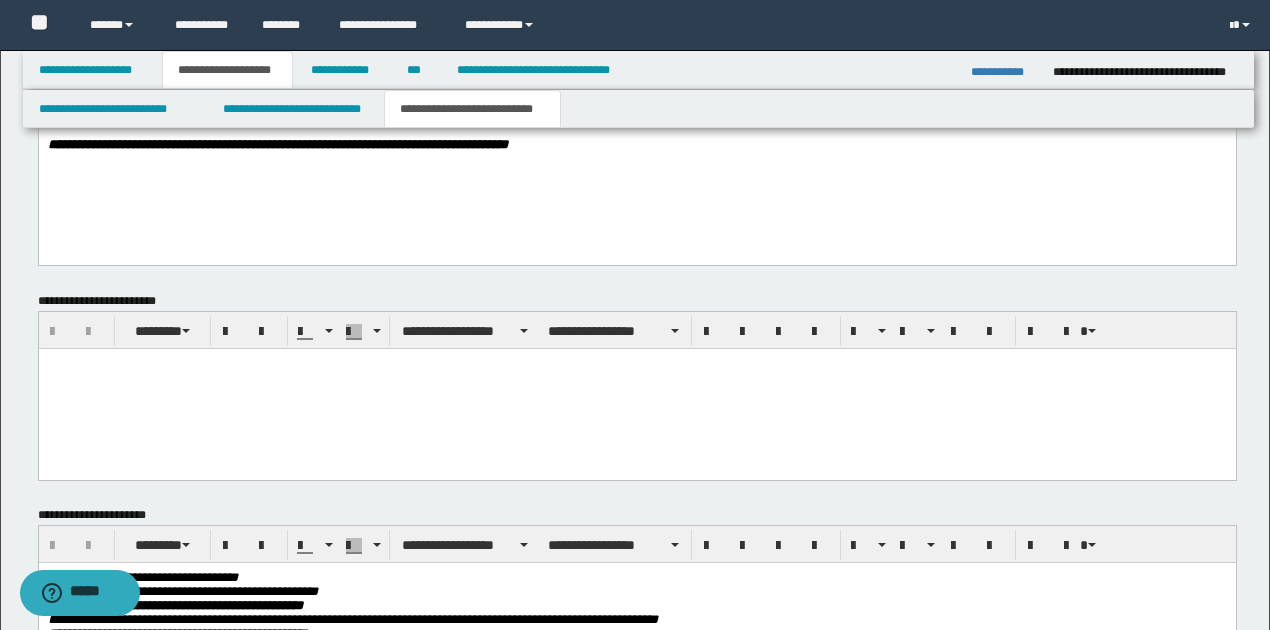 scroll, scrollTop: 712, scrollLeft: 0, axis: vertical 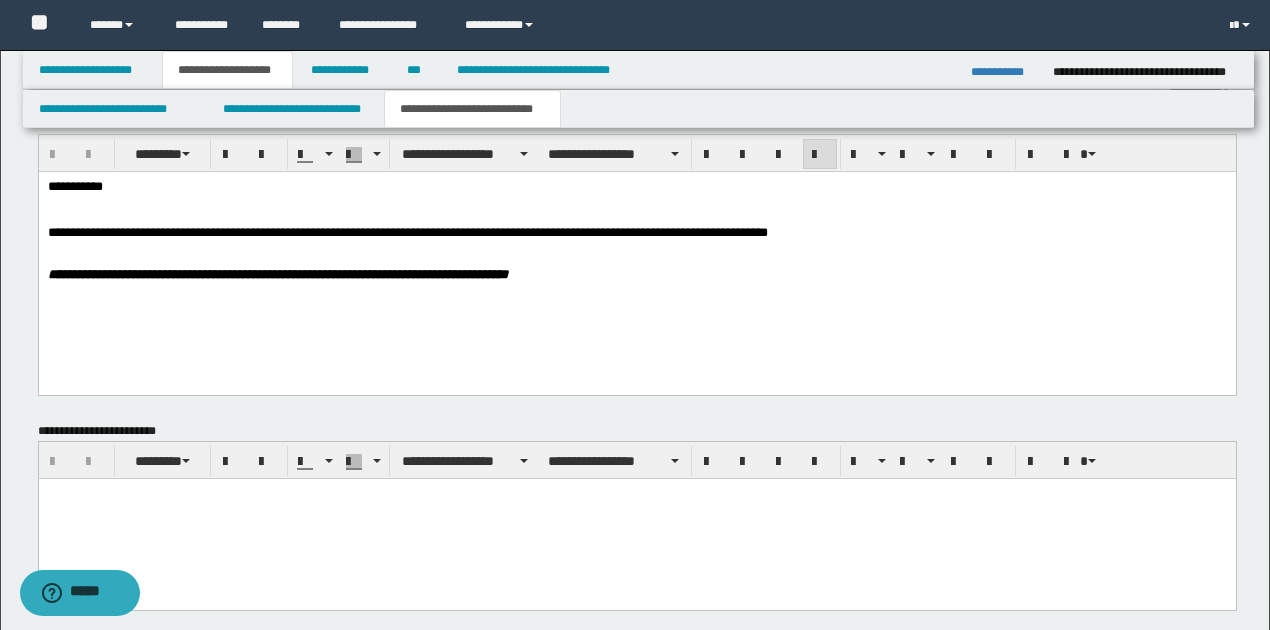 click on "**********" at bounding box center [636, 256] 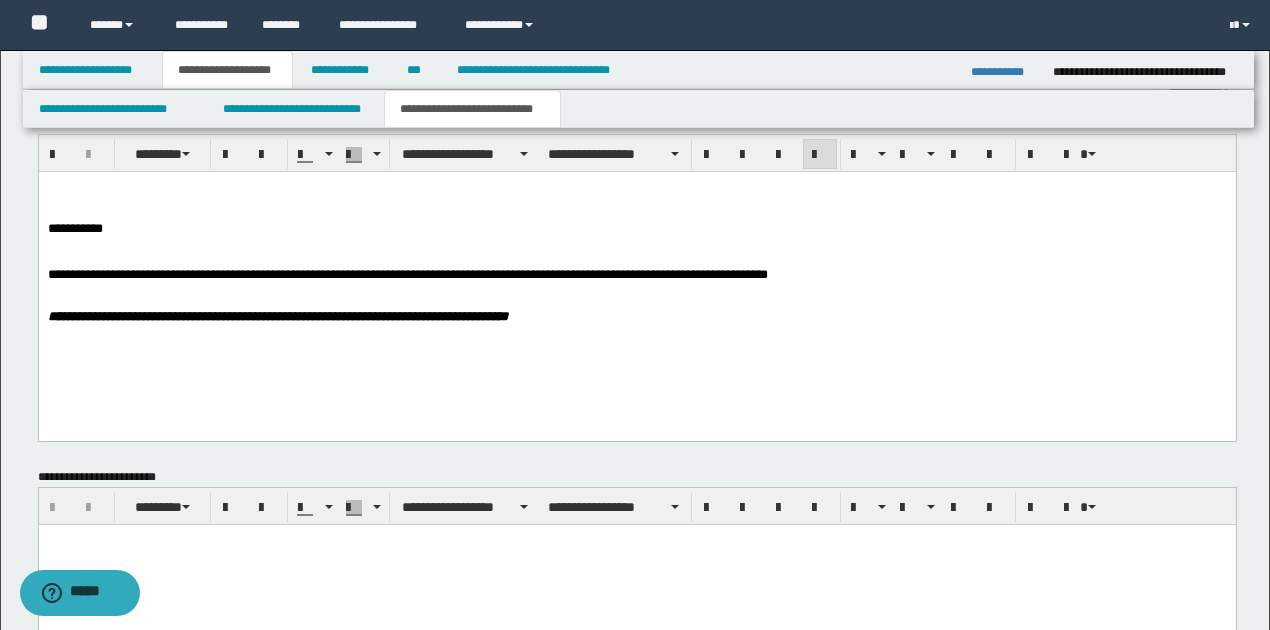 click on "**********" at bounding box center [637, 229] 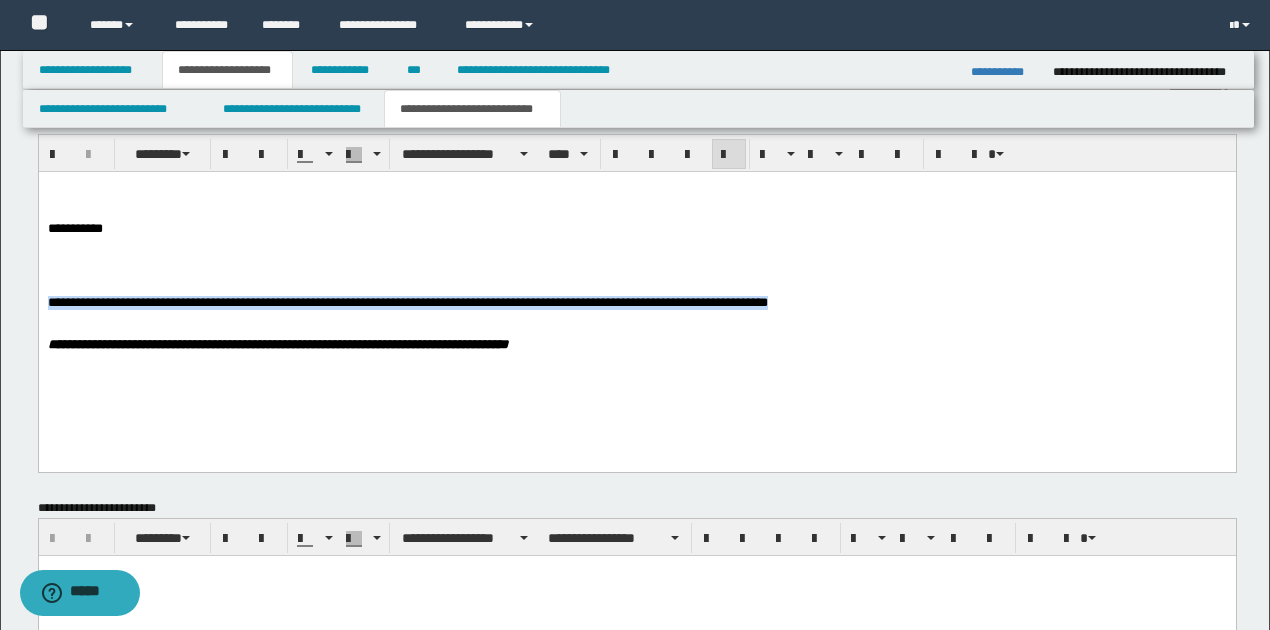 drag, startPoint x: 47, startPoint y: 310, endPoint x: 810, endPoint y: 316, distance: 763.0236 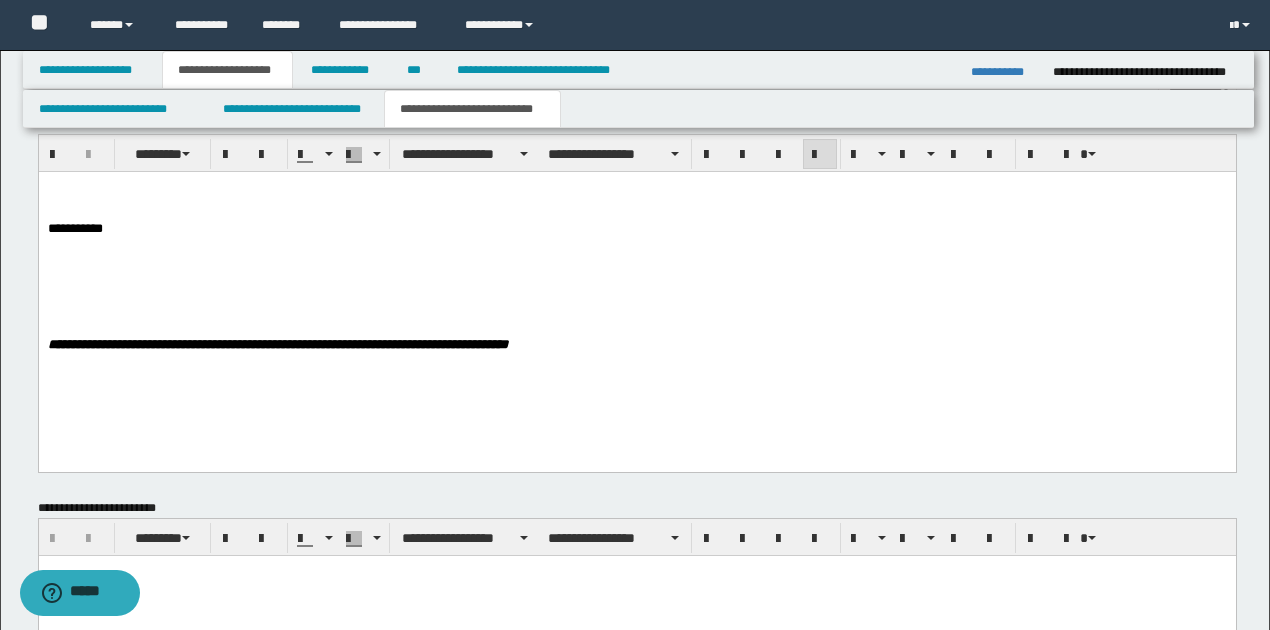 click at bounding box center [637, 272] 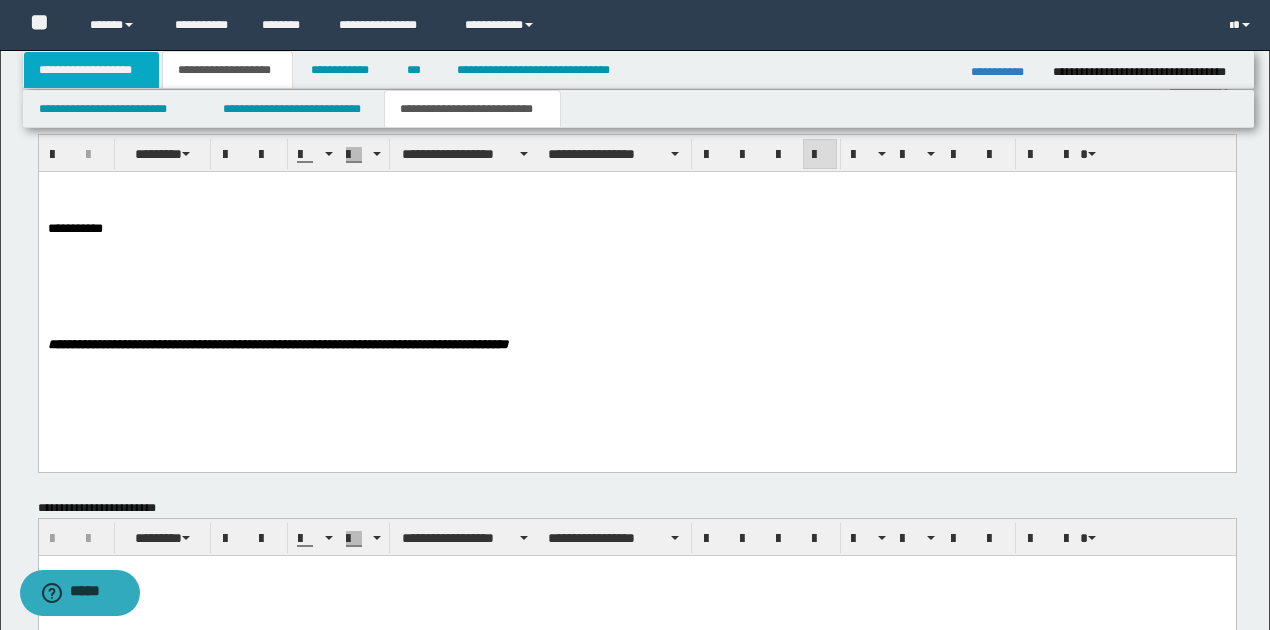 click on "**********" at bounding box center (92, 70) 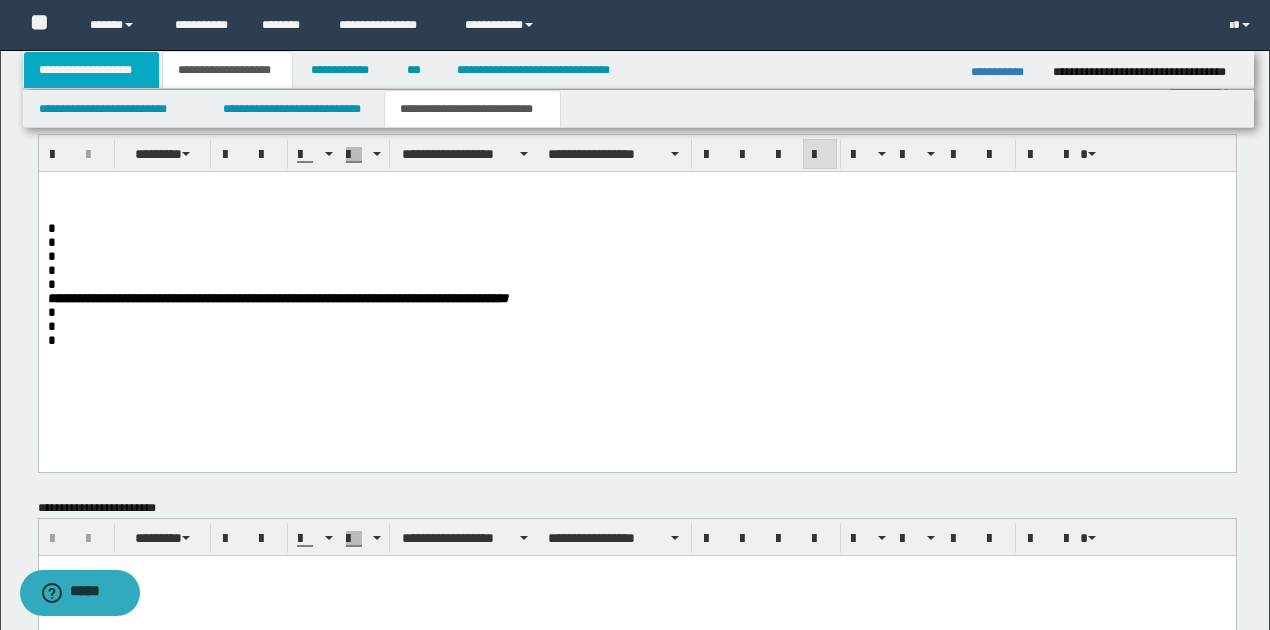 scroll, scrollTop: 252, scrollLeft: 0, axis: vertical 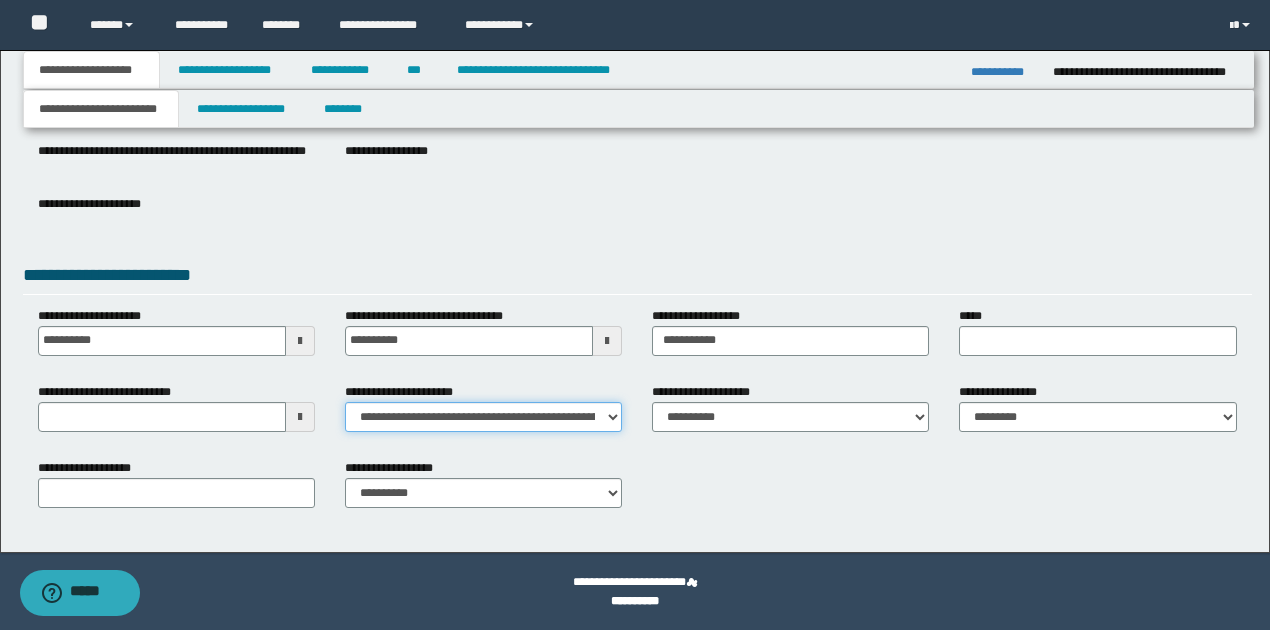 click on "**********" at bounding box center [483, 417] 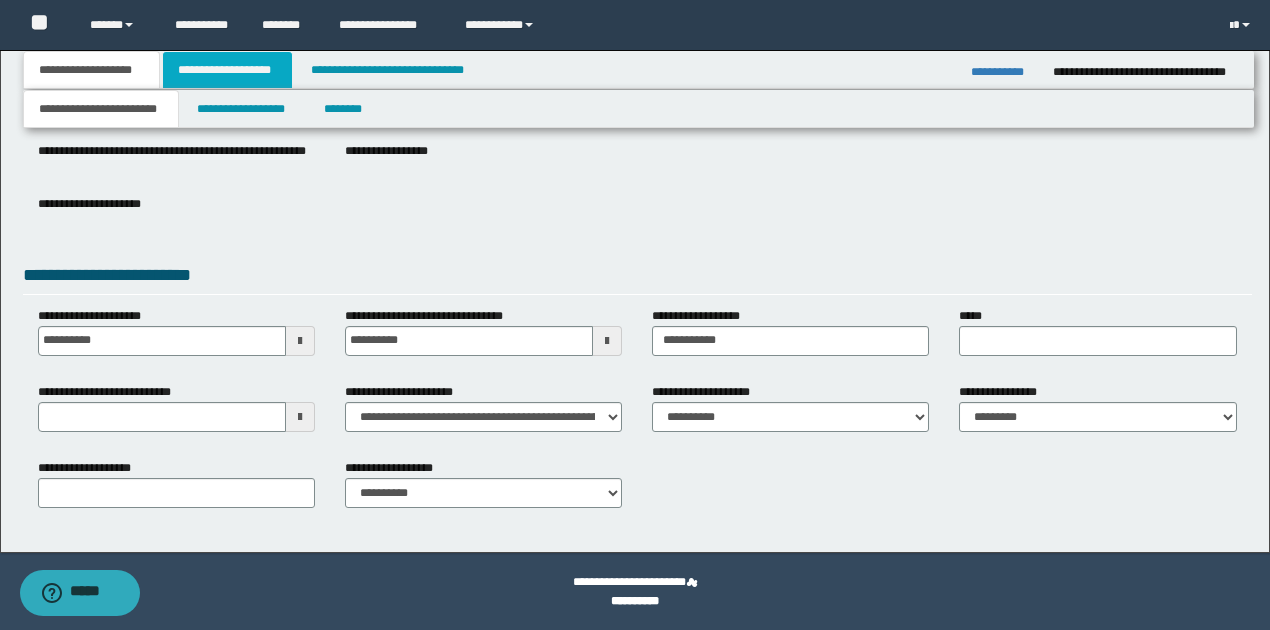 click on "**********" at bounding box center (227, 70) 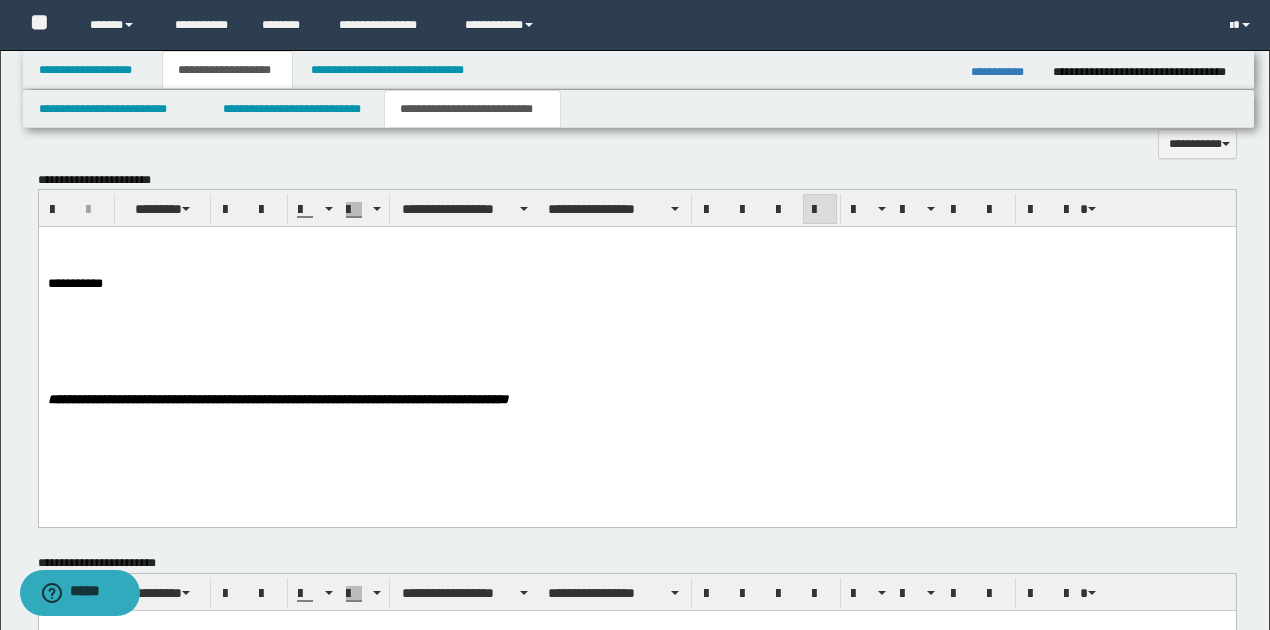 scroll, scrollTop: 652, scrollLeft: 0, axis: vertical 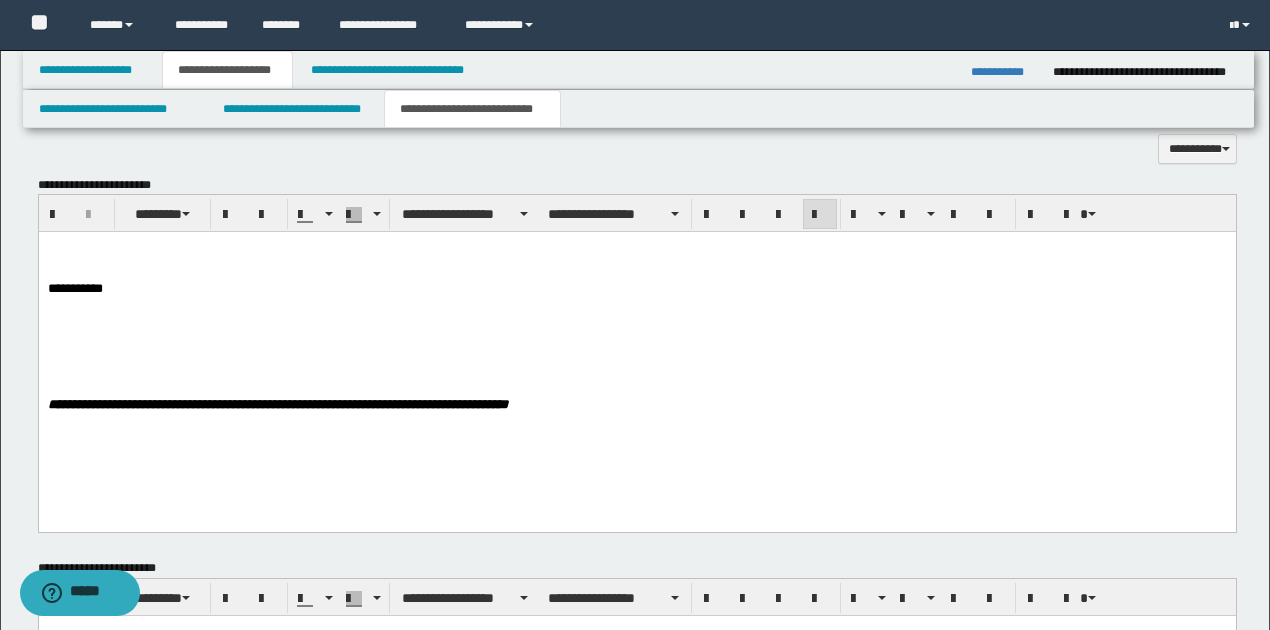click at bounding box center (637, 348) 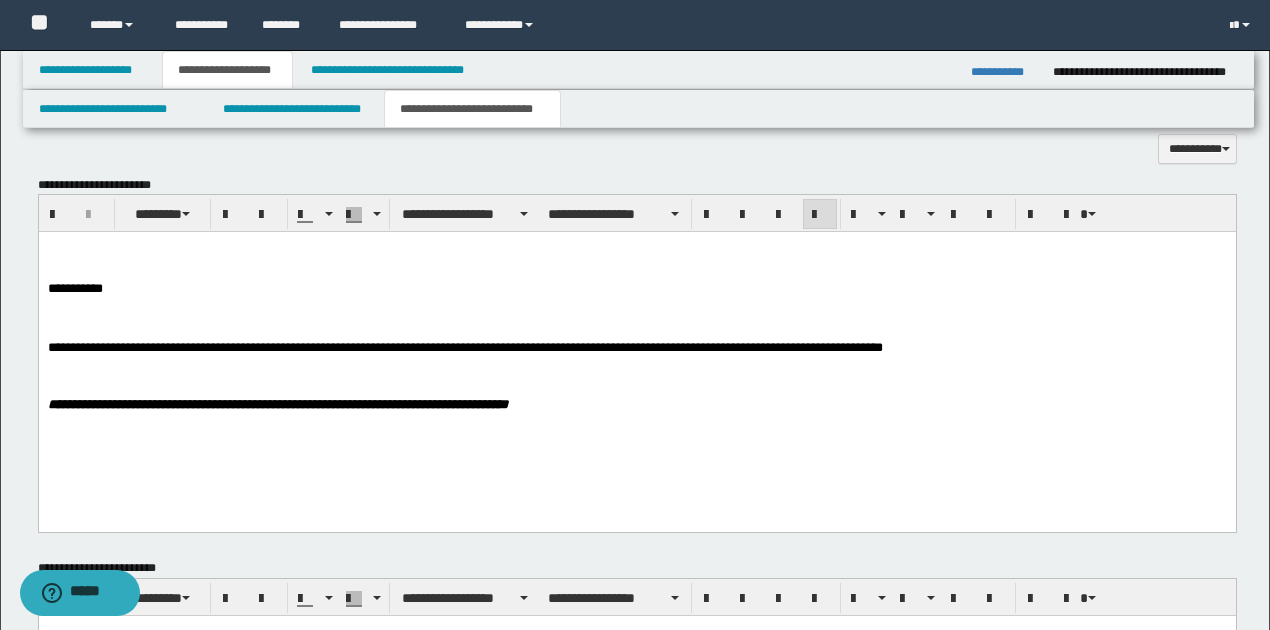 click on "**********" at bounding box center (637, 348) 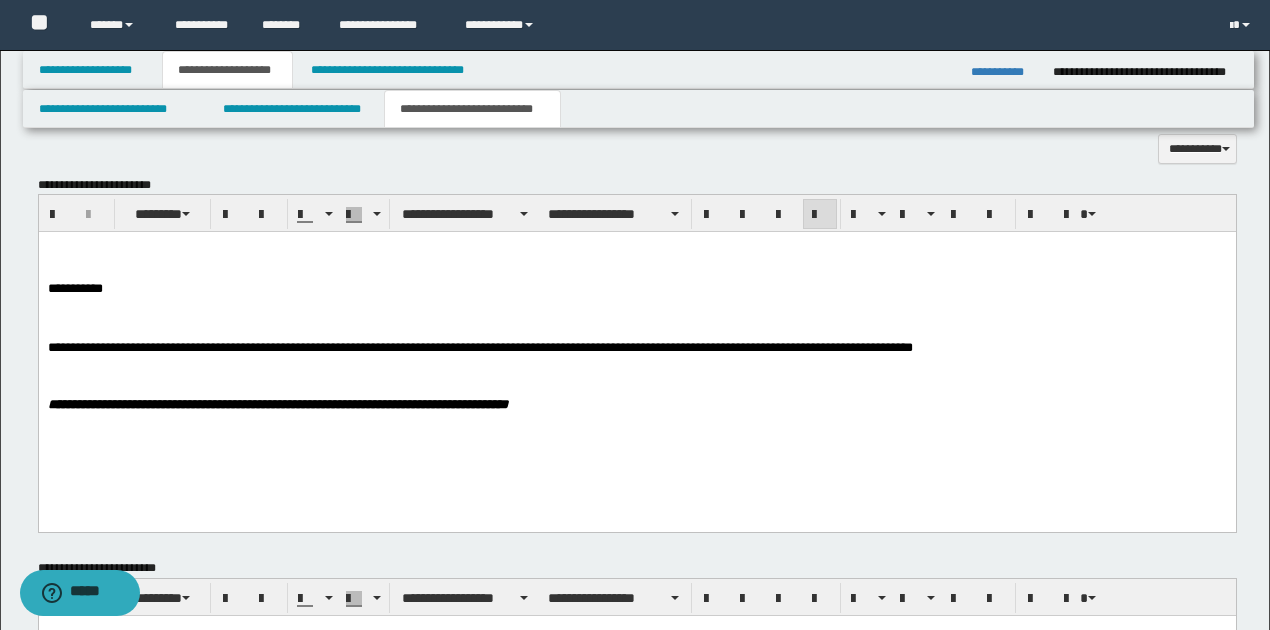 click on "**********" at bounding box center [637, 348] 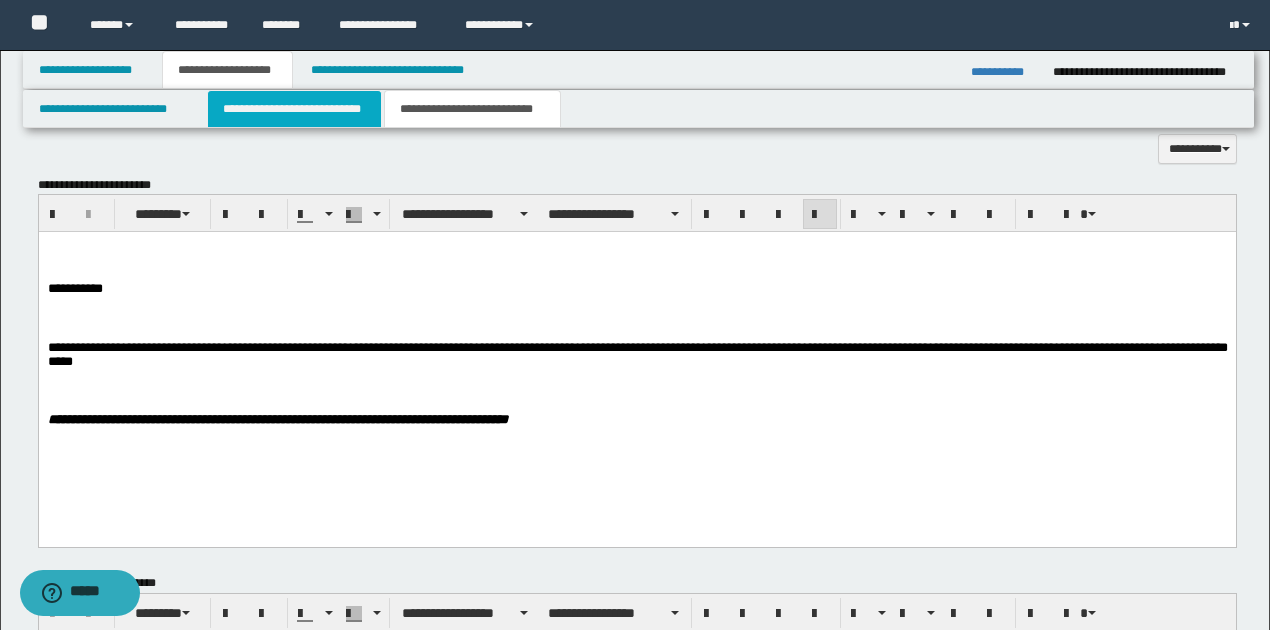 click on "**********" at bounding box center (294, 109) 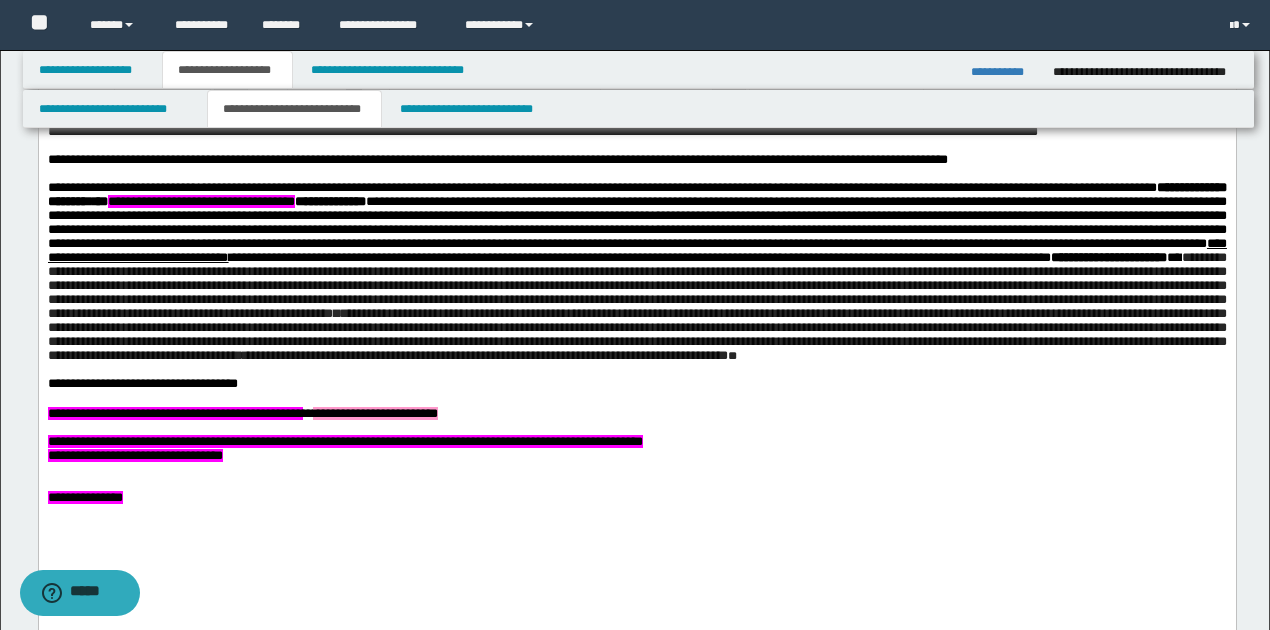 scroll, scrollTop: 852, scrollLeft: 0, axis: vertical 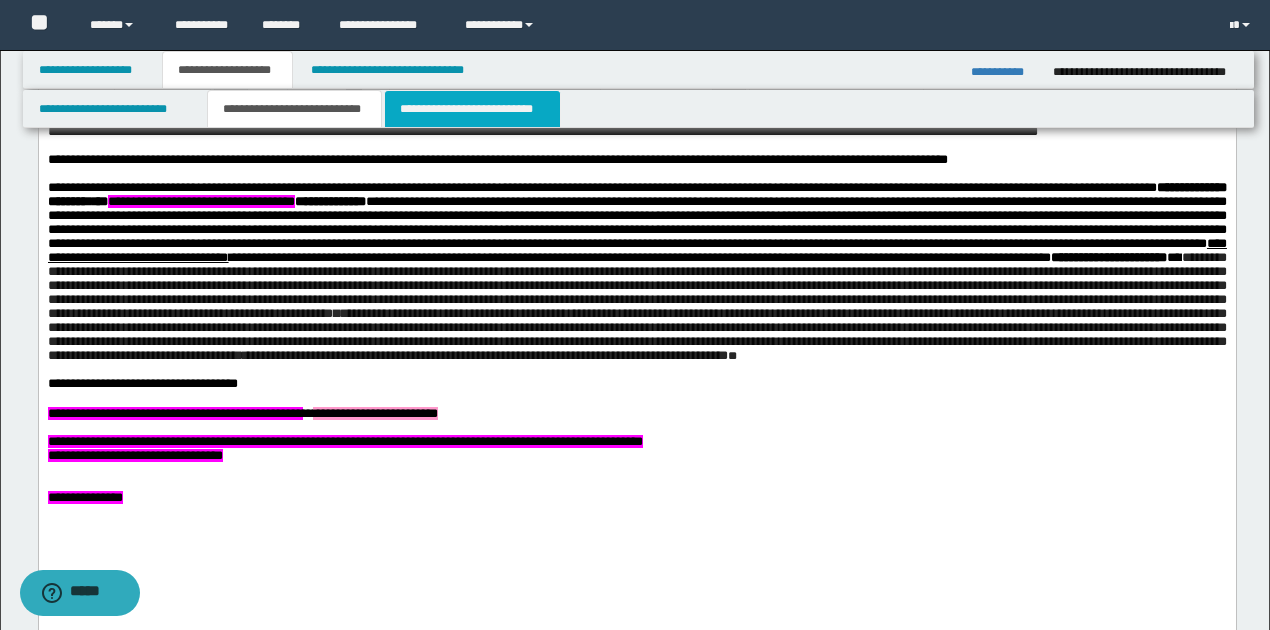click on "**********" at bounding box center (472, 109) 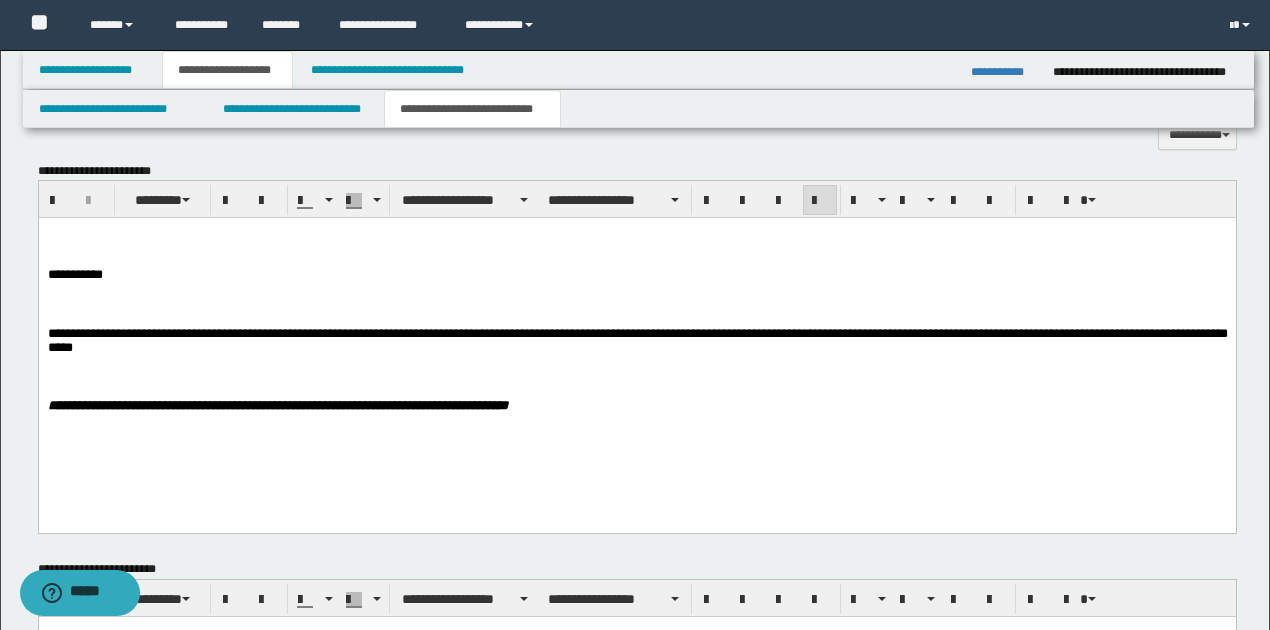 scroll, scrollTop: 652, scrollLeft: 0, axis: vertical 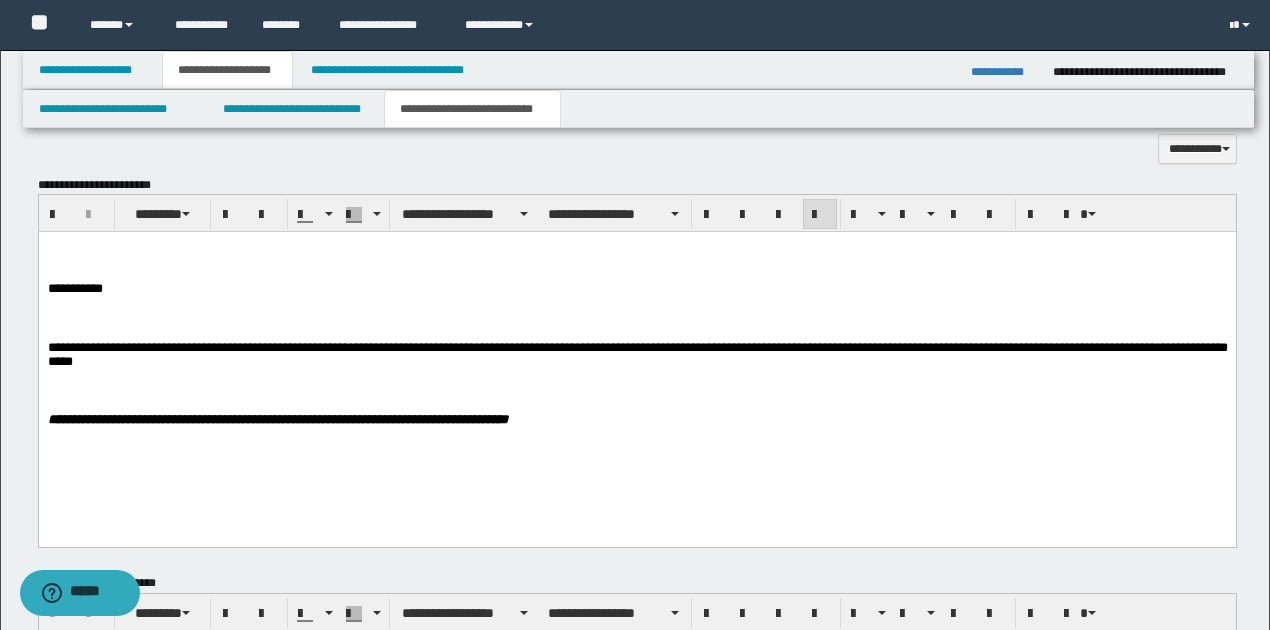 click on "**********" at bounding box center (637, 356) 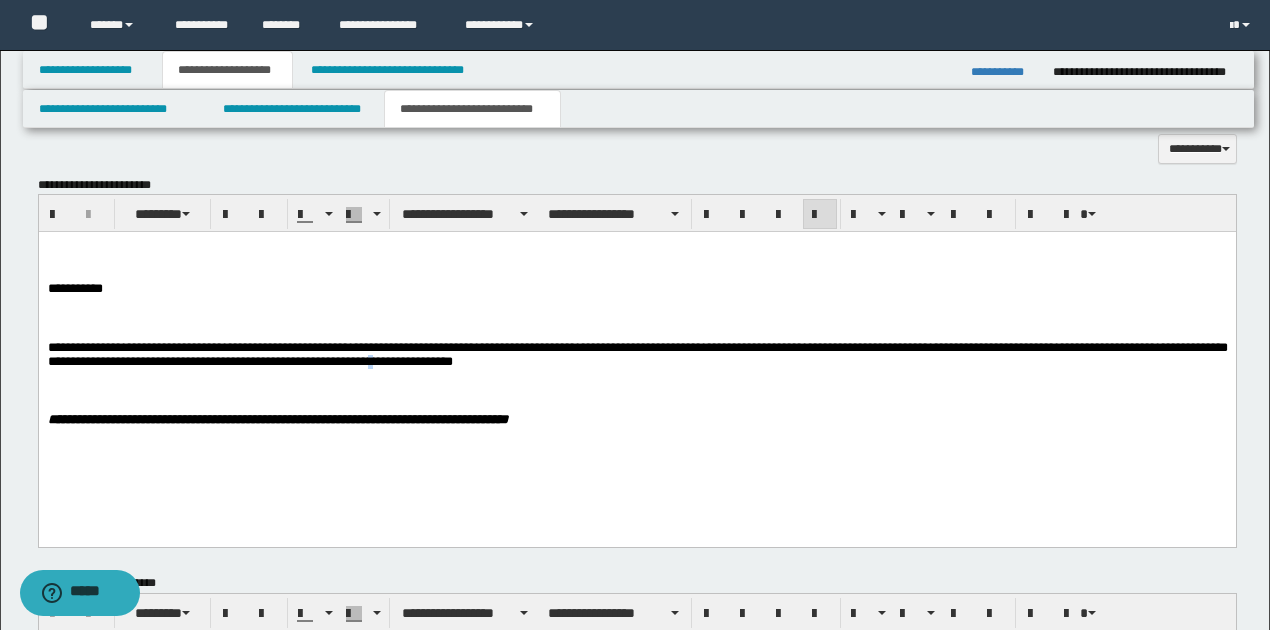click on "**********" at bounding box center [637, 356] 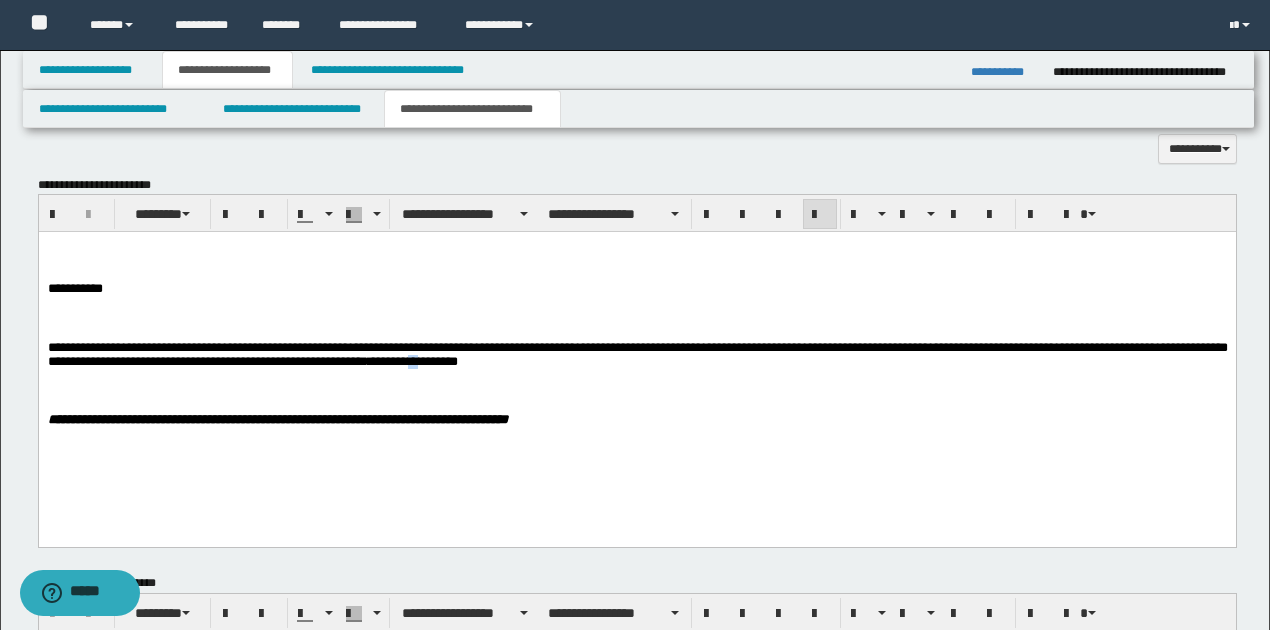 click on "**********" at bounding box center (637, 356) 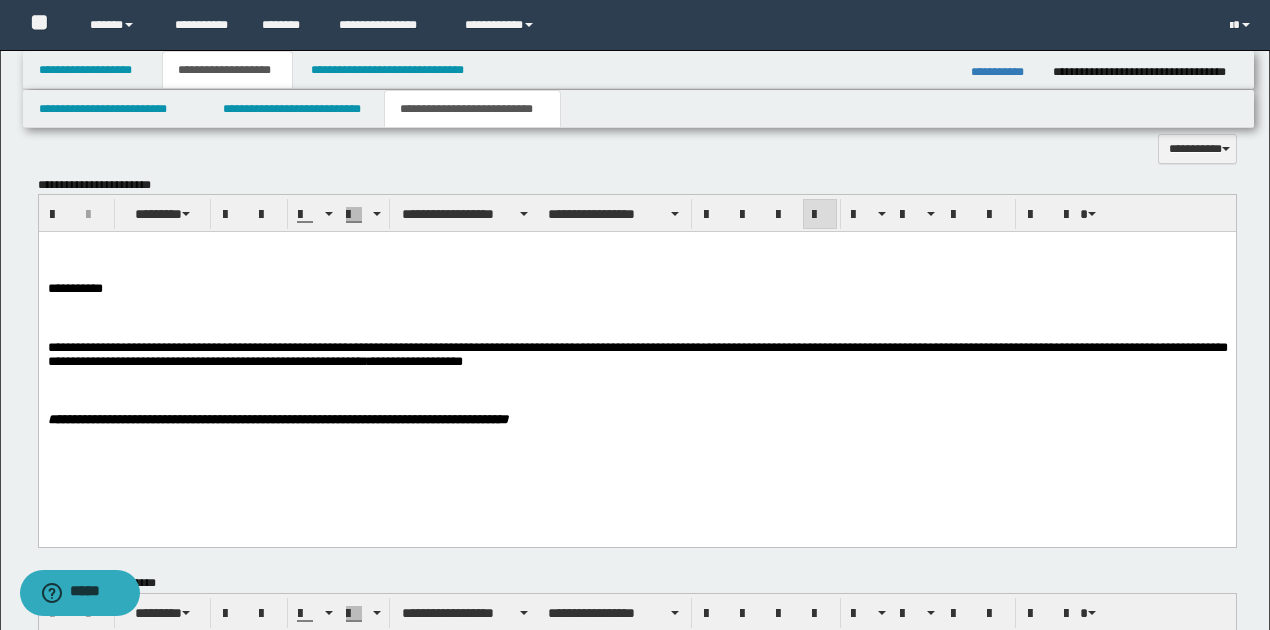 click on "**********" at bounding box center (637, 356) 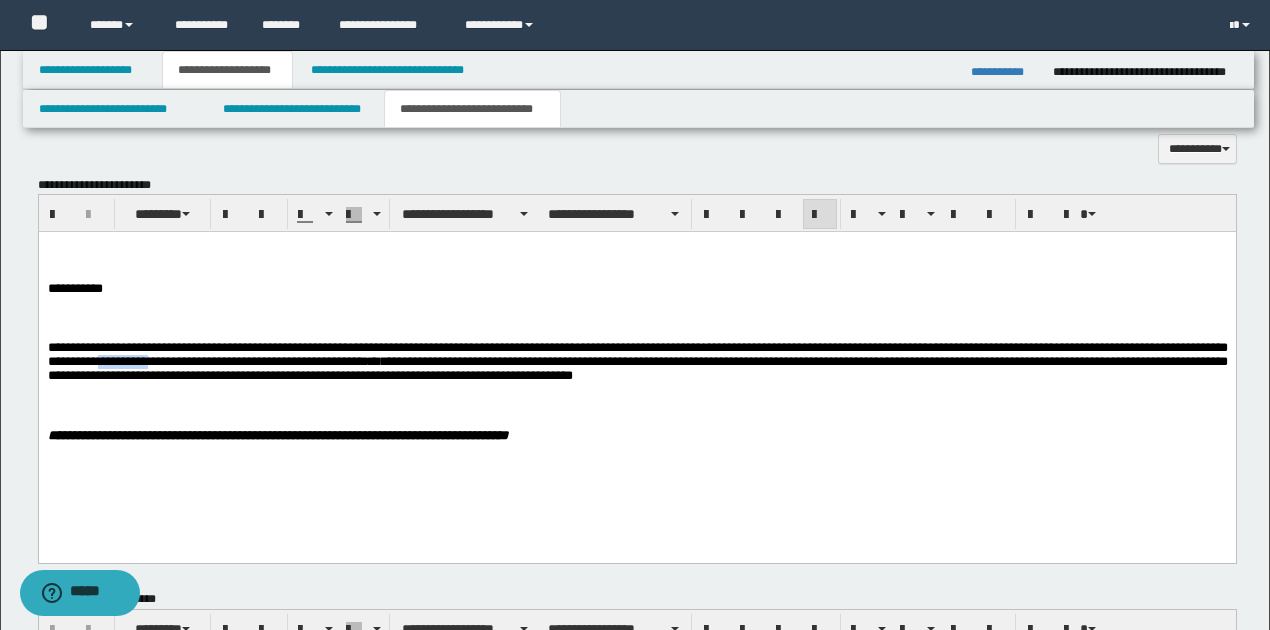 drag, startPoint x: 220, startPoint y: 371, endPoint x: 274, endPoint y: 363, distance: 54.589375 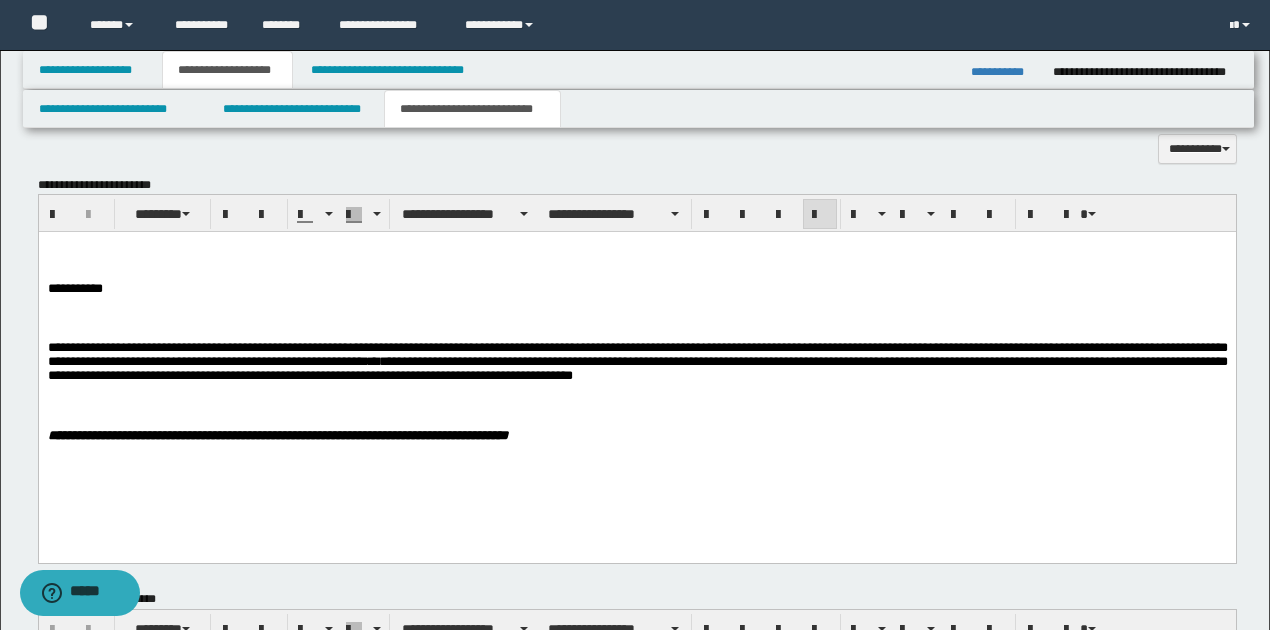 click on "**********" at bounding box center [637, 364] 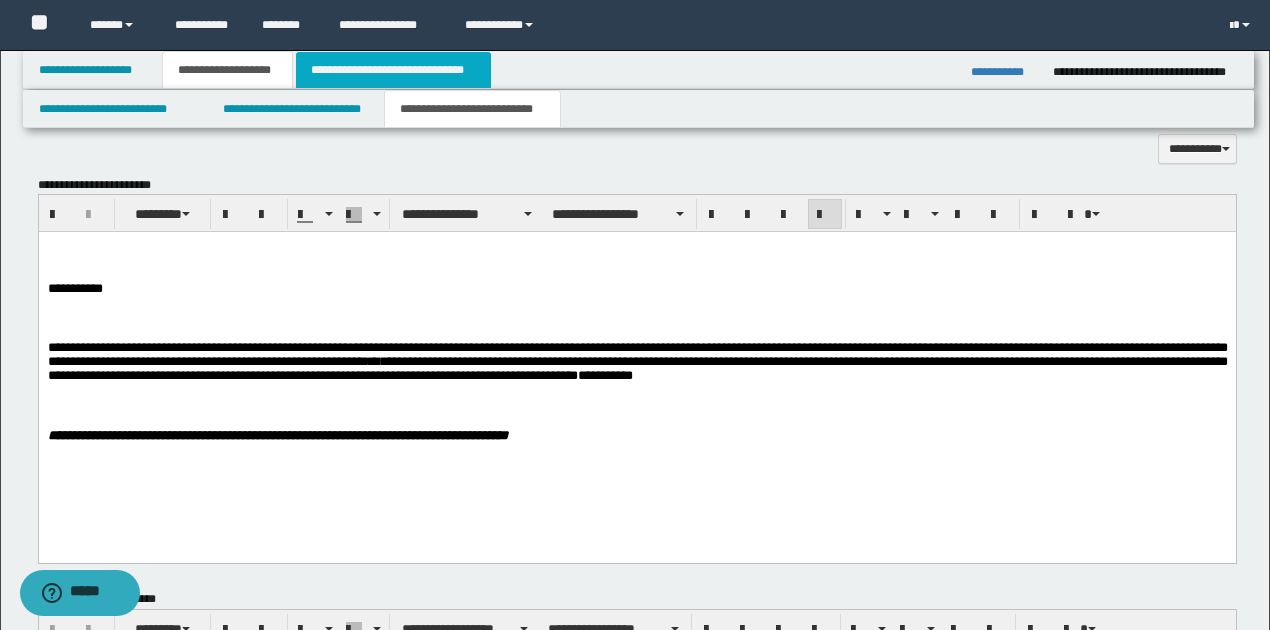 click on "**********" at bounding box center [393, 70] 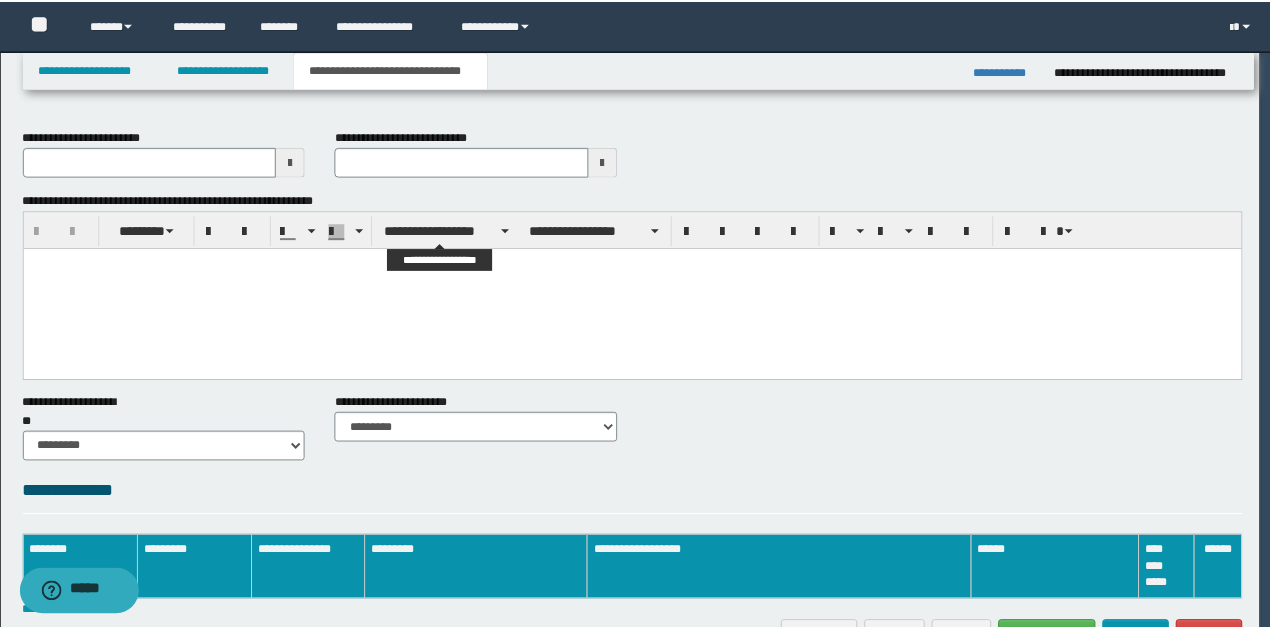 scroll, scrollTop: 0, scrollLeft: 0, axis: both 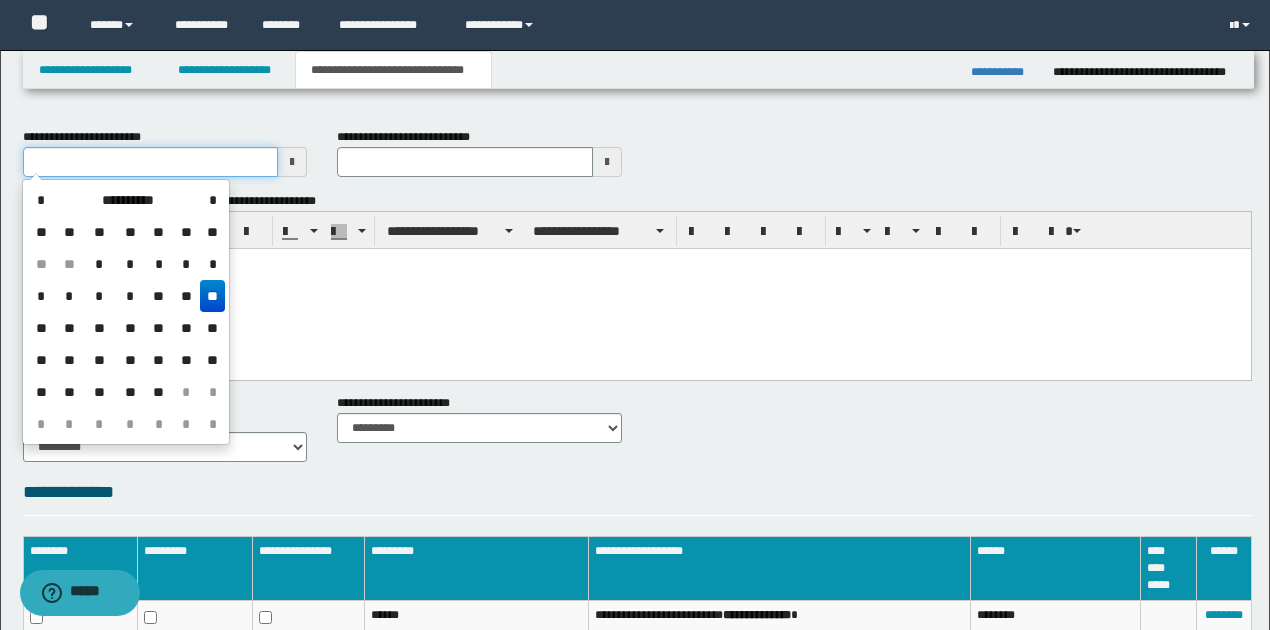 click on "**********" at bounding box center (151, 162) 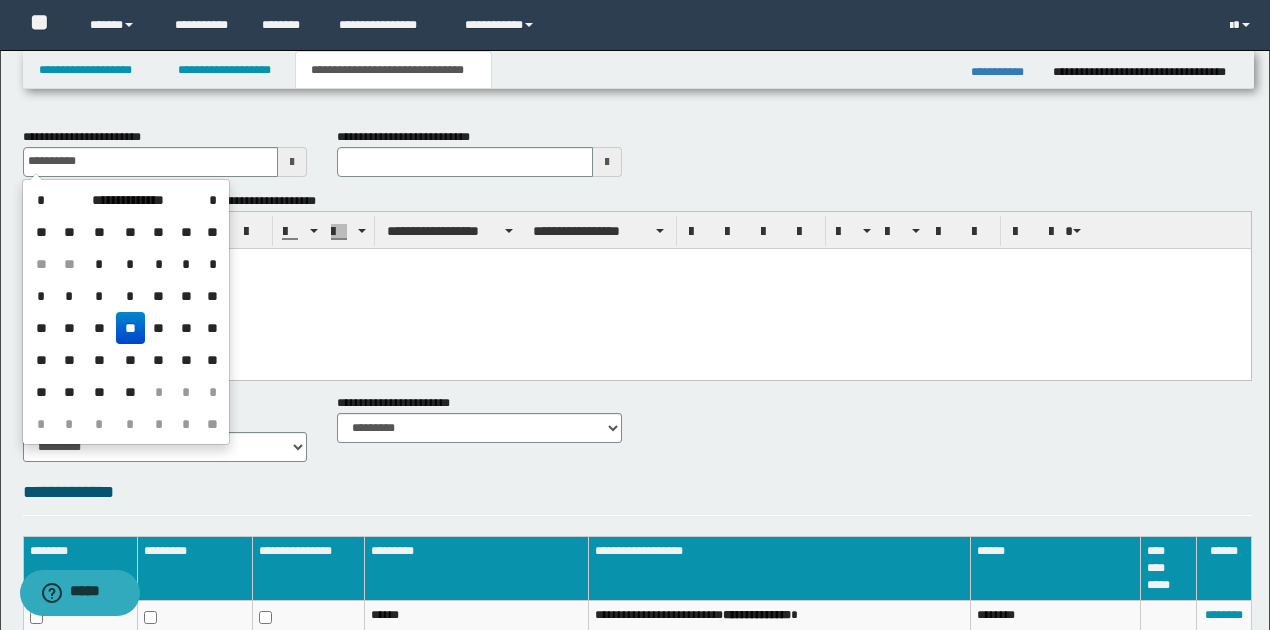 click on "**" at bounding box center [130, 328] 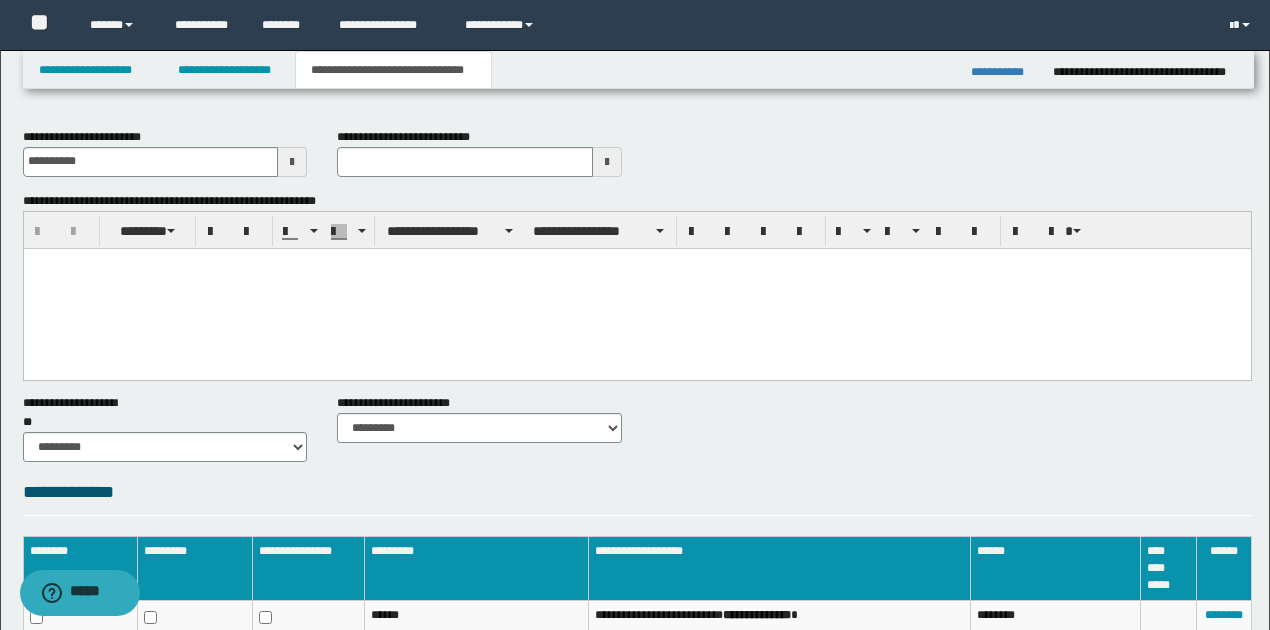 click at bounding box center [636, 288] 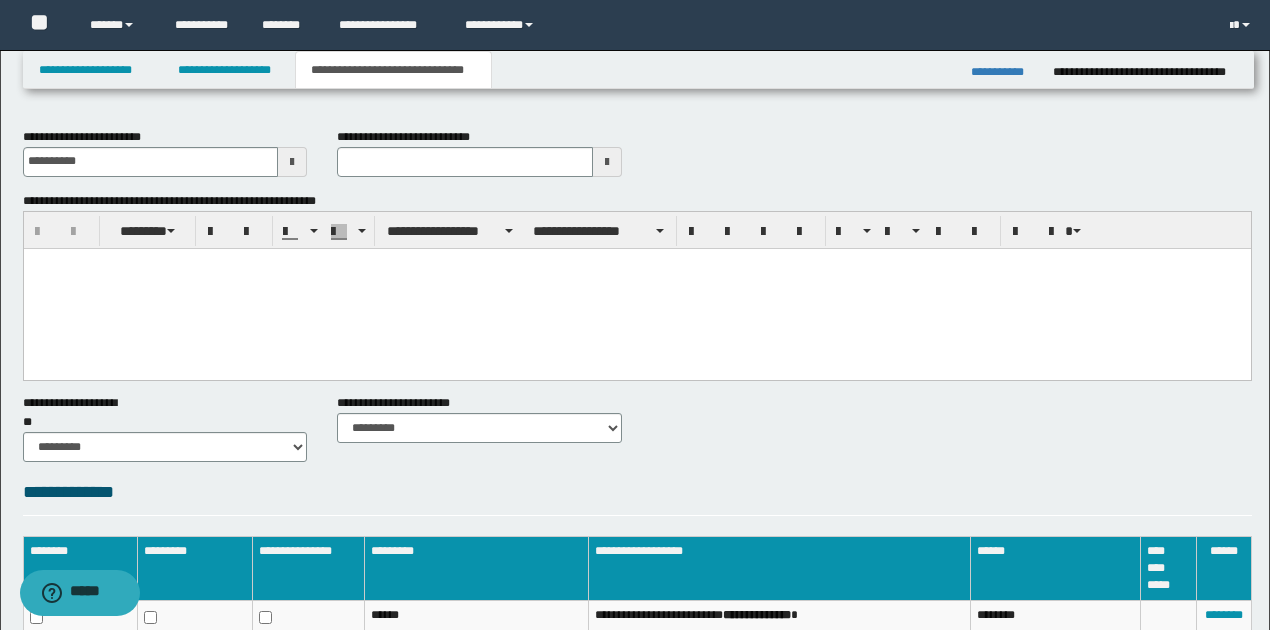 type 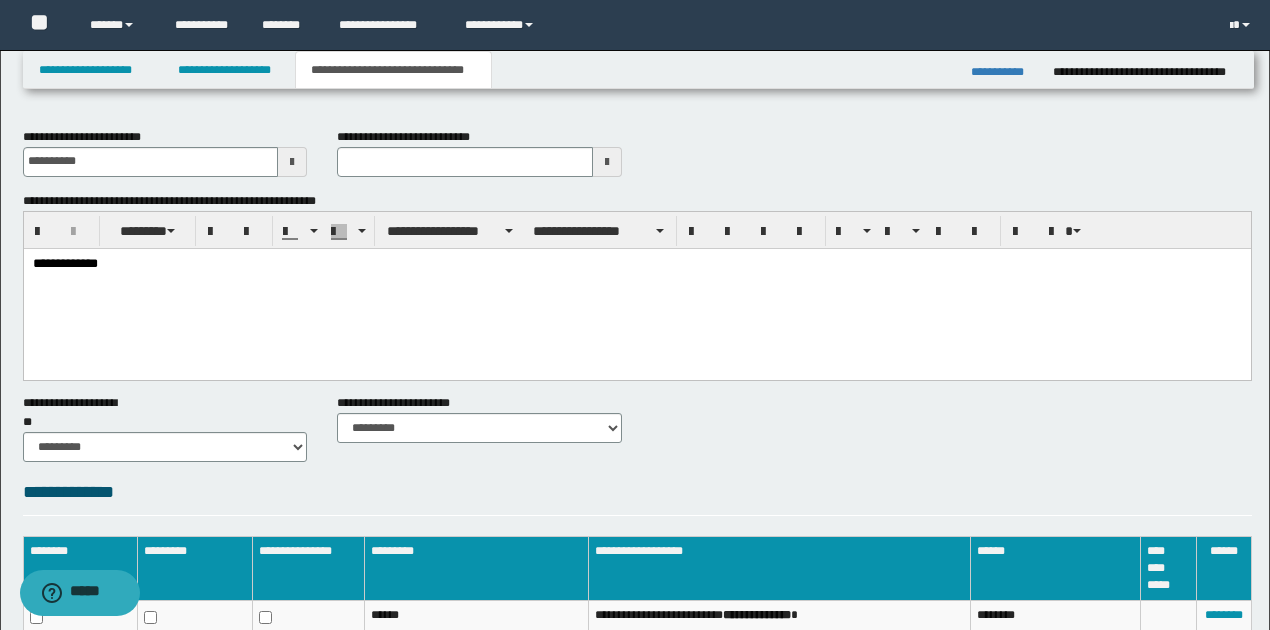 click on "**********" at bounding box center [637, 263] 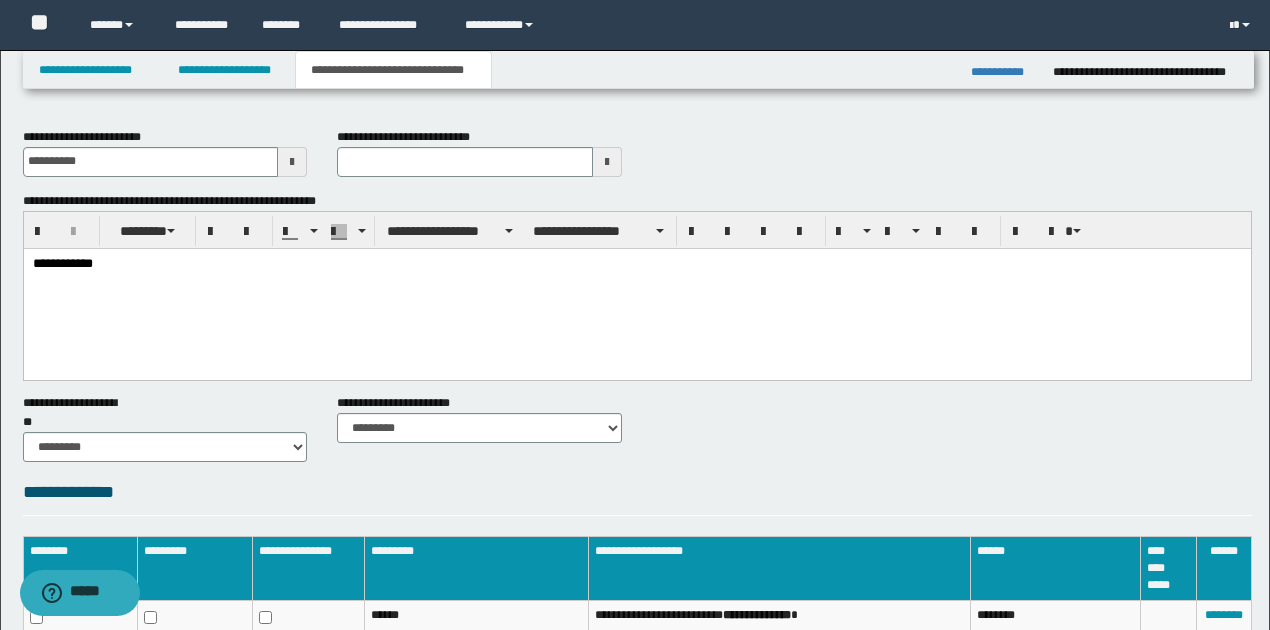 click on "**********" at bounding box center (637, 263) 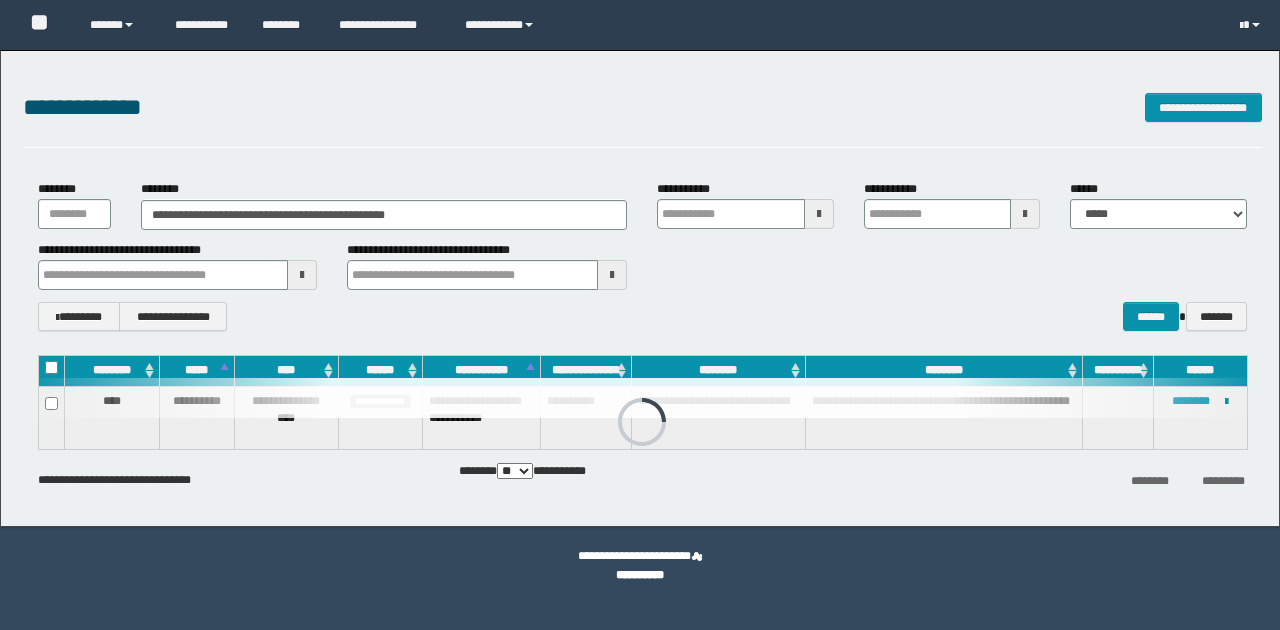 scroll, scrollTop: 0, scrollLeft: 0, axis: both 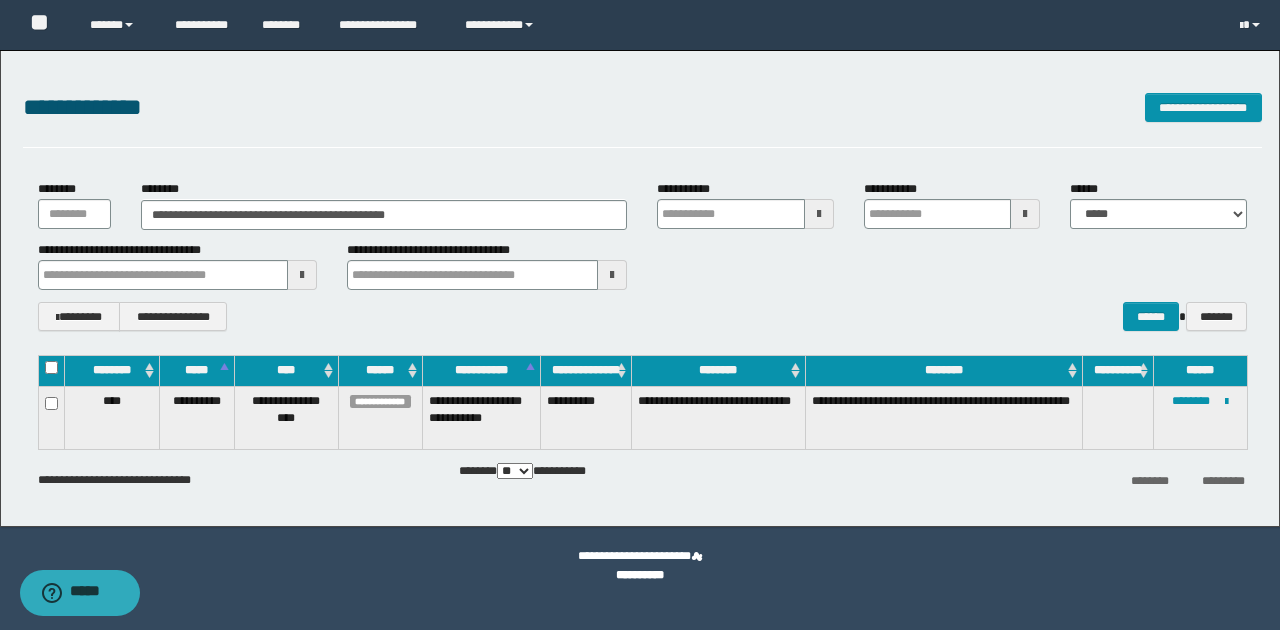 drag, startPoint x: 168, startPoint y: 216, endPoint x: 439, endPoint y: 216, distance: 271 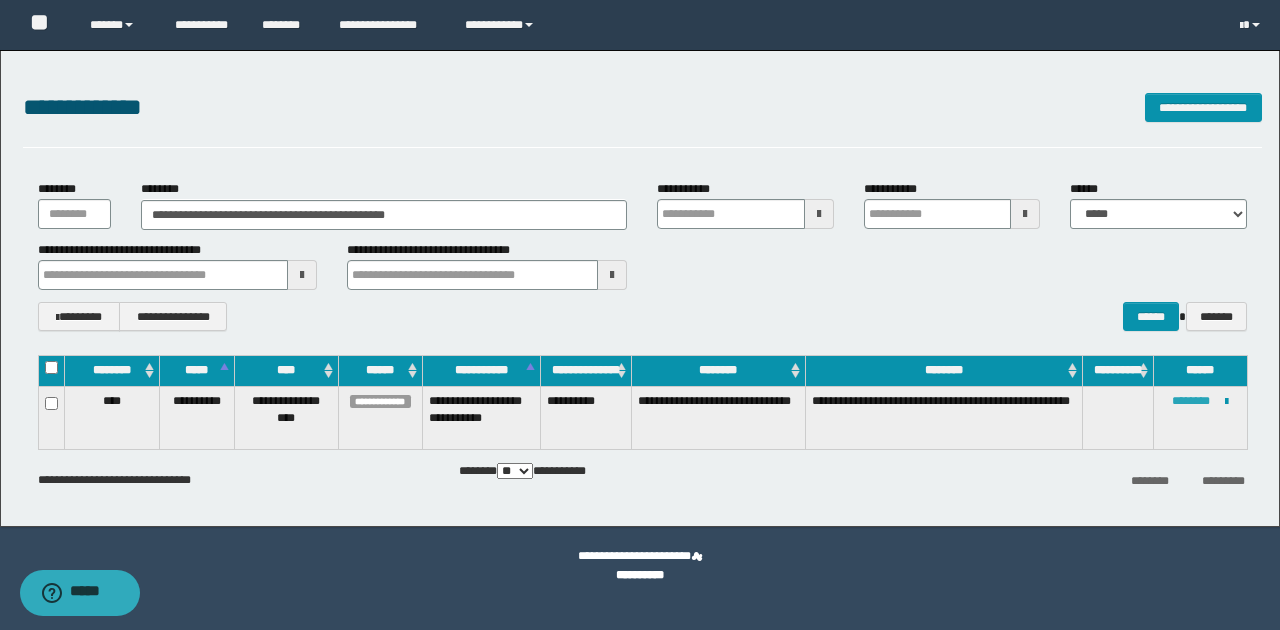 click on "********" at bounding box center (1191, 401) 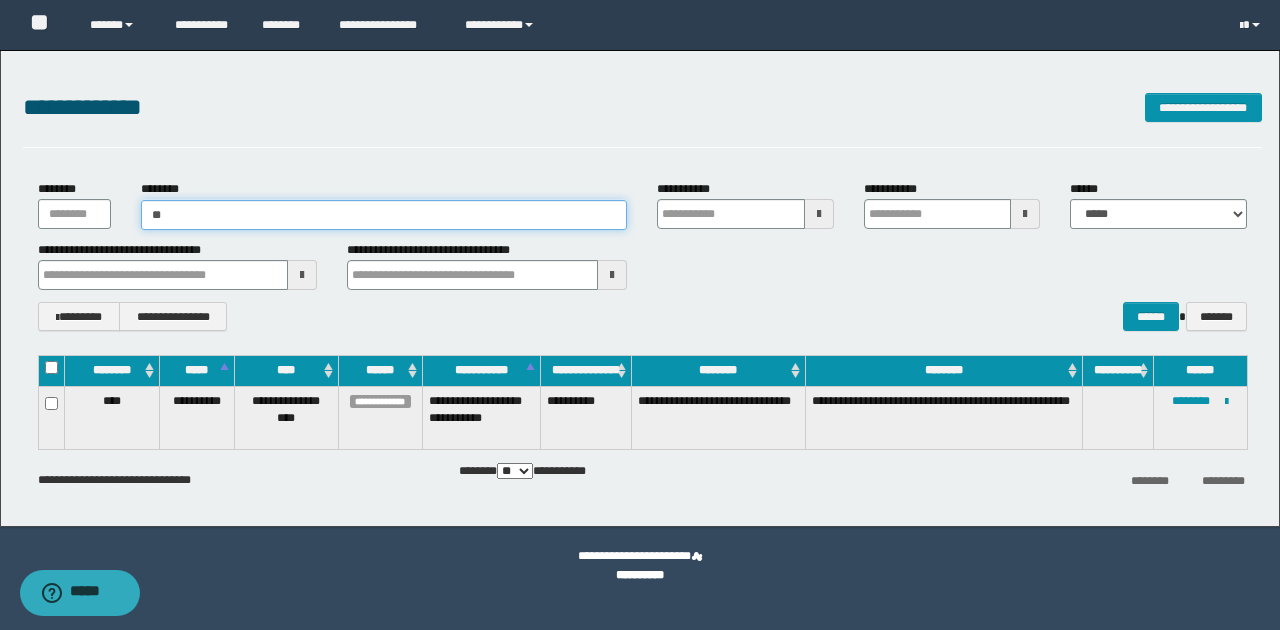 type on "*" 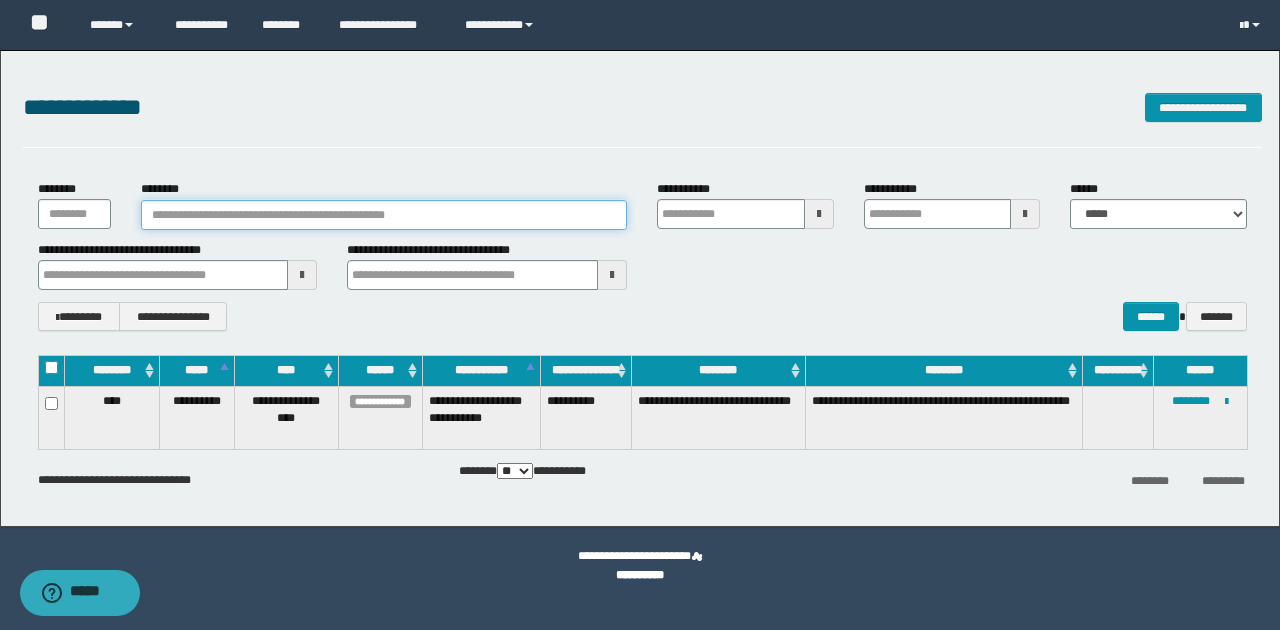 paste on "********" 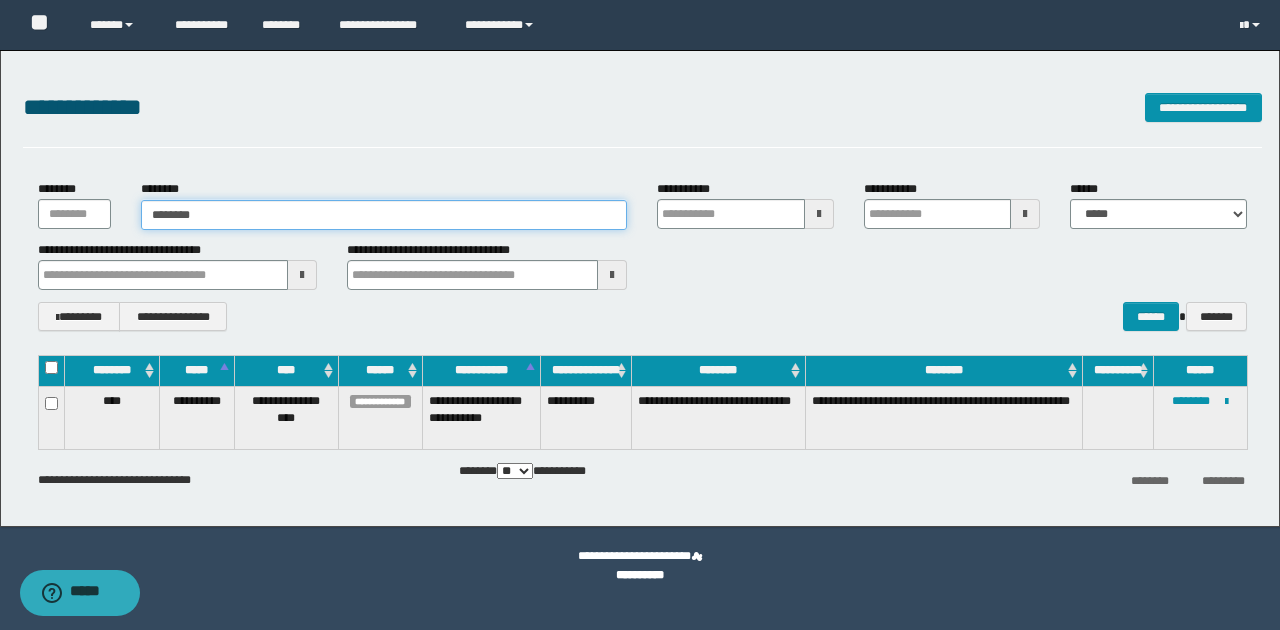 type on "********" 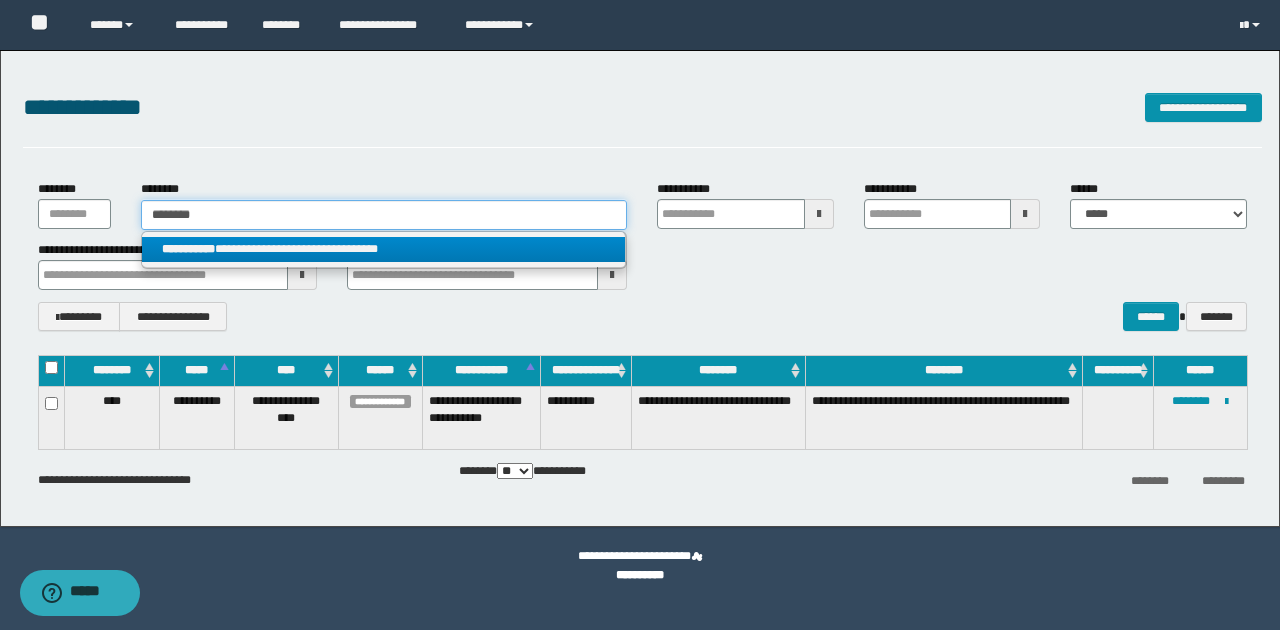 type on "********" 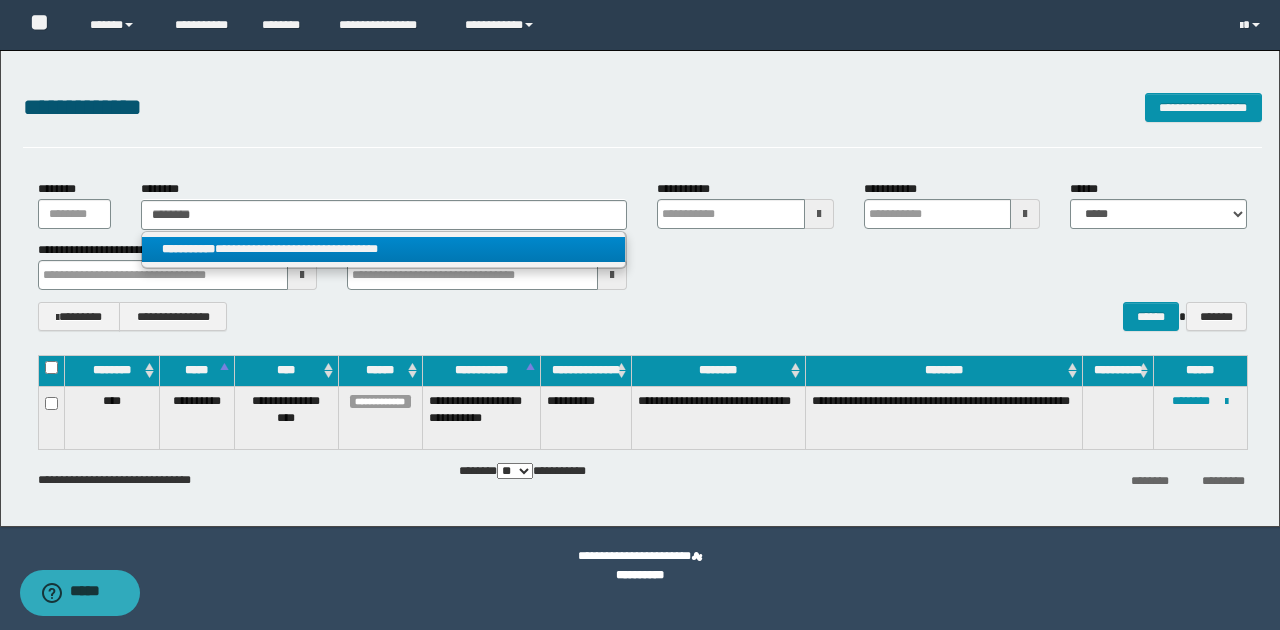 click on "**********" at bounding box center (384, 249) 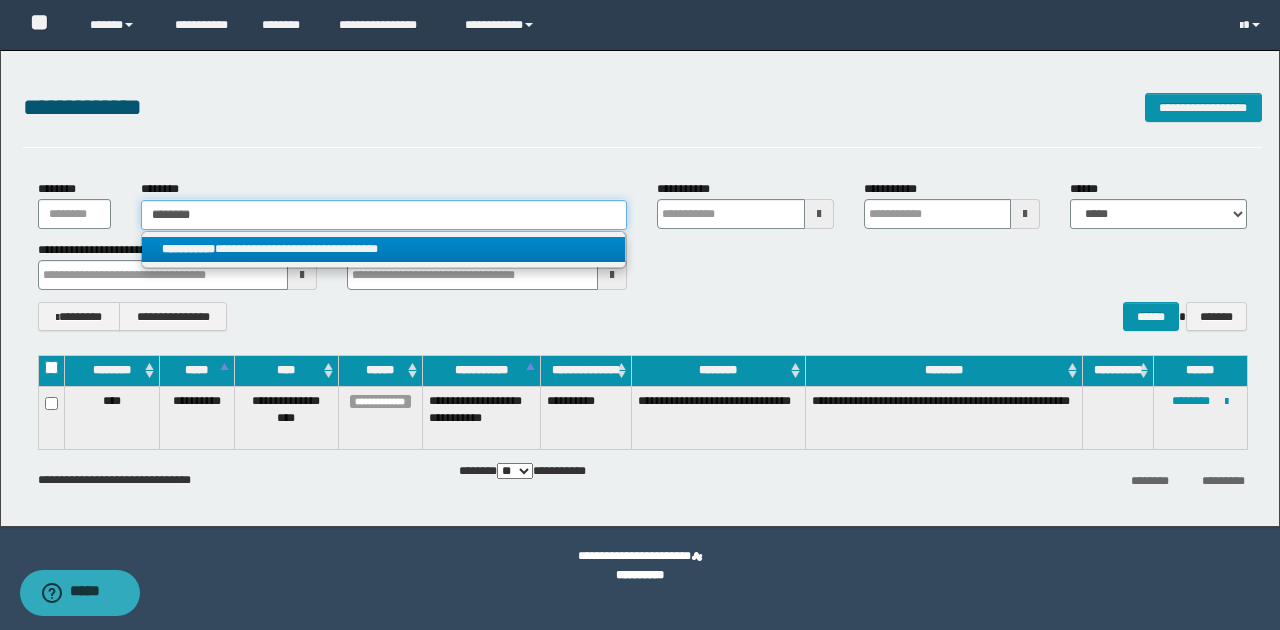 type 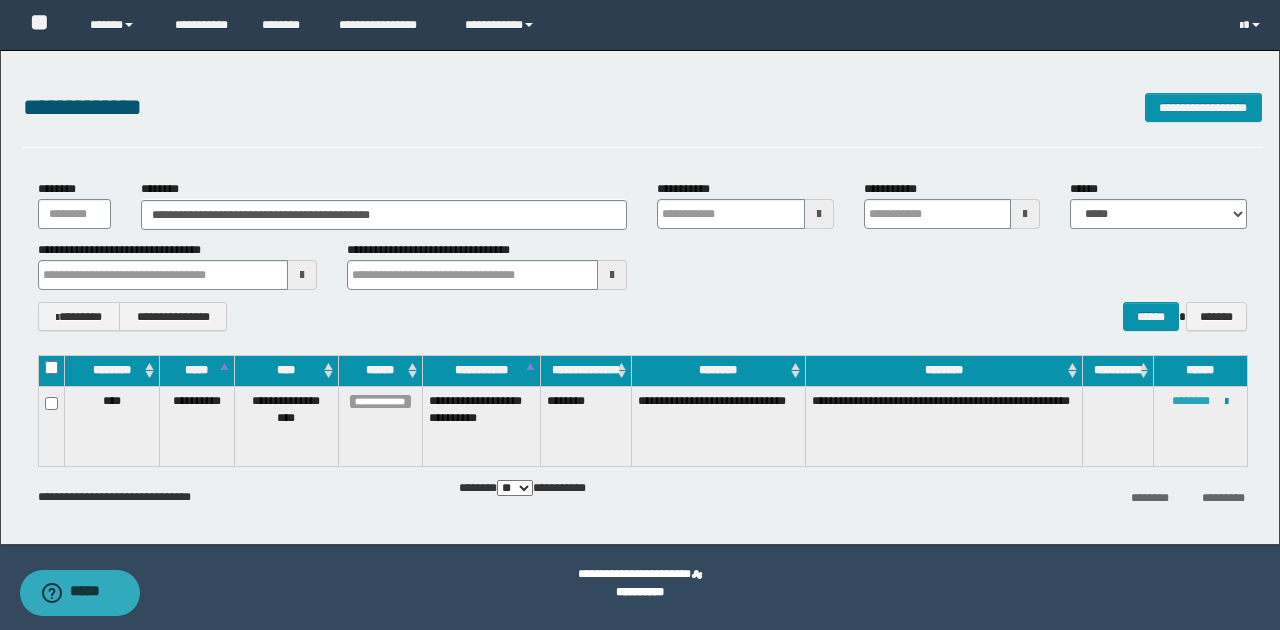 click on "********" at bounding box center (1191, 401) 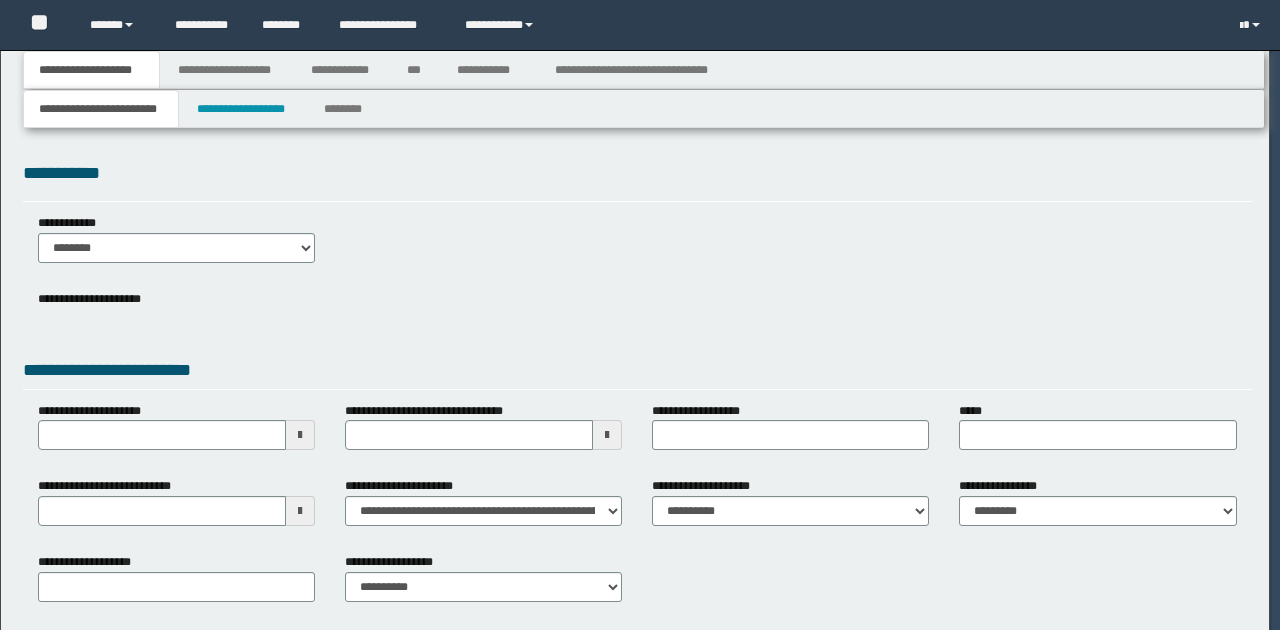 scroll, scrollTop: 0, scrollLeft: 0, axis: both 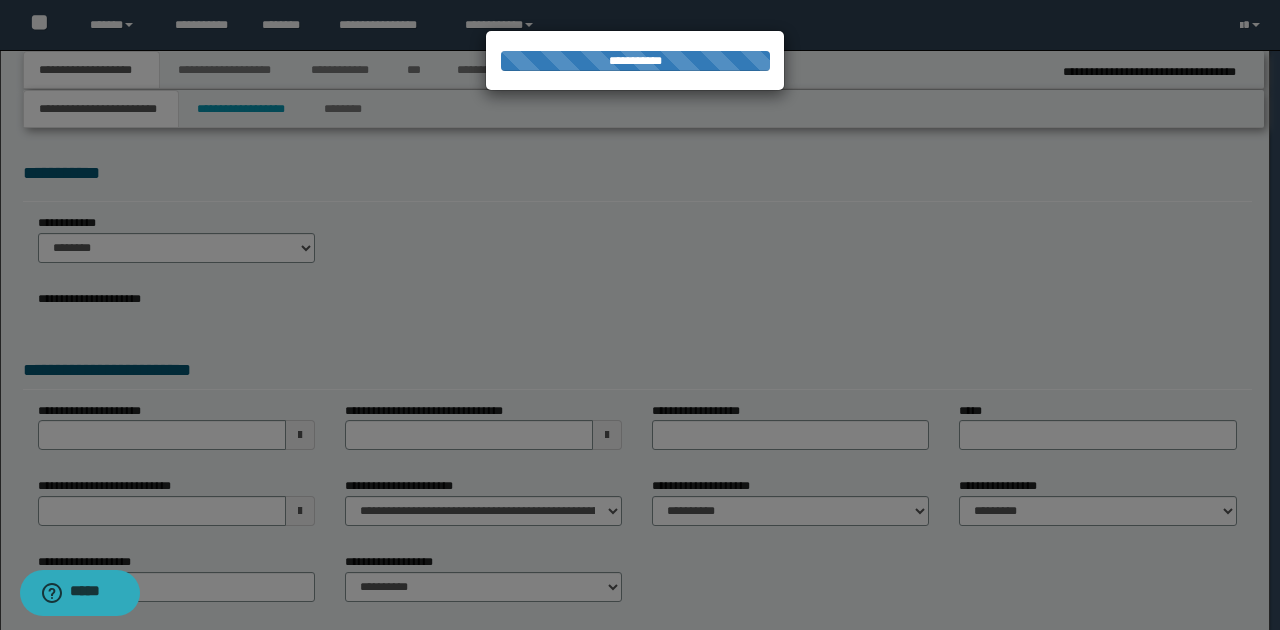 type on "**********" 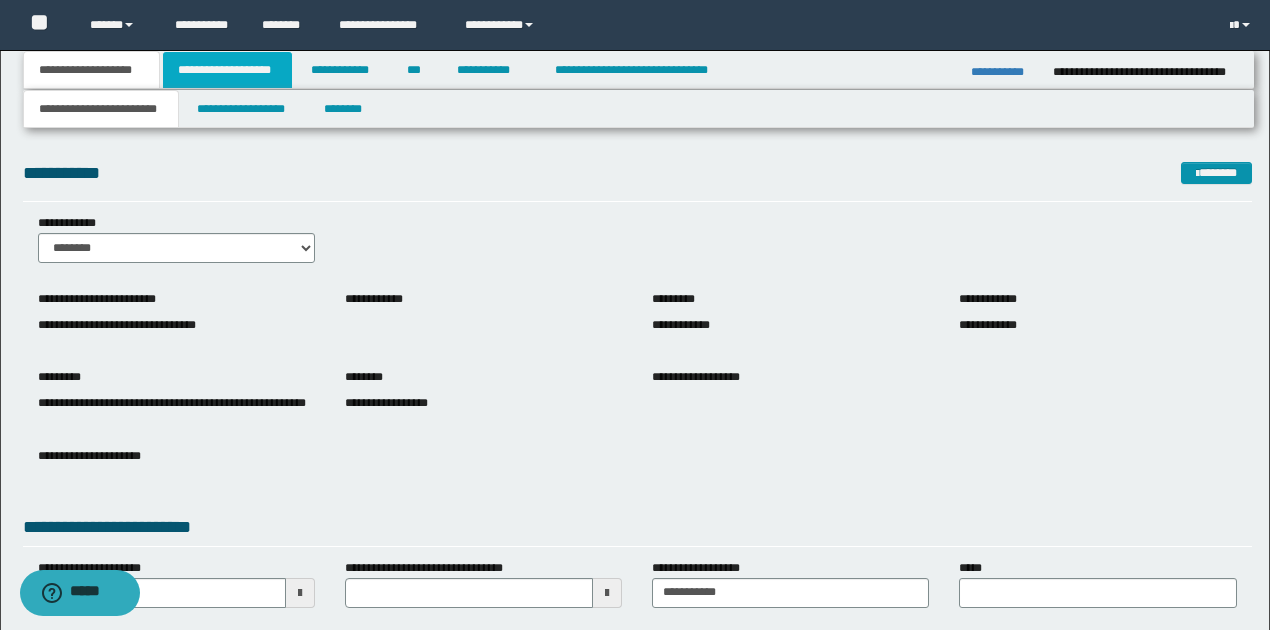click on "**********" at bounding box center (227, 70) 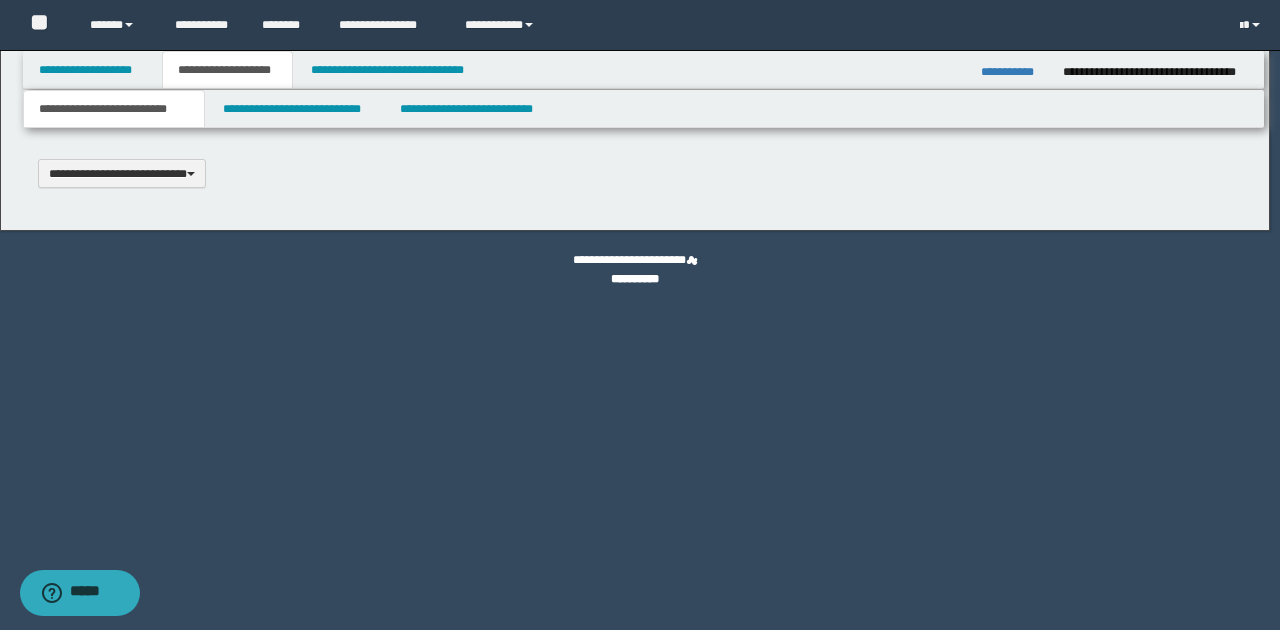 scroll, scrollTop: 0, scrollLeft: 0, axis: both 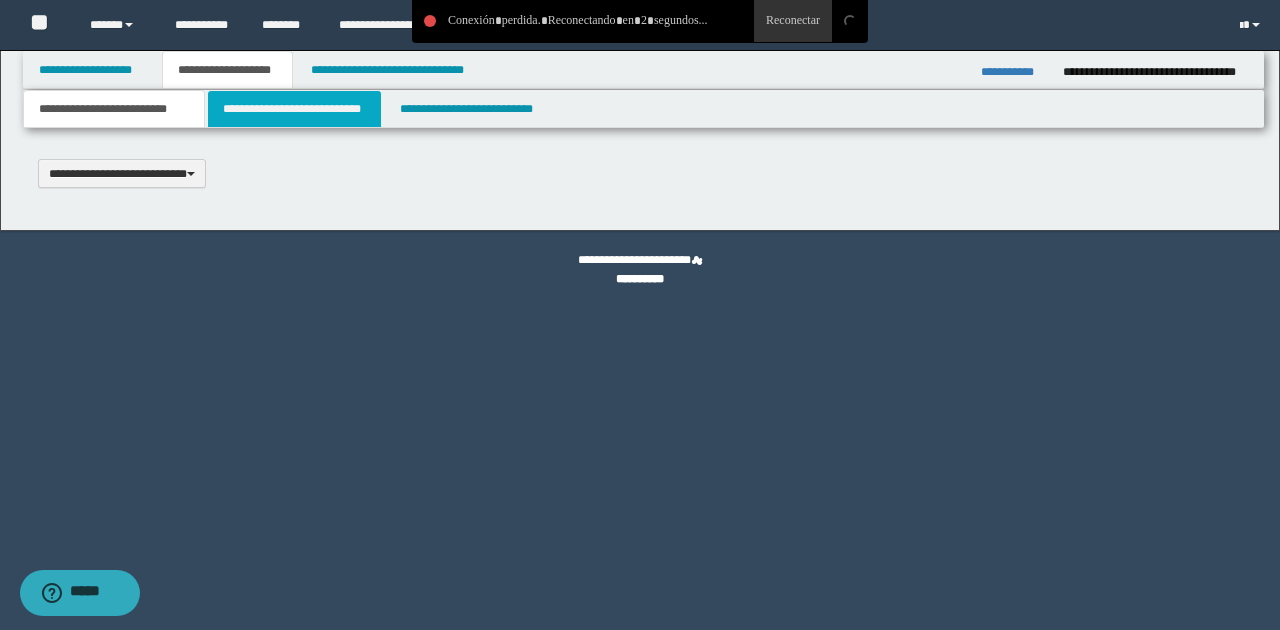 type 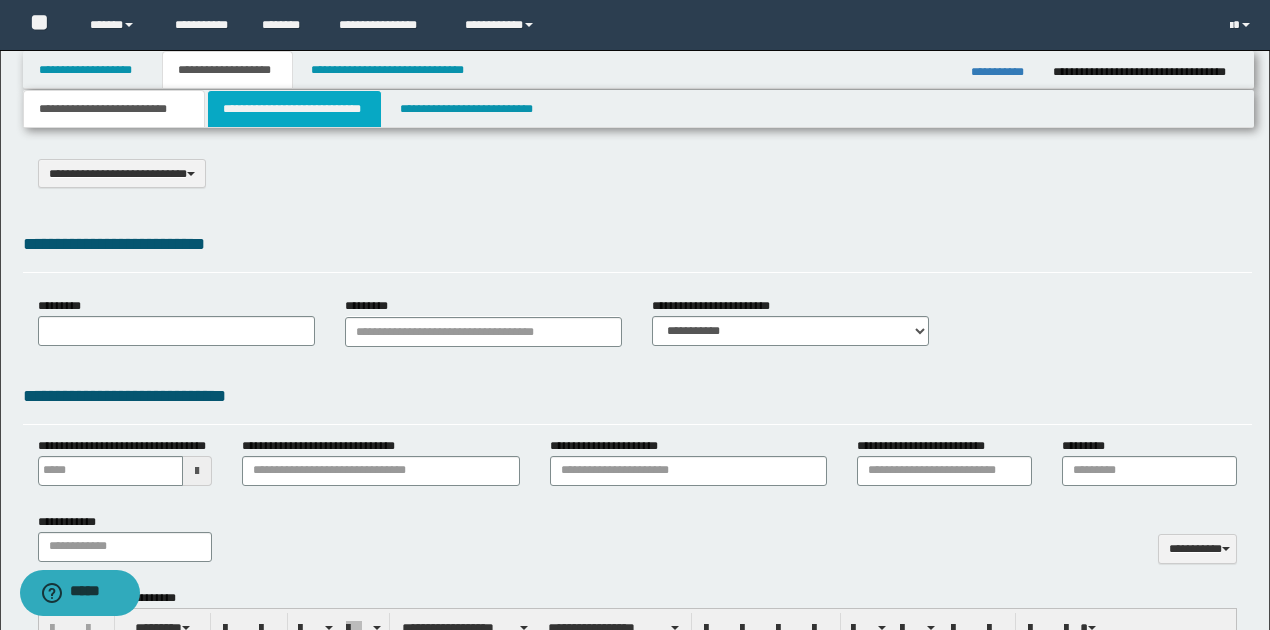 select on "*" 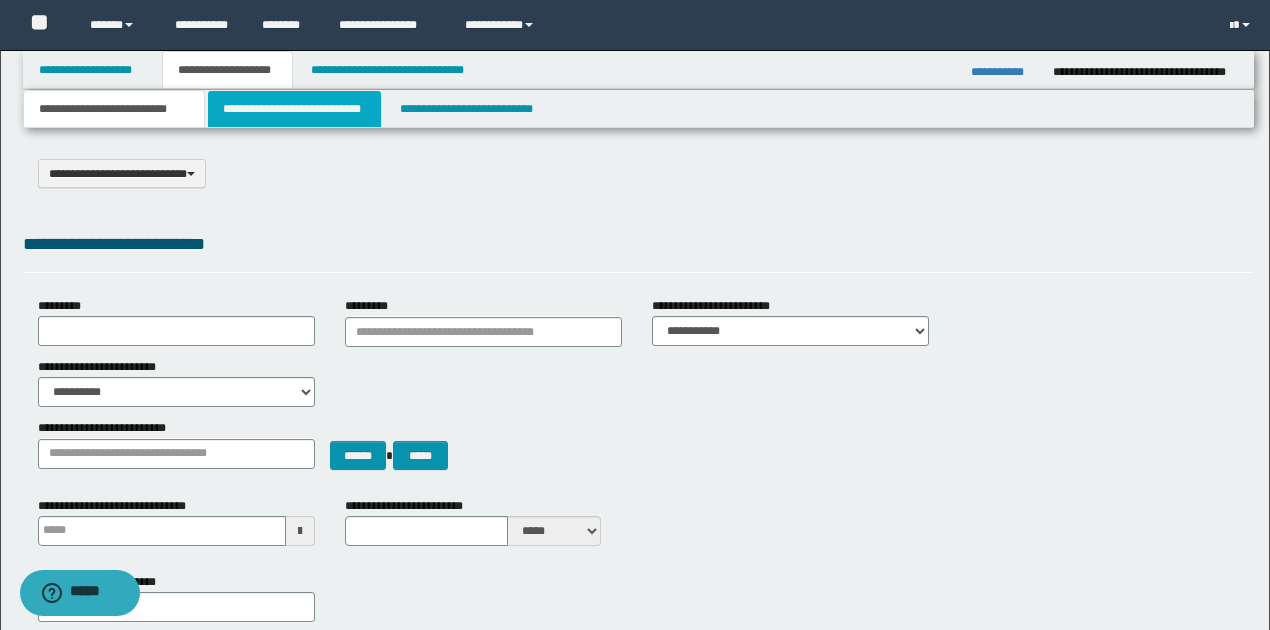 click on "**********" at bounding box center (294, 109) 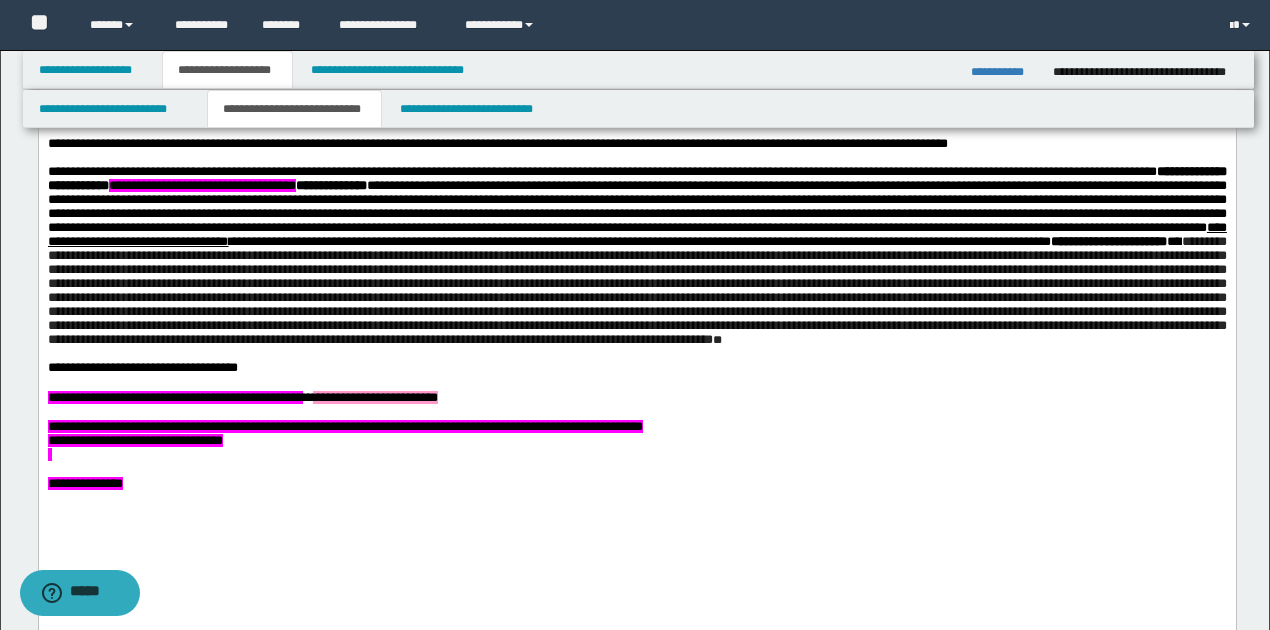 scroll, scrollTop: 1000, scrollLeft: 0, axis: vertical 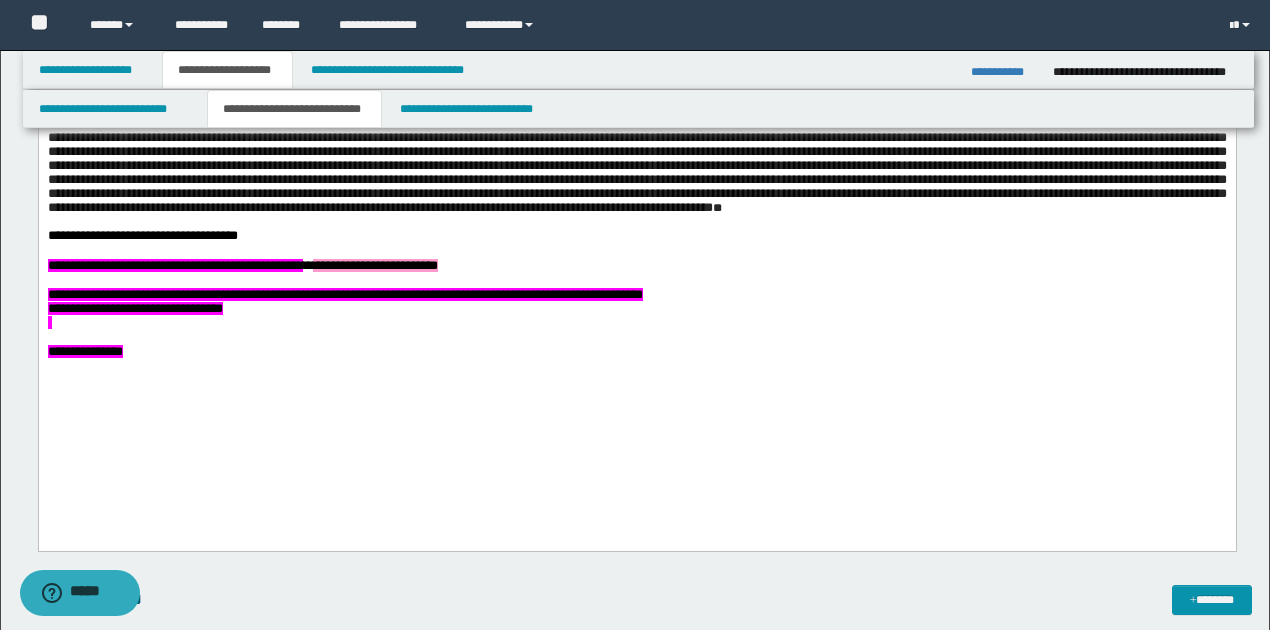 click on "**********" at bounding box center (636, 353) 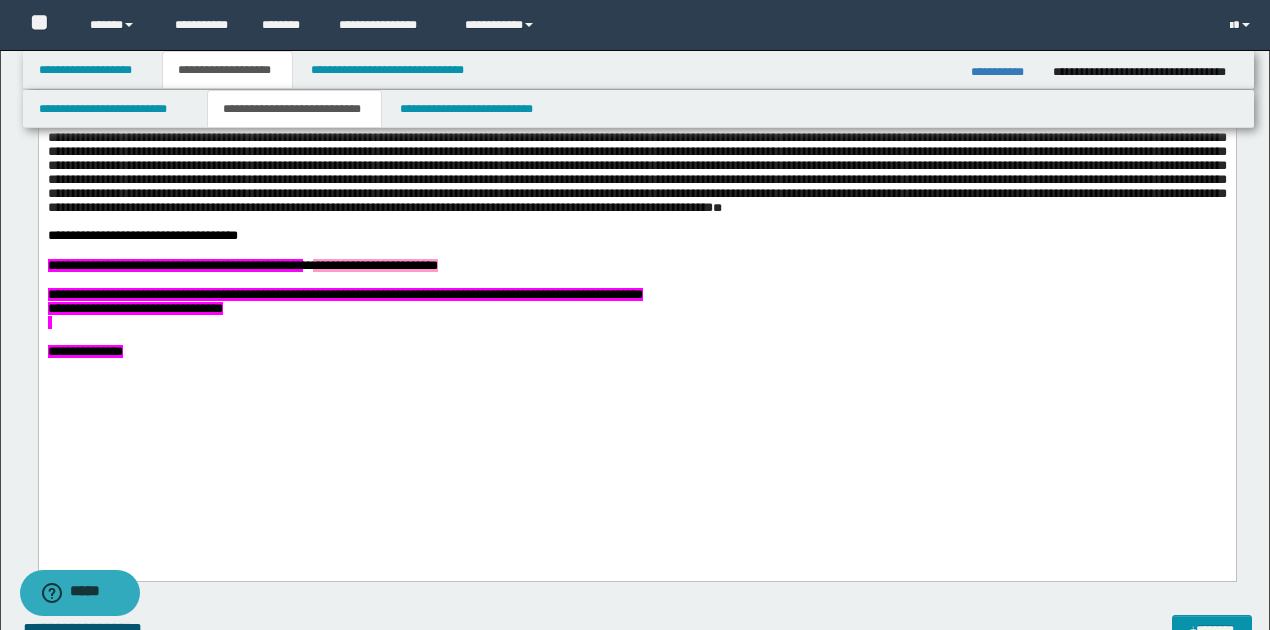 type 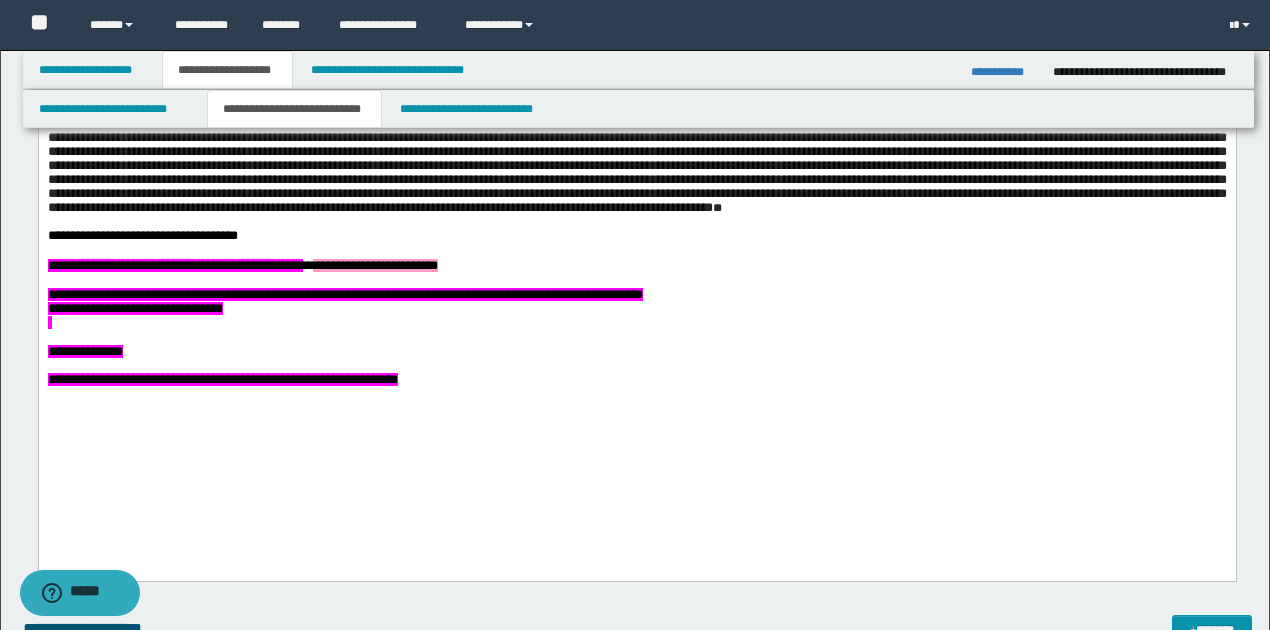 click on "**********" at bounding box center (222, 380) 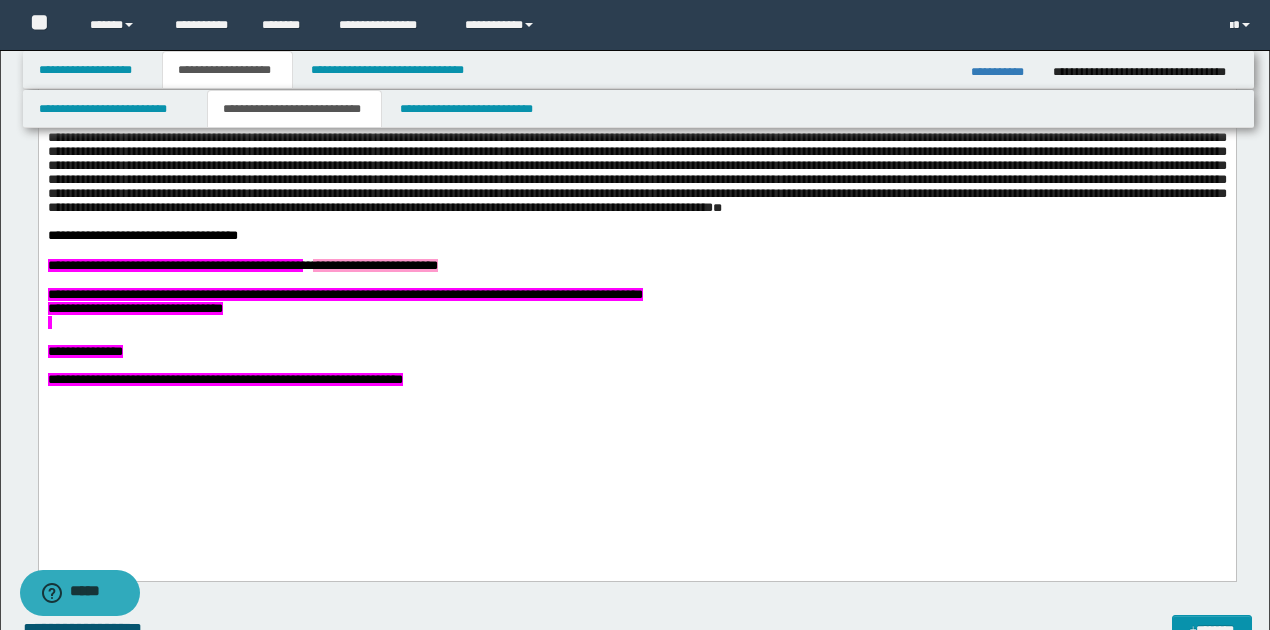 click on "**********" at bounding box center (224, 380) 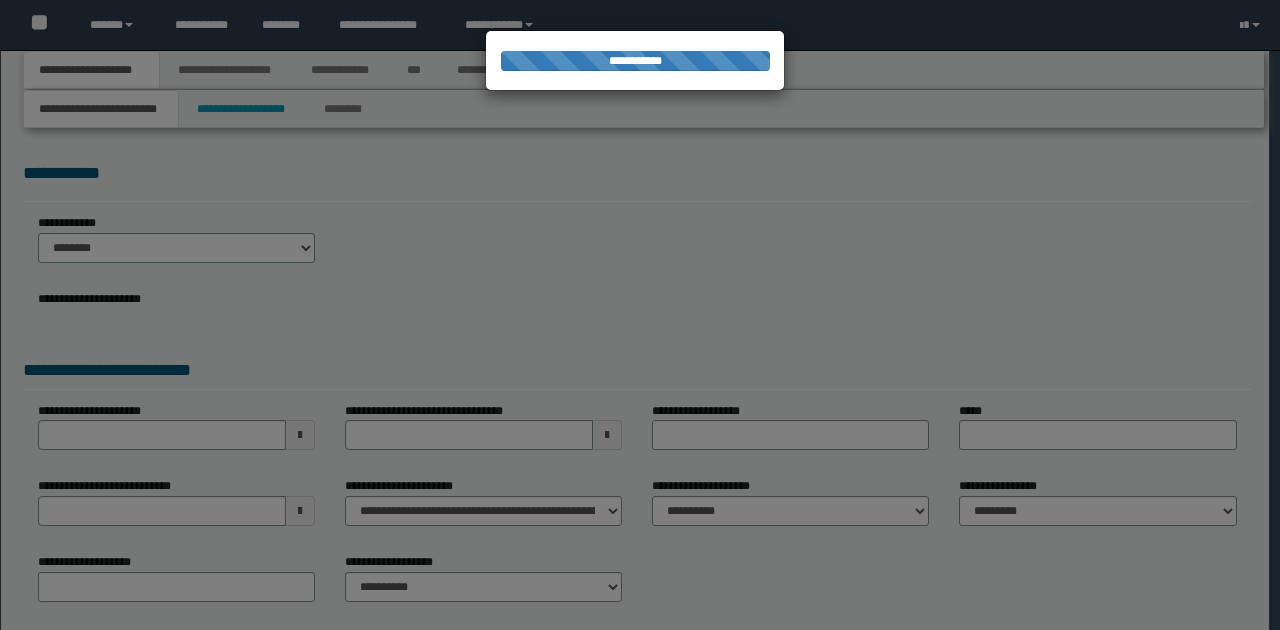 scroll, scrollTop: 0, scrollLeft: 0, axis: both 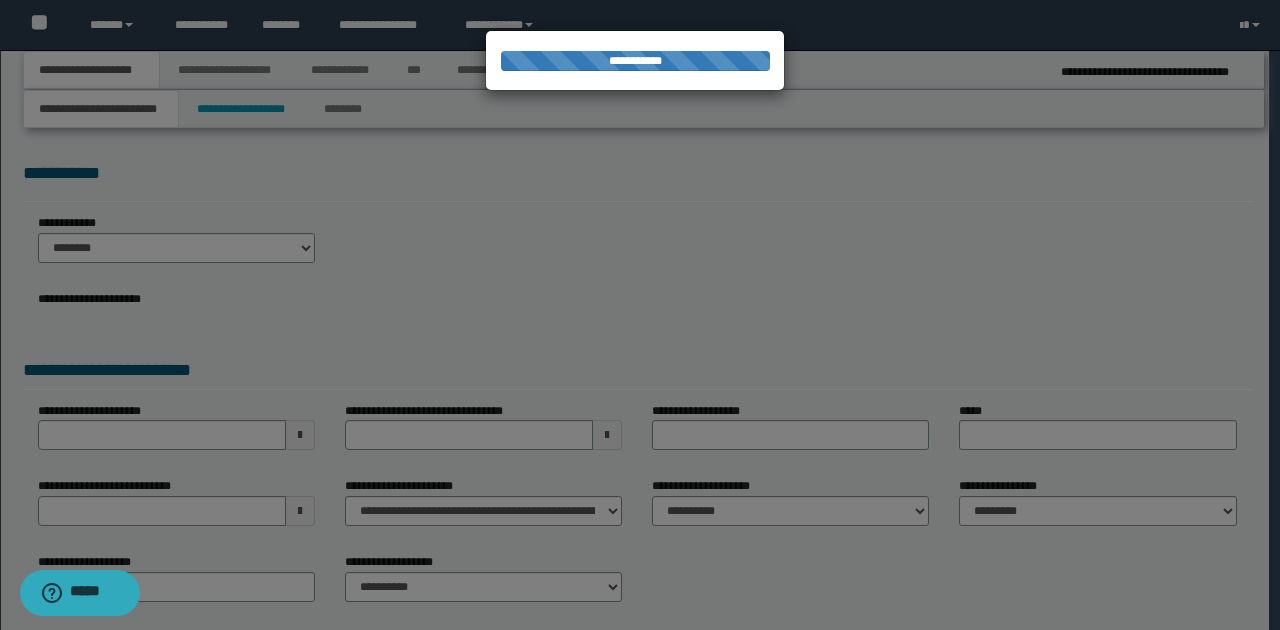 type on "**********" 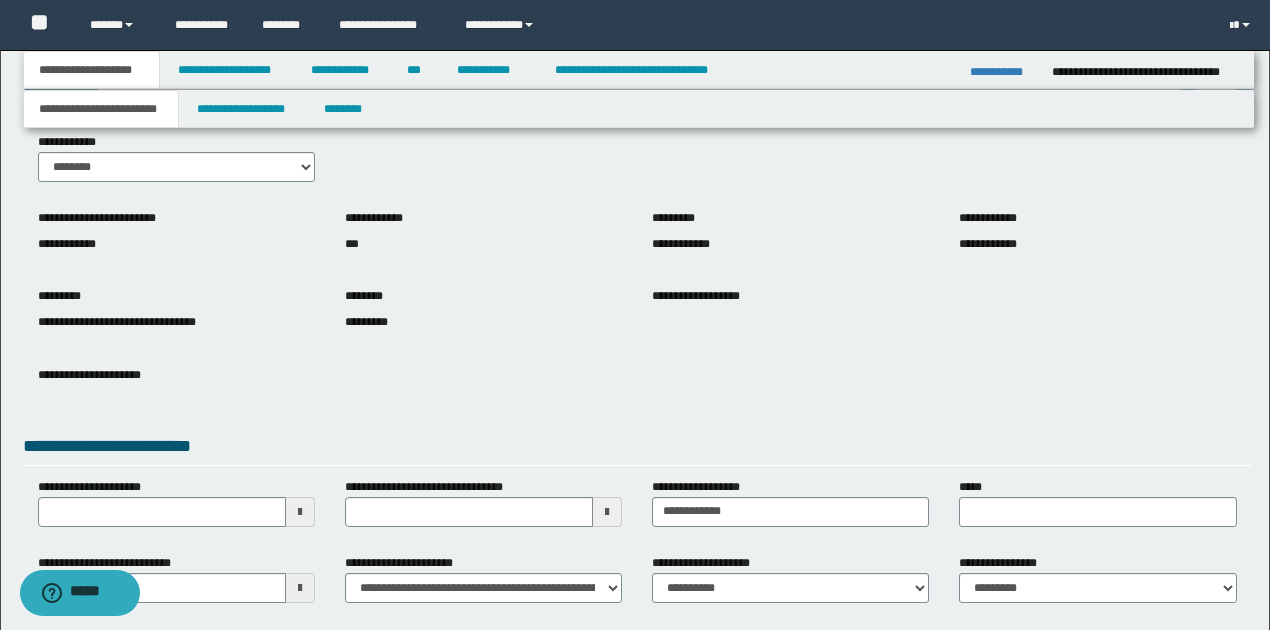 scroll, scrollTop: 133, scrollLeft: 0, axis: vertical 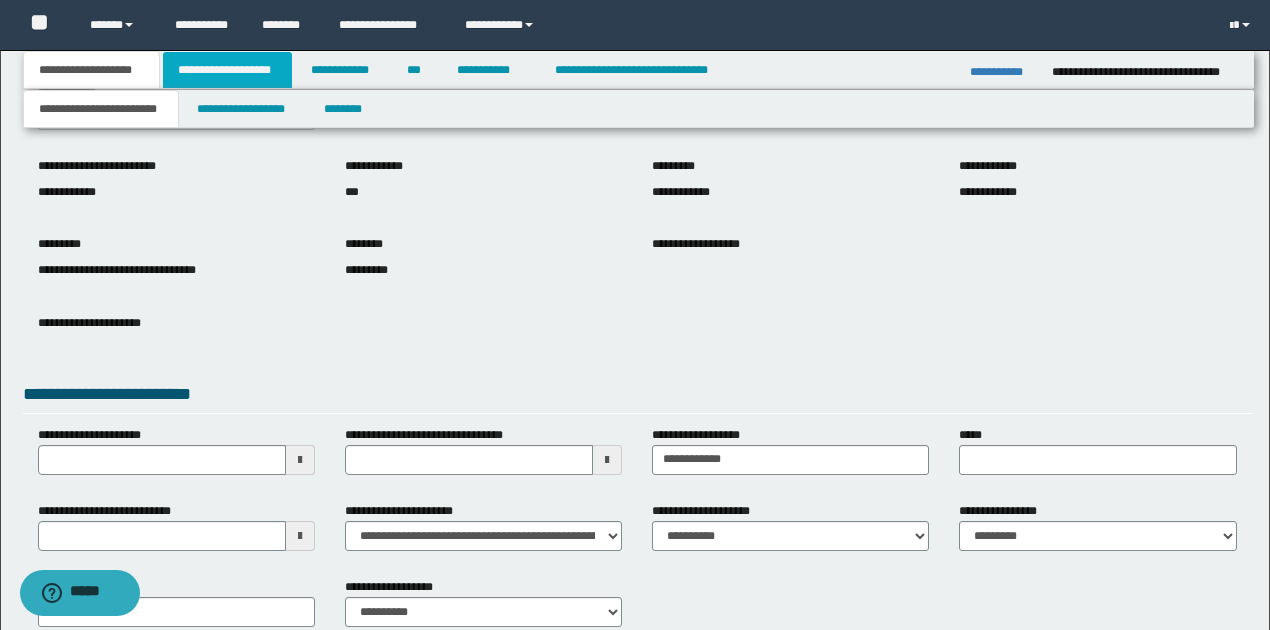 click on "**********" at bounding box center (227, 70) 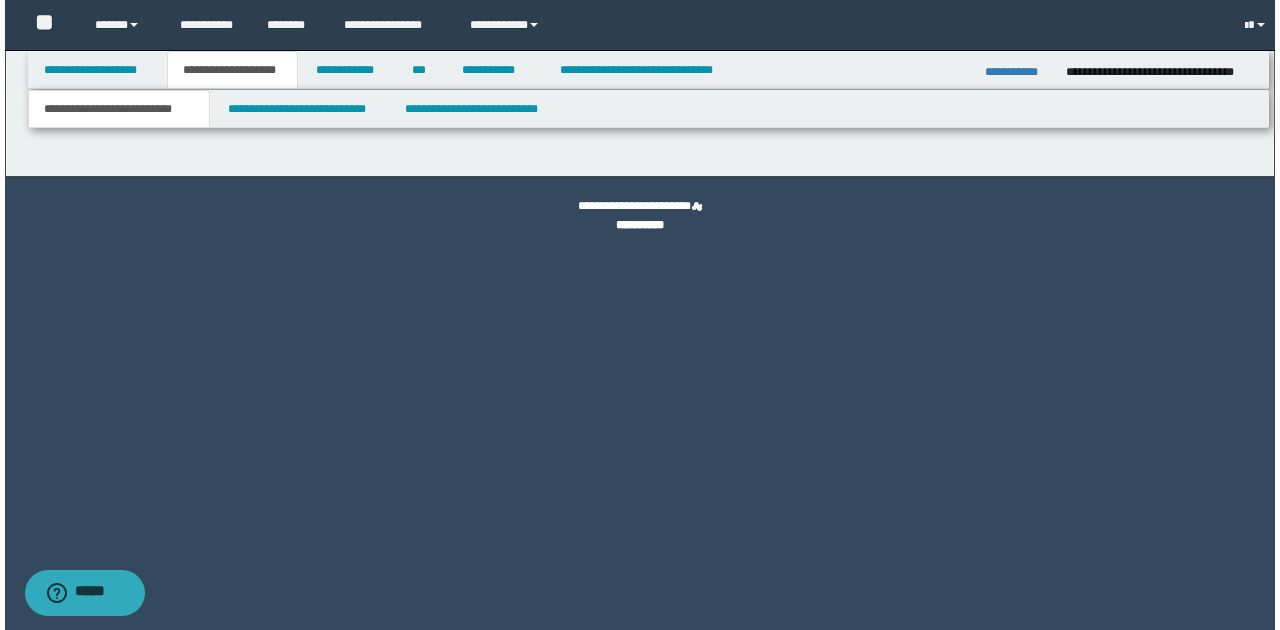 scroll, scrollTop: 0, scrollLeft: 0, axis: both 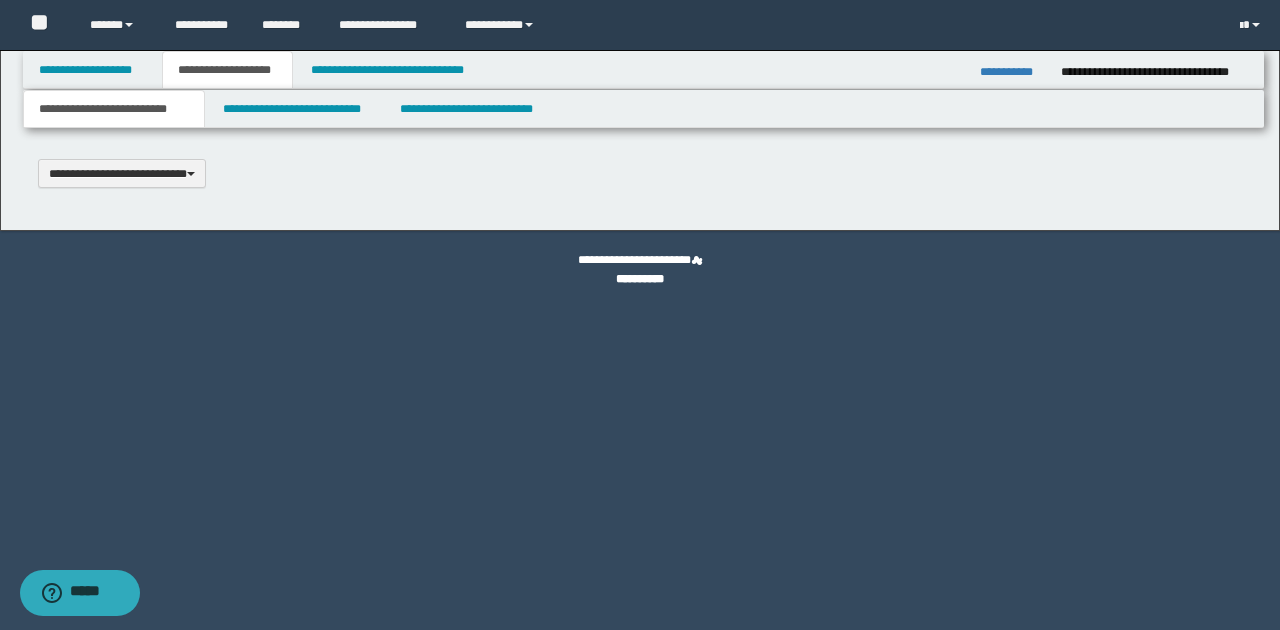 type 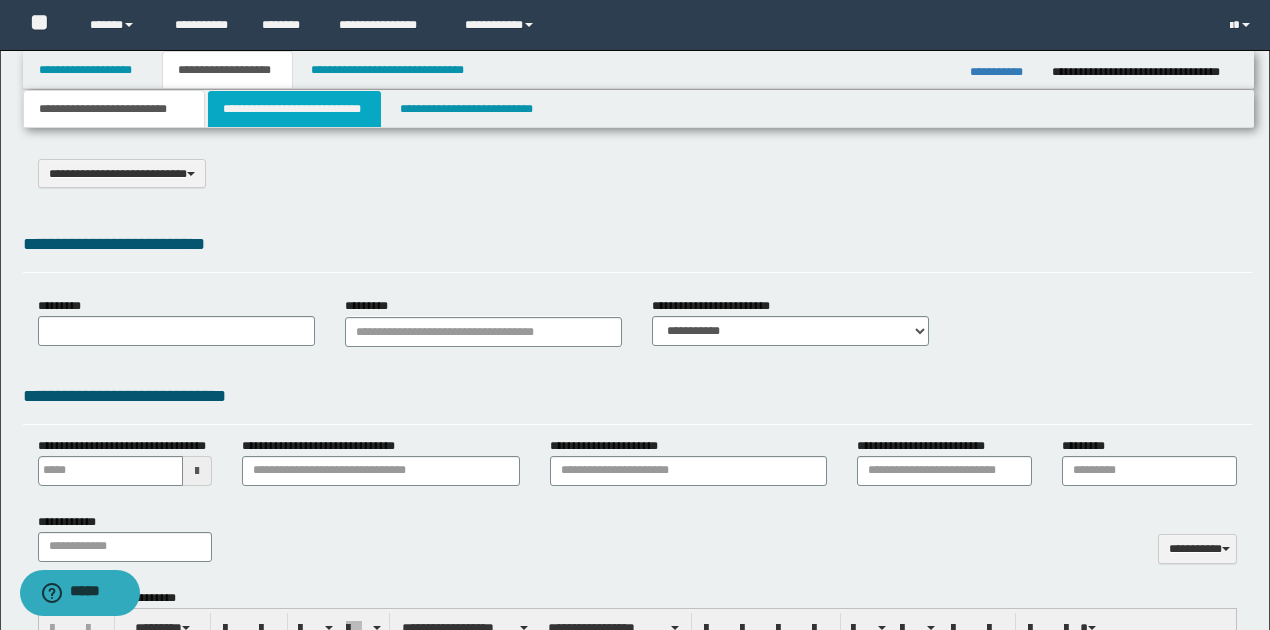 select on "*" 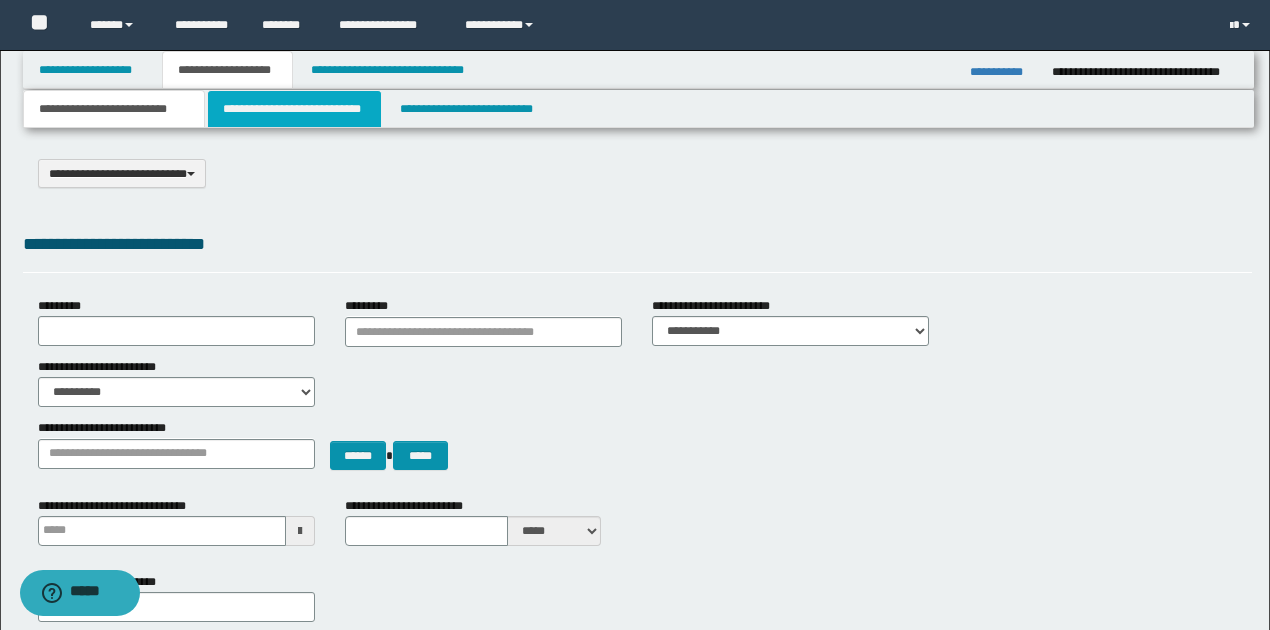 click on "**********" at bounding box center [294, 109] 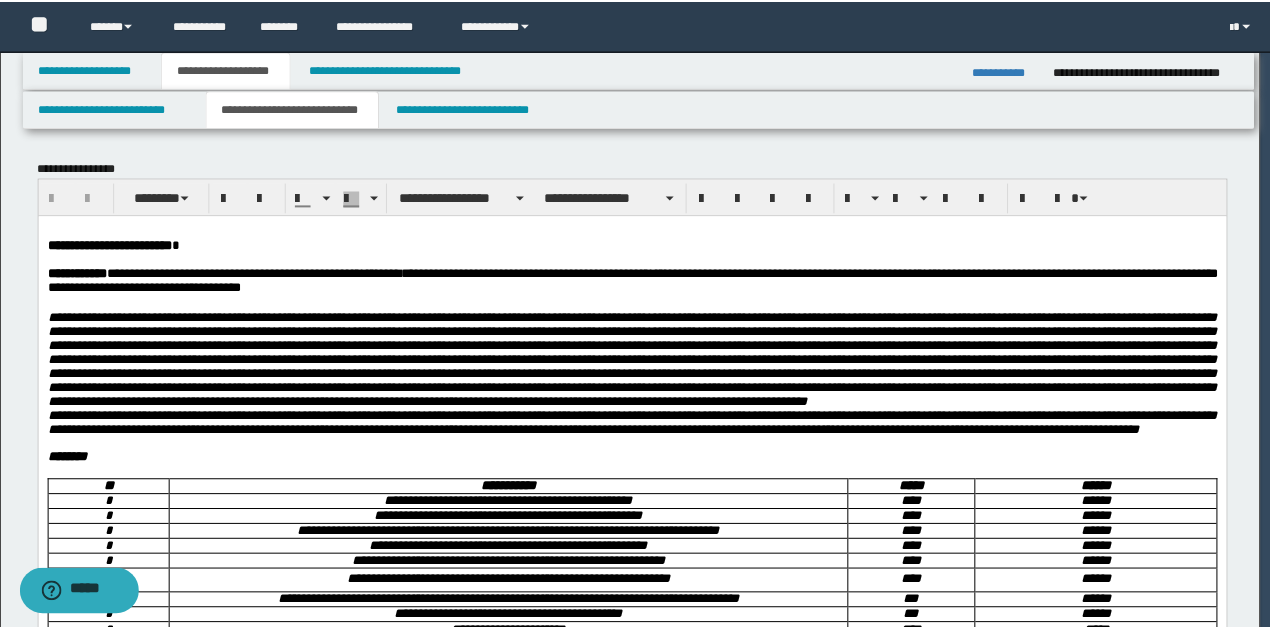 scroll, scrollTop: 0, scrollLeft: 0, axis: both 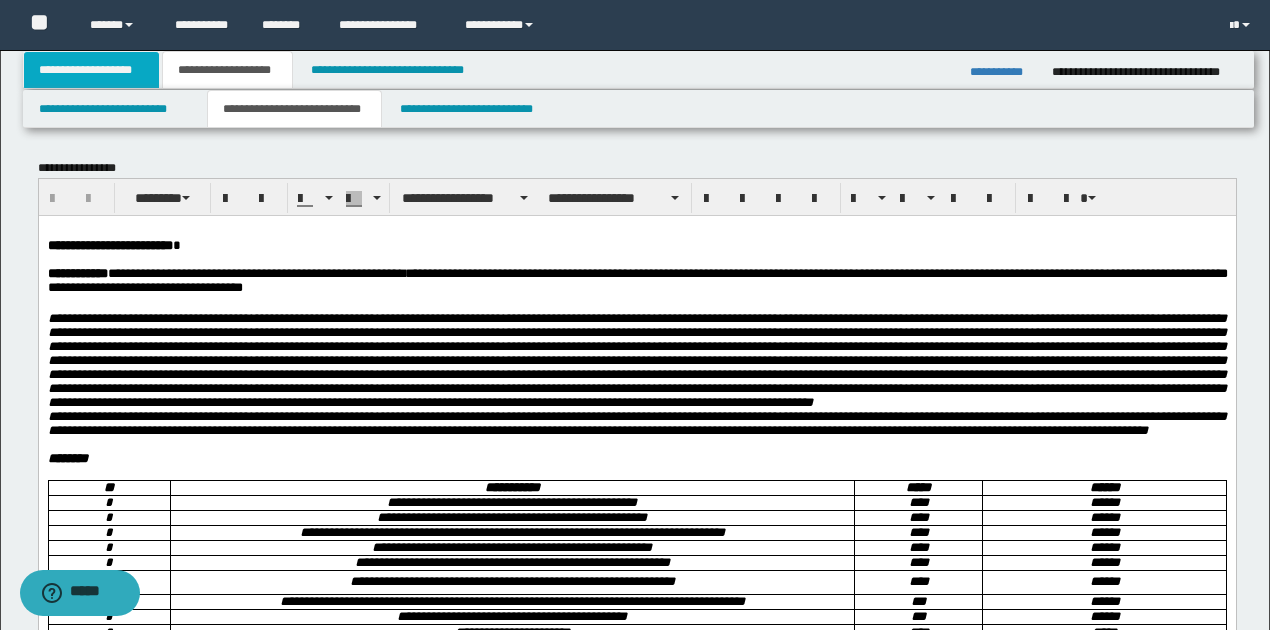 click on "**********" at bounding box center [92, 70] 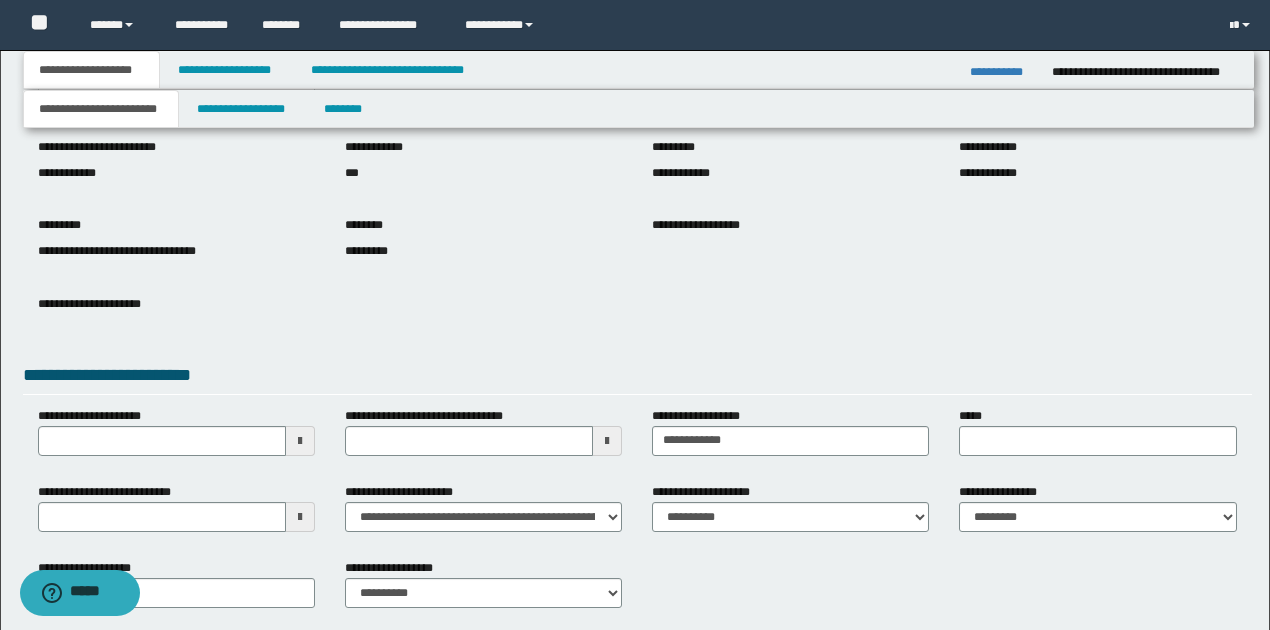 scroll, scrollTop: 200, scrollLeft: 0, axis: vertical 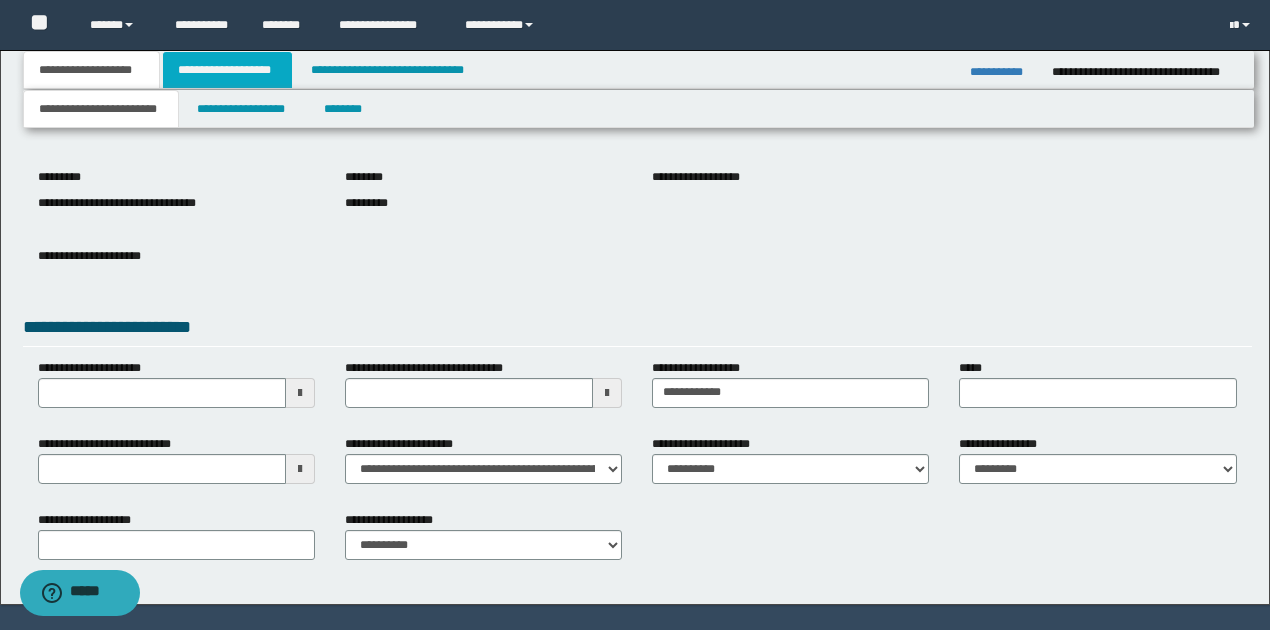 click on "**********" at bounding box center (227, 70) 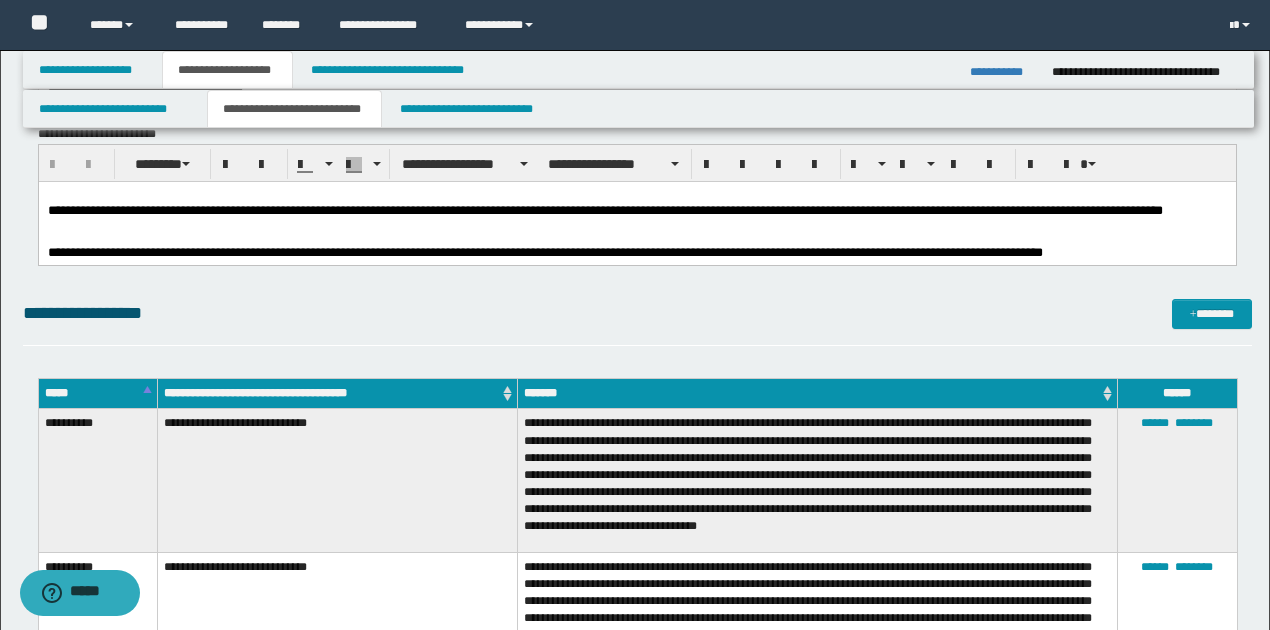 click on "**********" at bounding box center (294, 109) 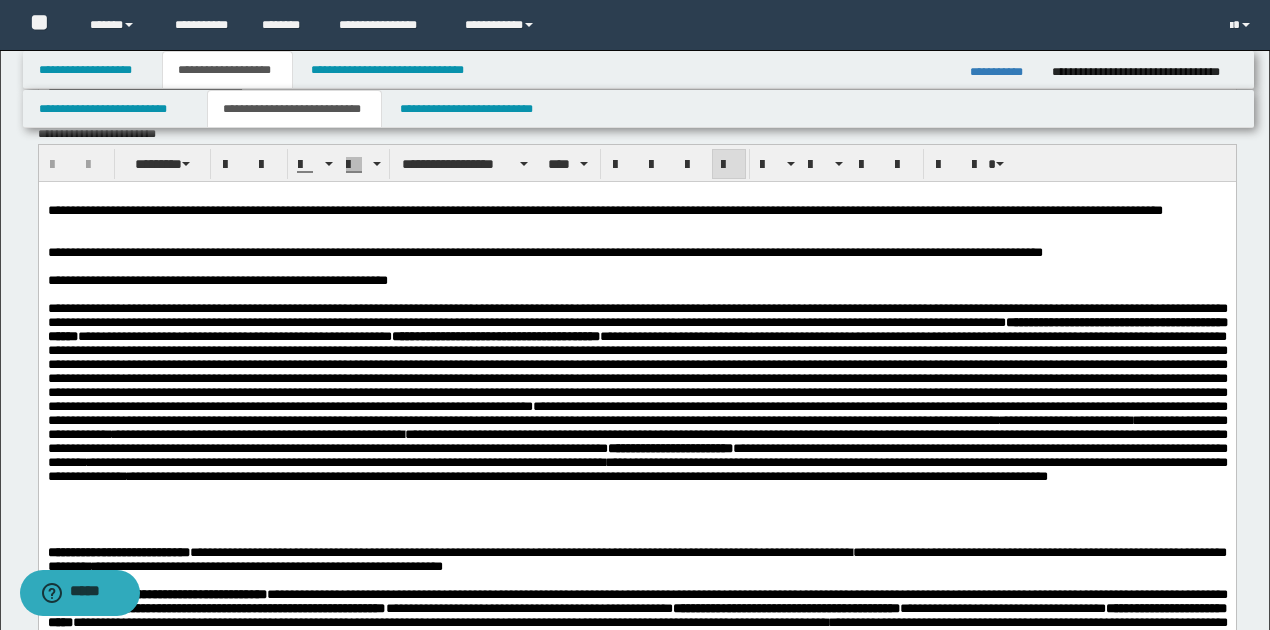click on "**********" at bounding box center (604, 210) 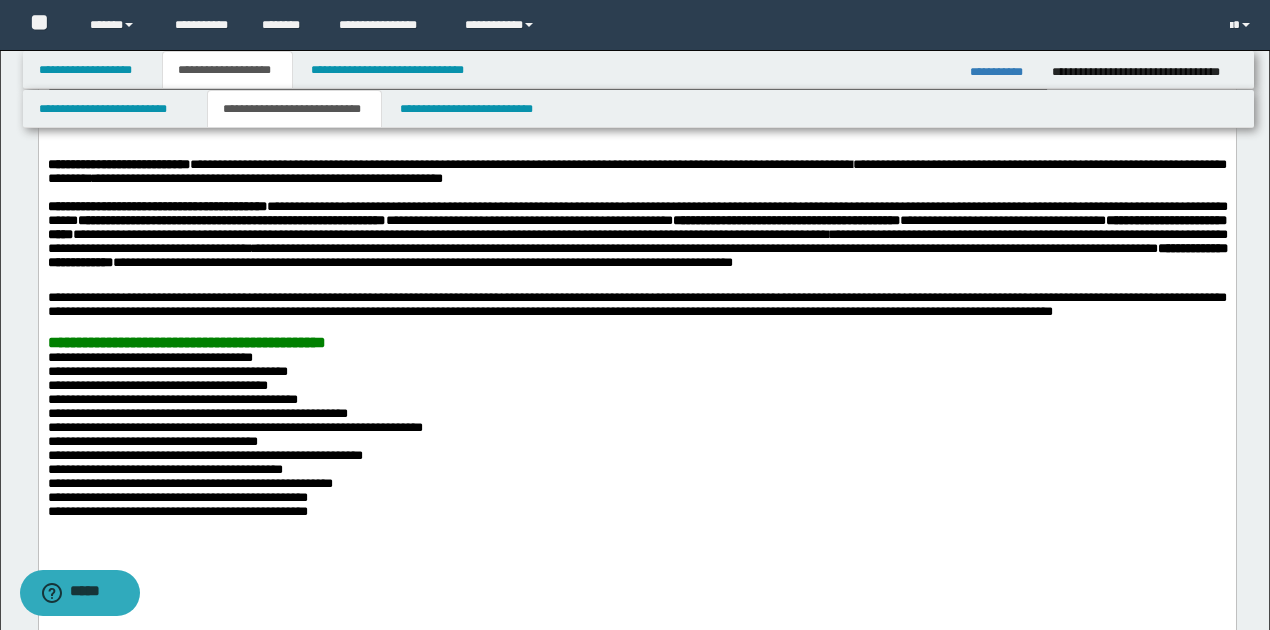 scroll, scrollTop: 666, scrollLeft: 0, axis: vertical 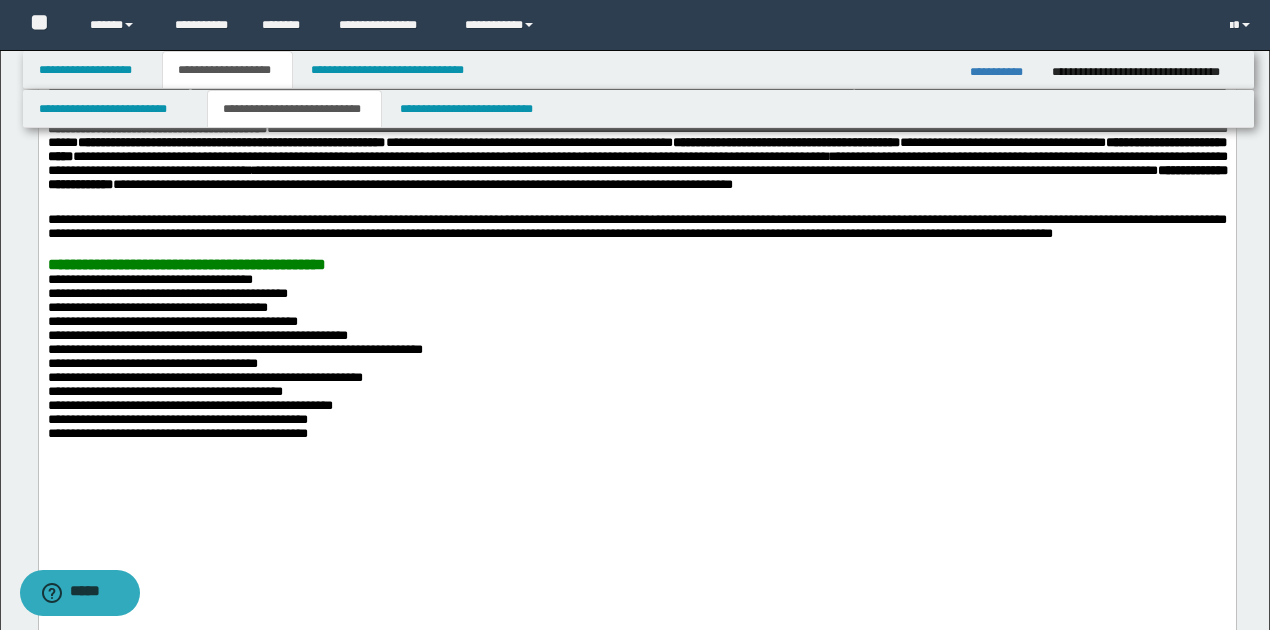 click on "**********" at bounding box center (1003, 72) 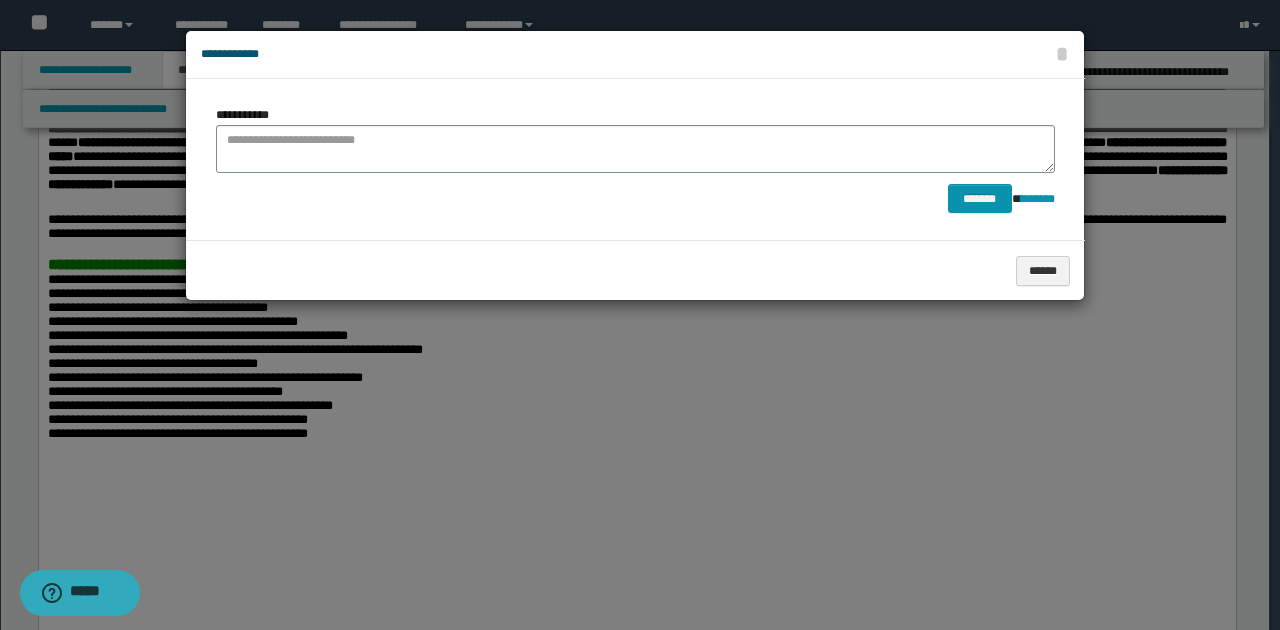 click on "**********" at bounding box center [635, 165] 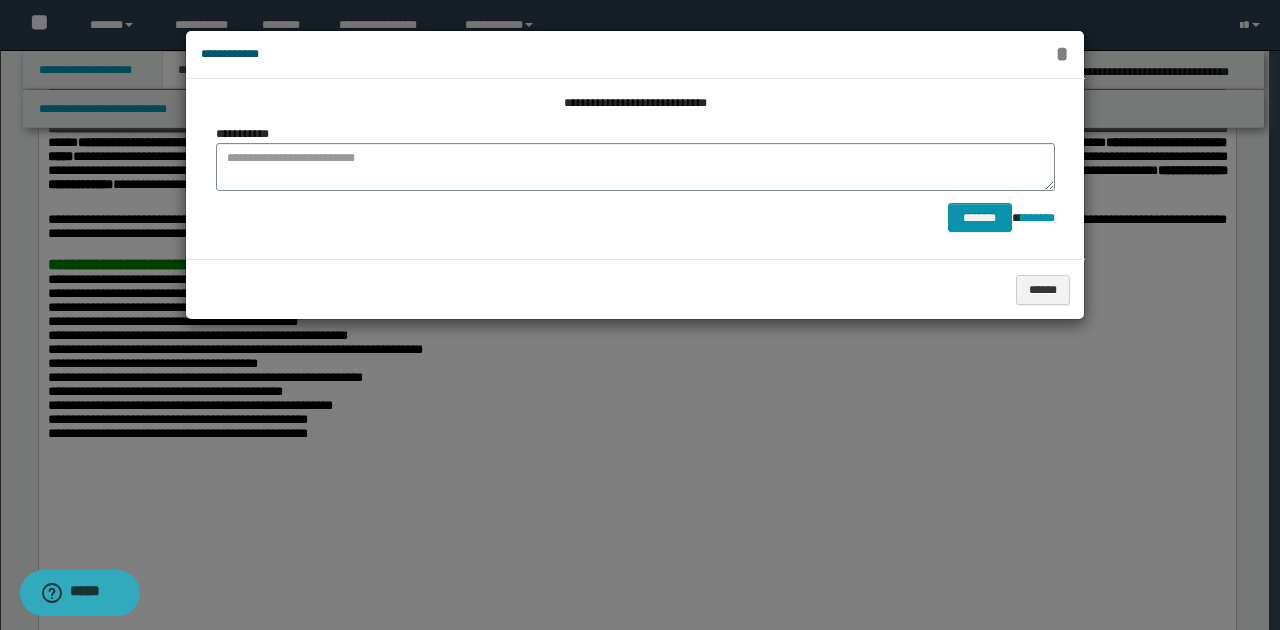 click on "*" at bounding box center [1062, 54] 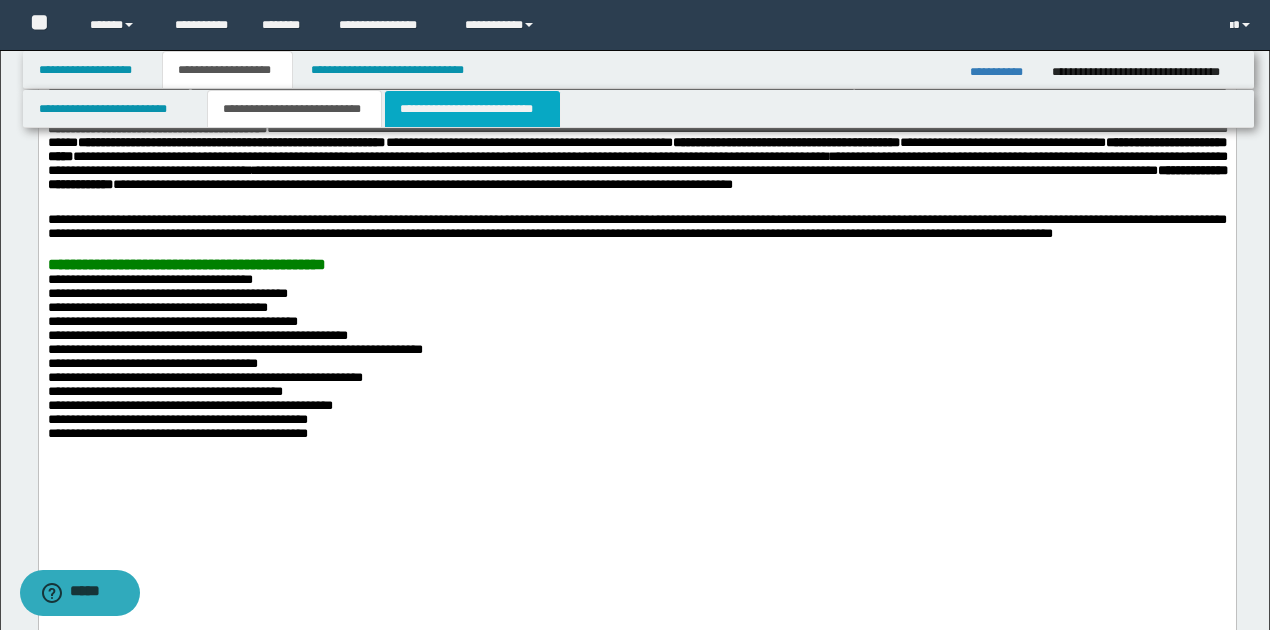 click on "**********" at bounding box center (472, 109) 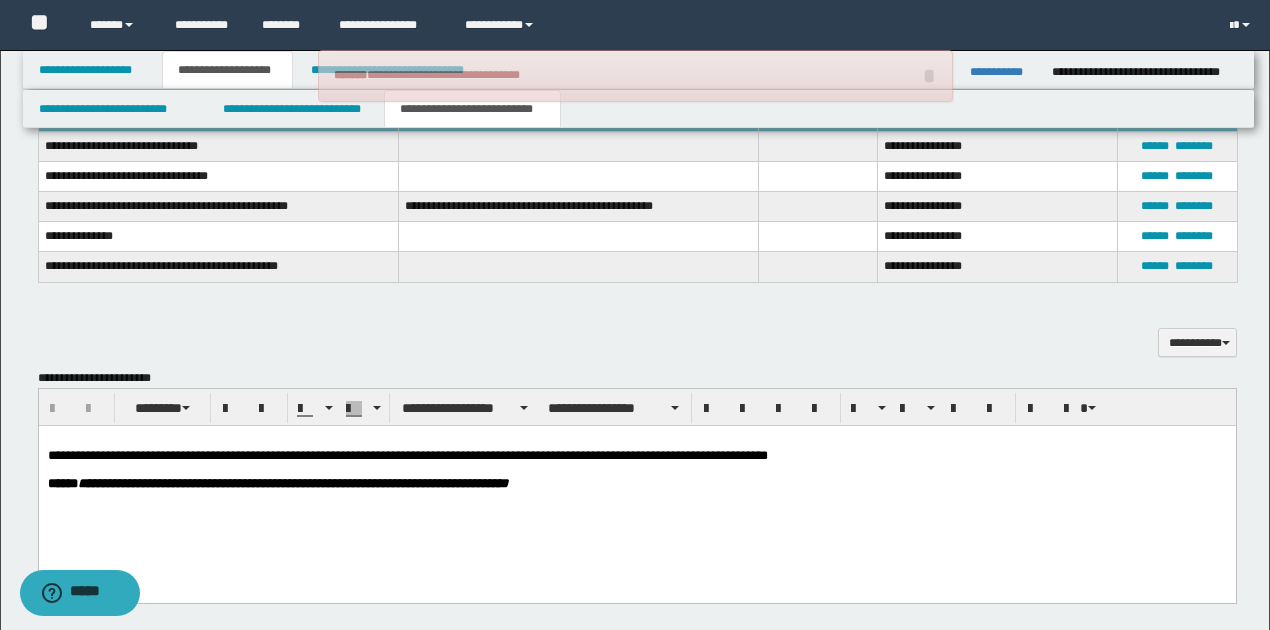 scroll, scrollTop: 1066, scrollLeft: 0, axis: vertical 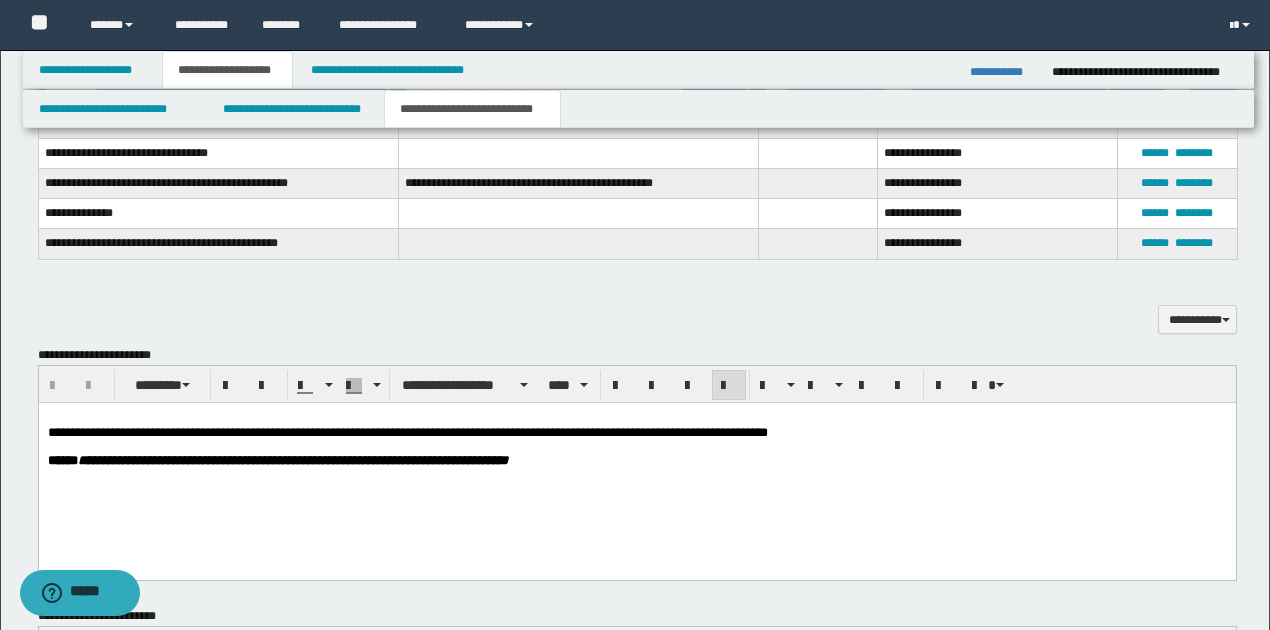 click on "**********" at bounding box center [407, 432] 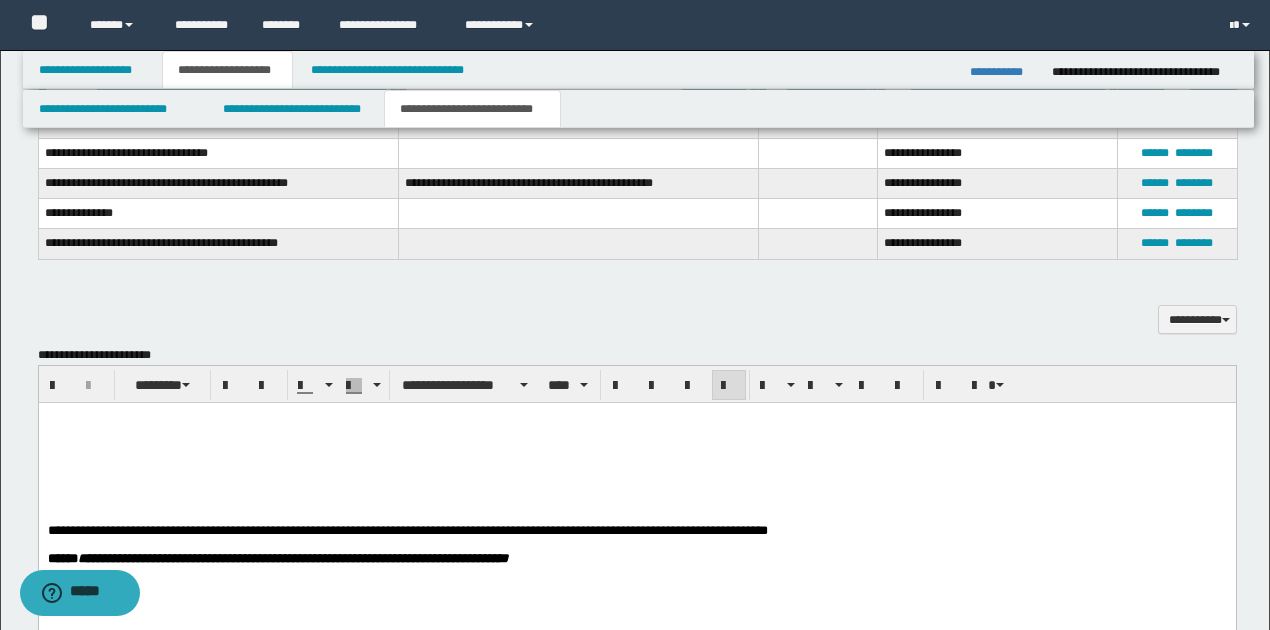 click at bounding box center [636, 433] 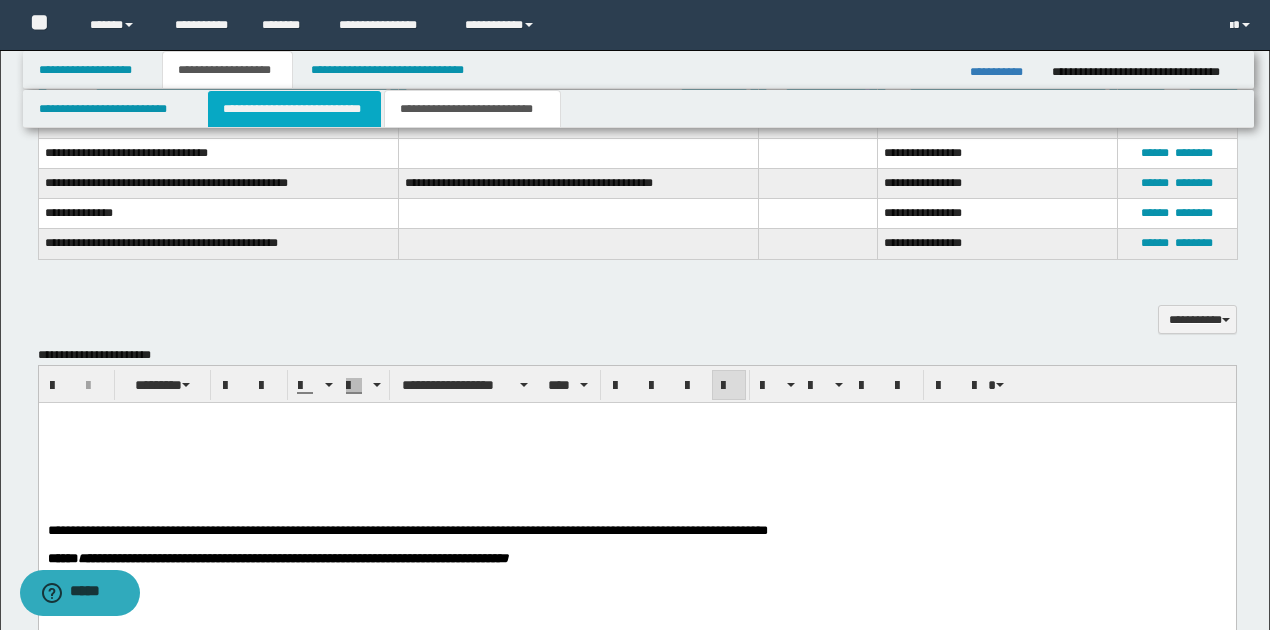 click on "**********" at bounding box center (294, 109) 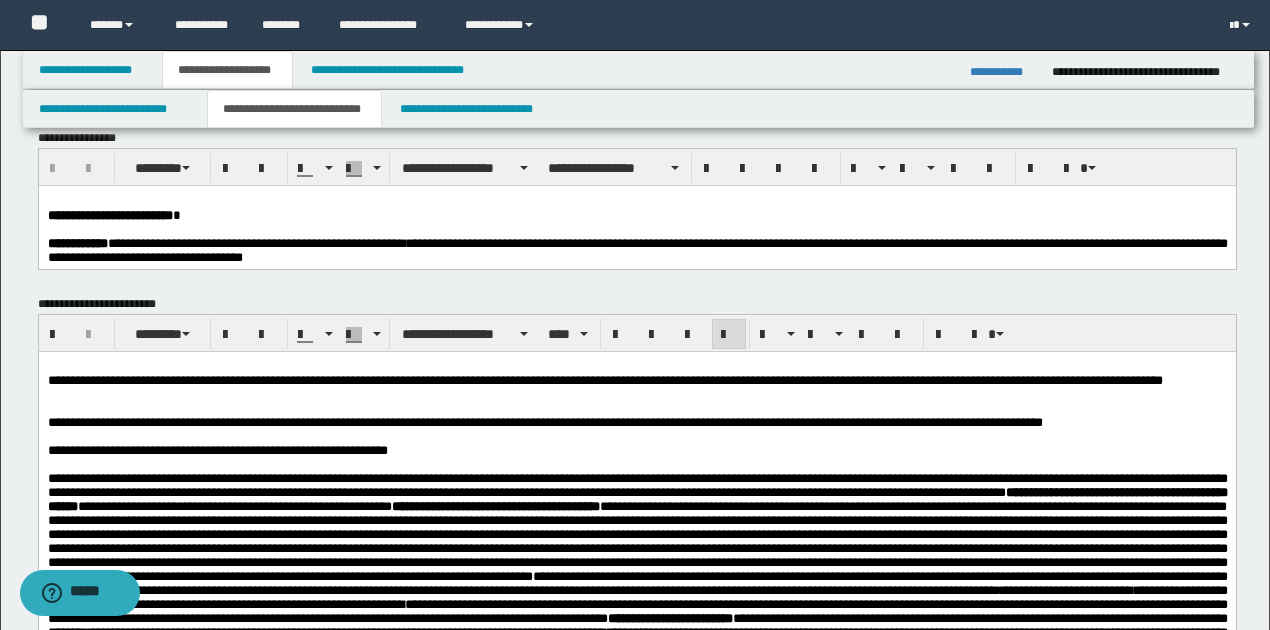scroll, scrollTop: 0, scrollLeft: 0, axis: both 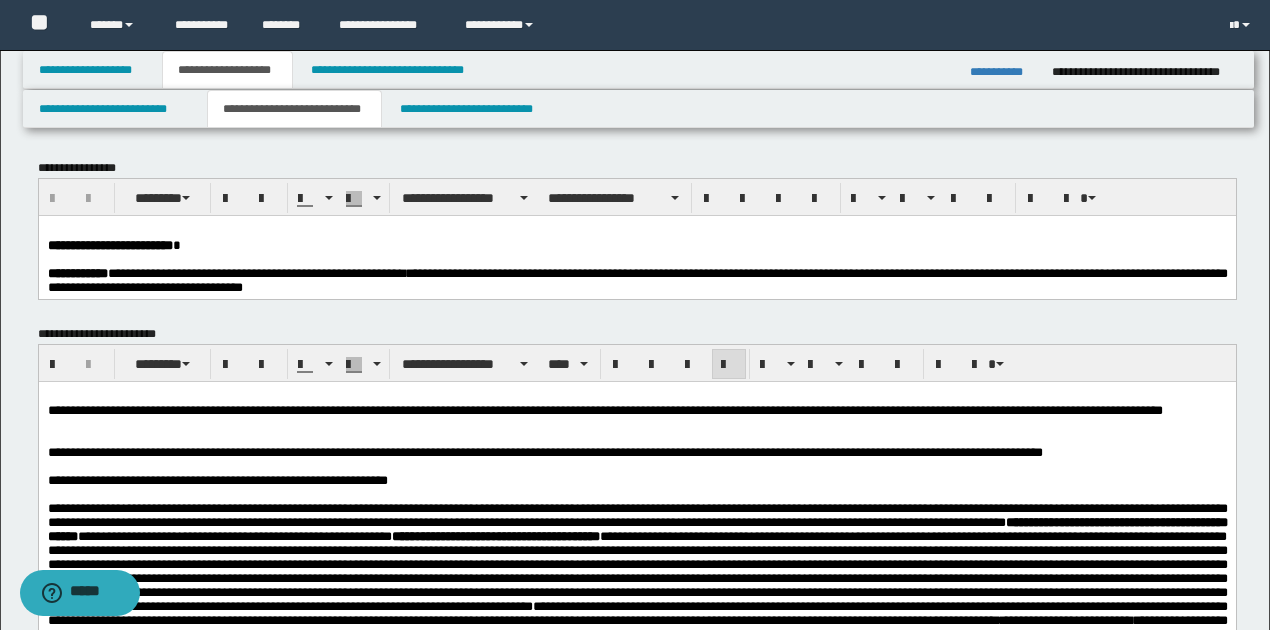 click on "**********" at bounding box center [257, 272] 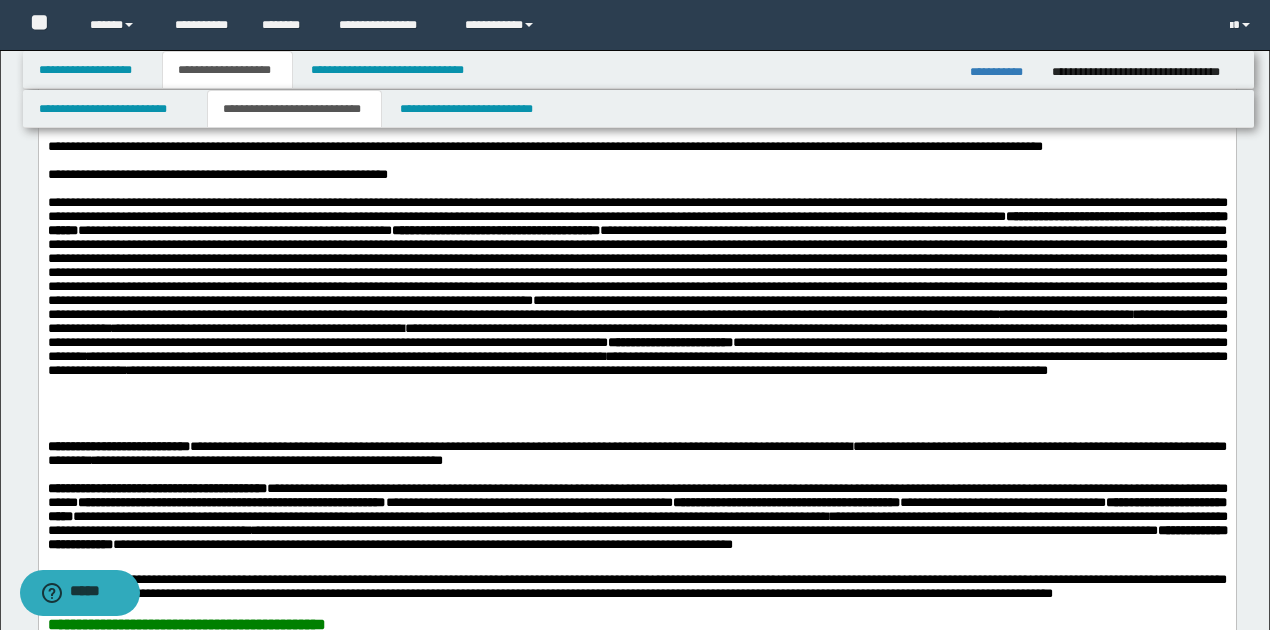 scroll, scrollTop: 1266, scrollLeft: 0, axis: vertical 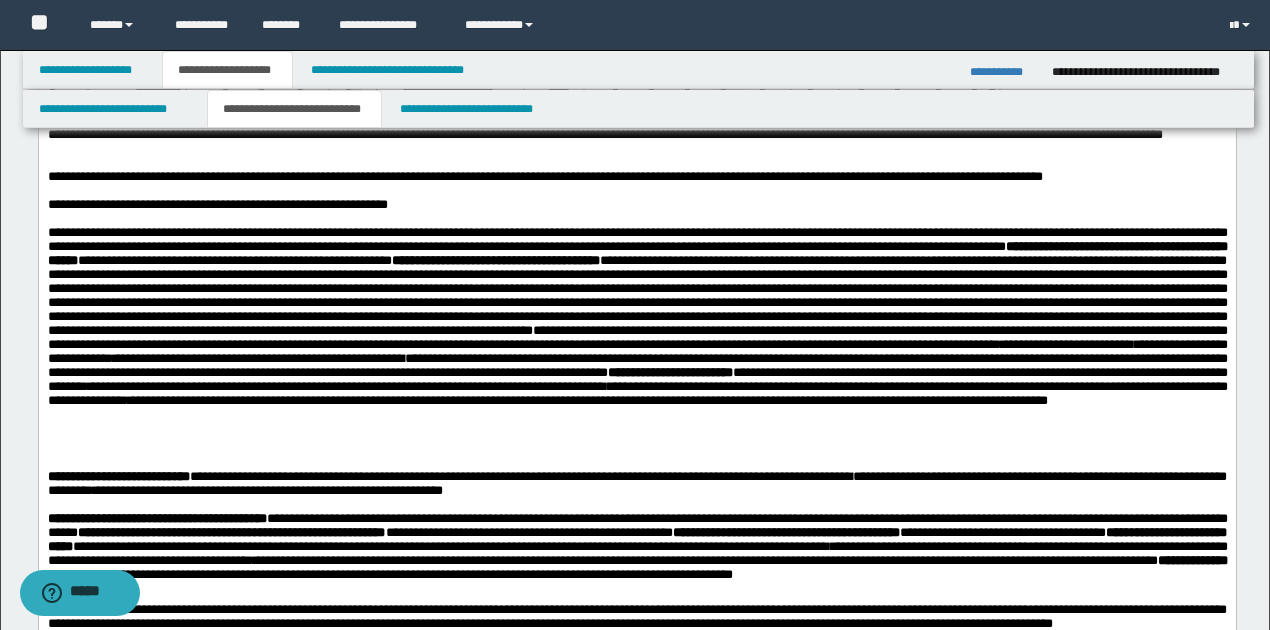 click on "**********" at bounding box center (544, 176) 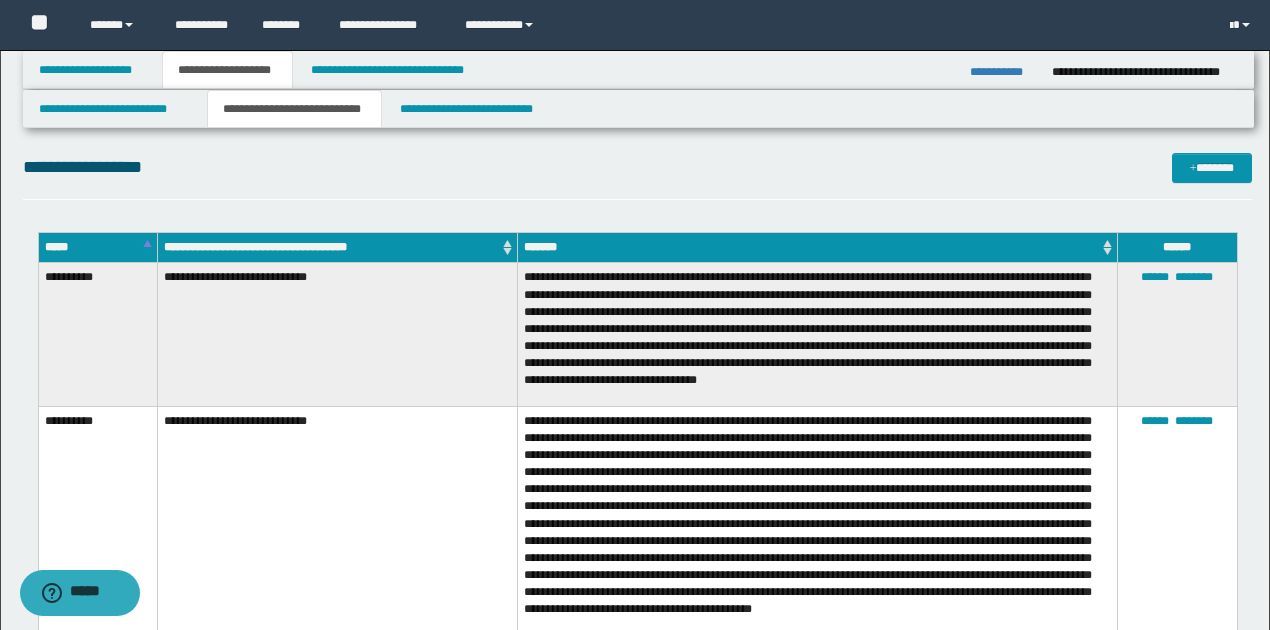 scroll, scrollTop: 2200, scrollLeft: 0, axis: vertical 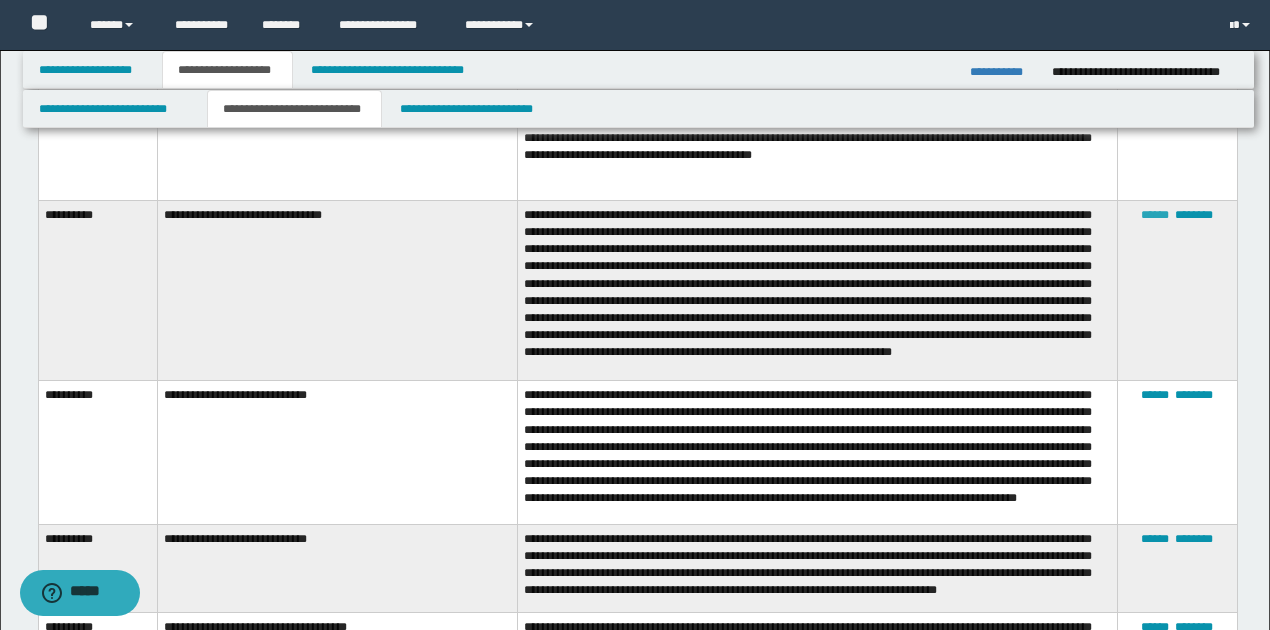 click on "******" at bounding box center [1155, 215] 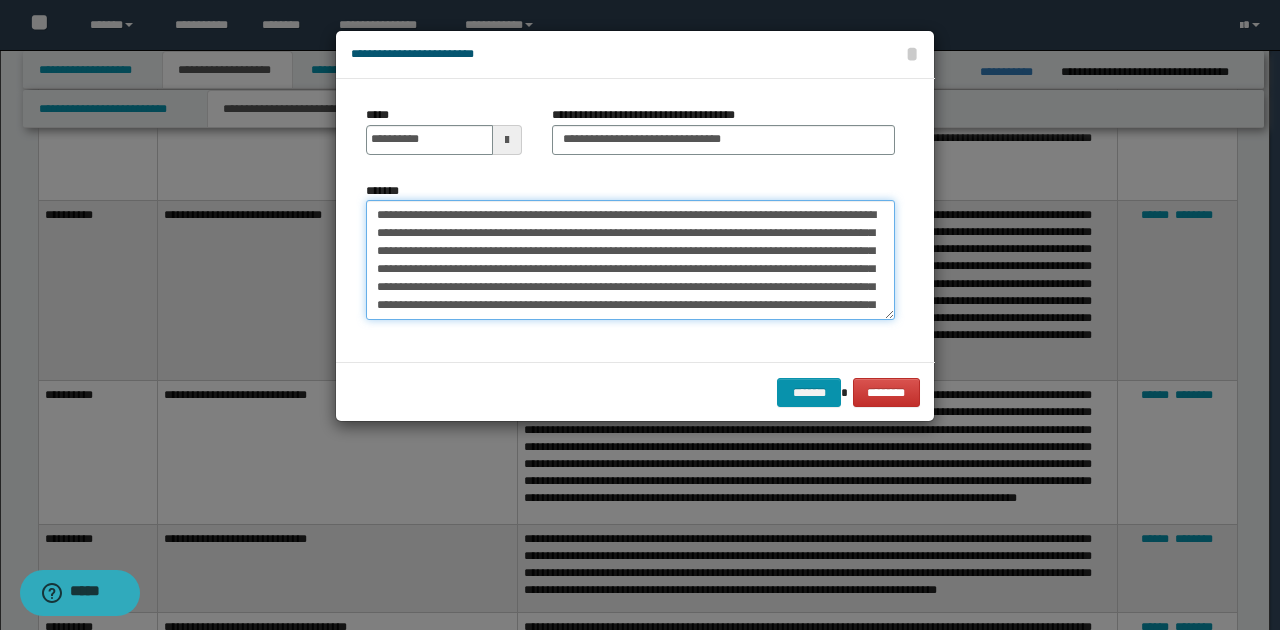 drag, startPoint x: 472, startPoint y: 232, endPoint x: 483, endPoint y: 234, distance: 11.18034 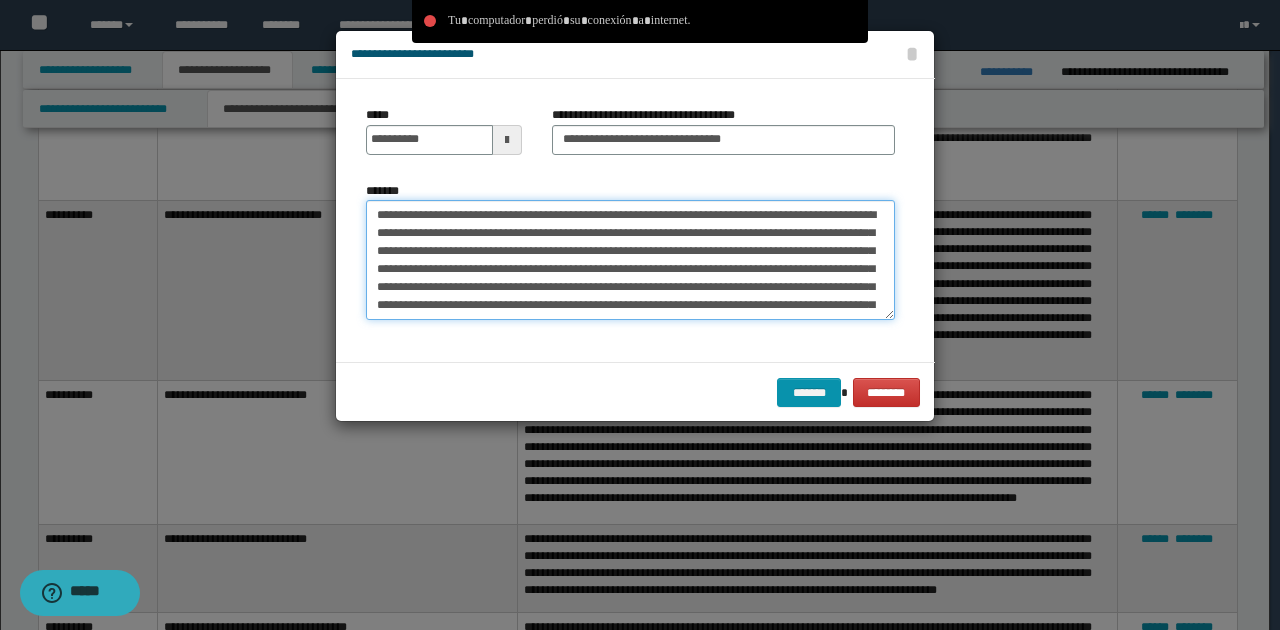 drag, startPoint x: 665, startPoint y: 252, endPoint x: 647, endPoint y: 288, distance: 40.24922 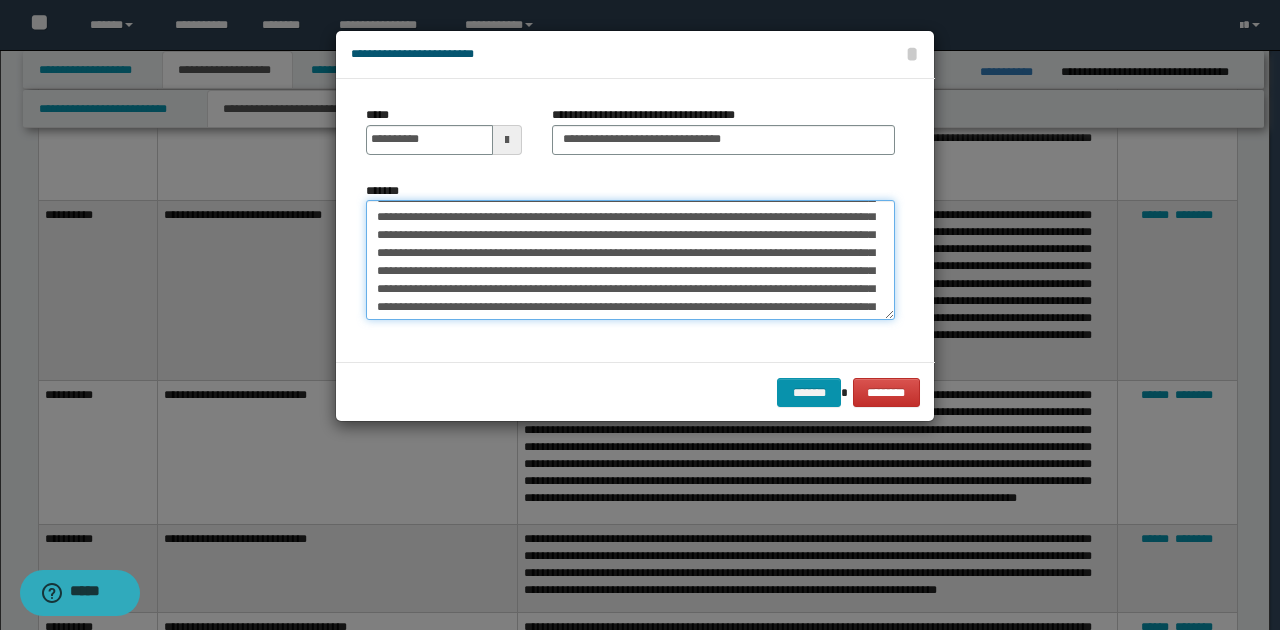 scroll, scrollTop: 66, scrollLeft: 0, axis: vertical 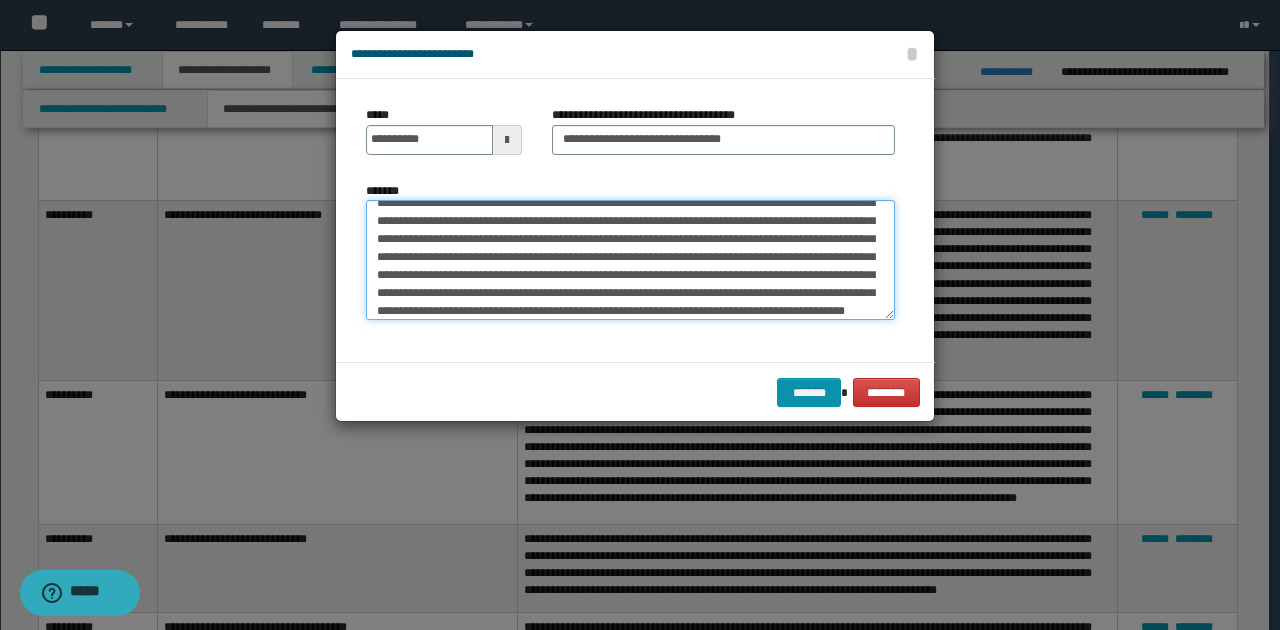 click on "**********" at bounding box center [630, 259] 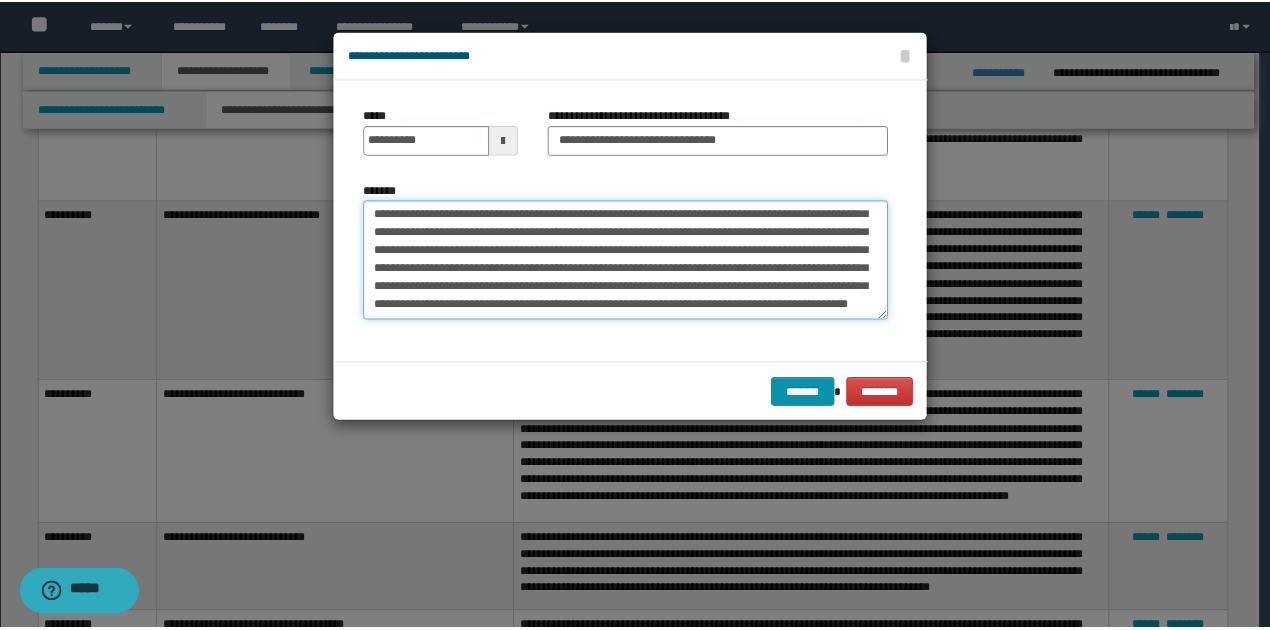 scroll, scrollTop: 108, scrollLeft: 0, axis: vertical 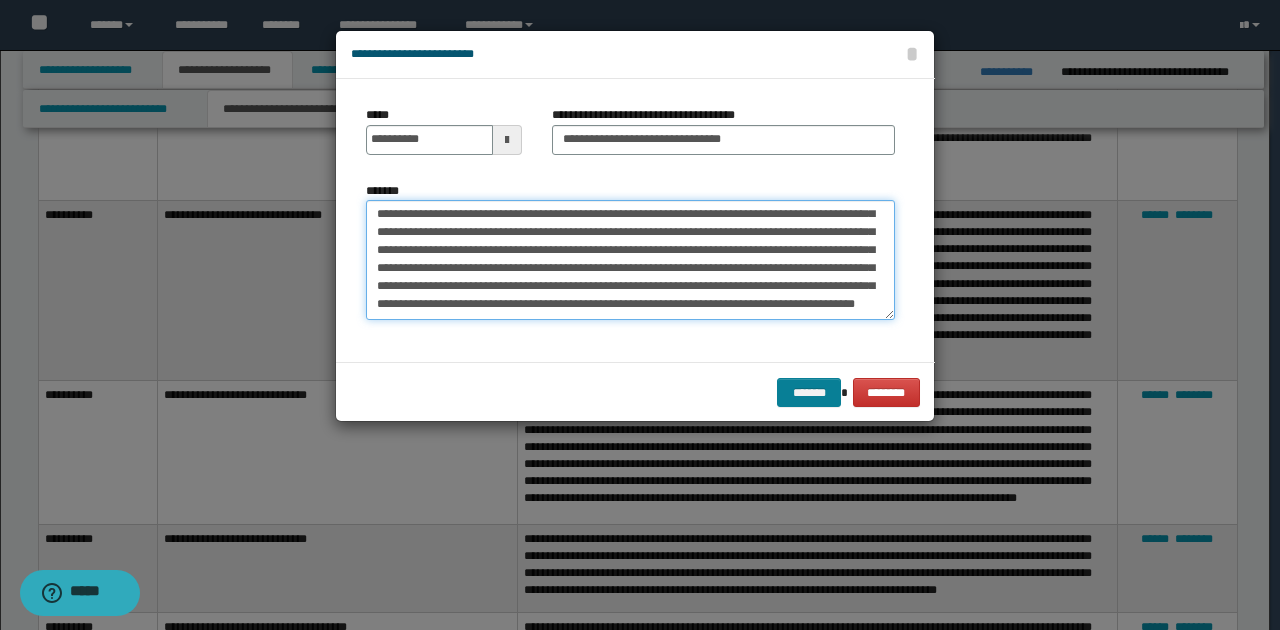 type on "**********" 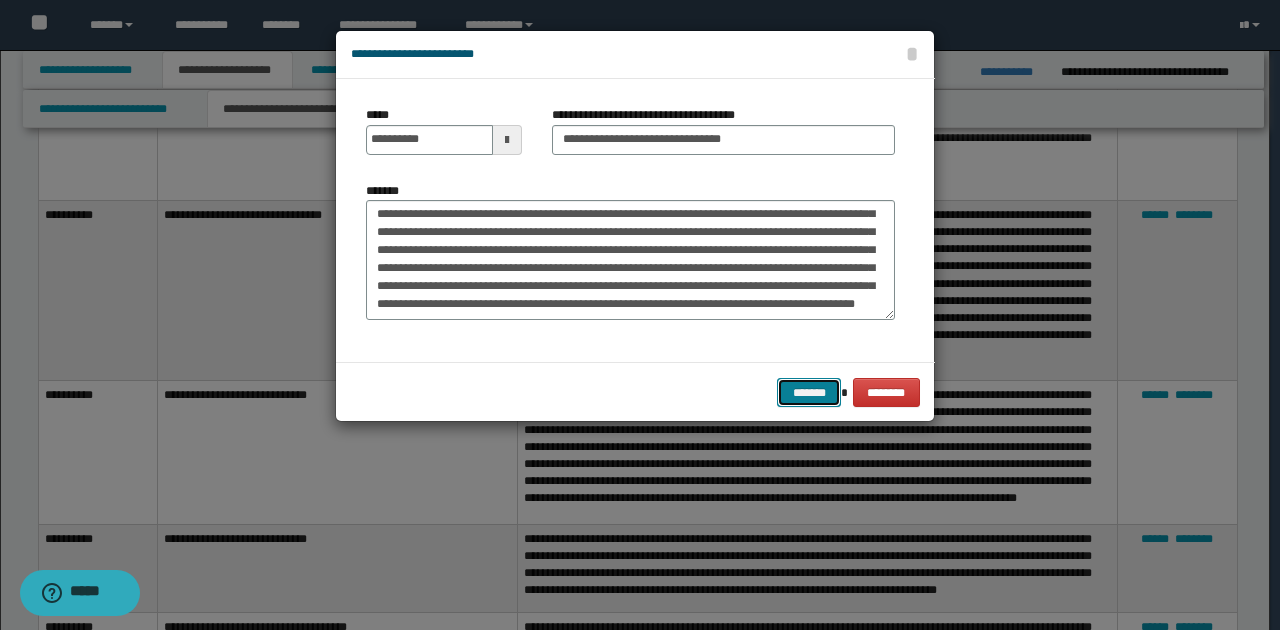 click on "*******" at bounding box center (809, 392) 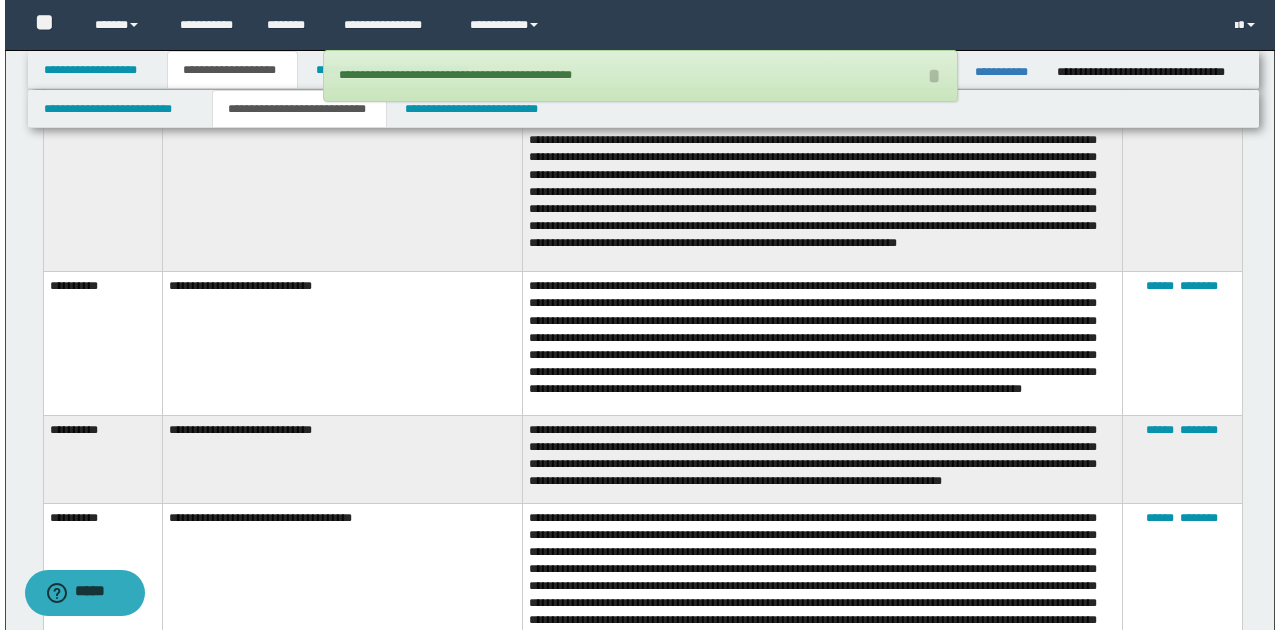 scroll, scrollTop: 4333, scrollLeft: 0, axis: vertical 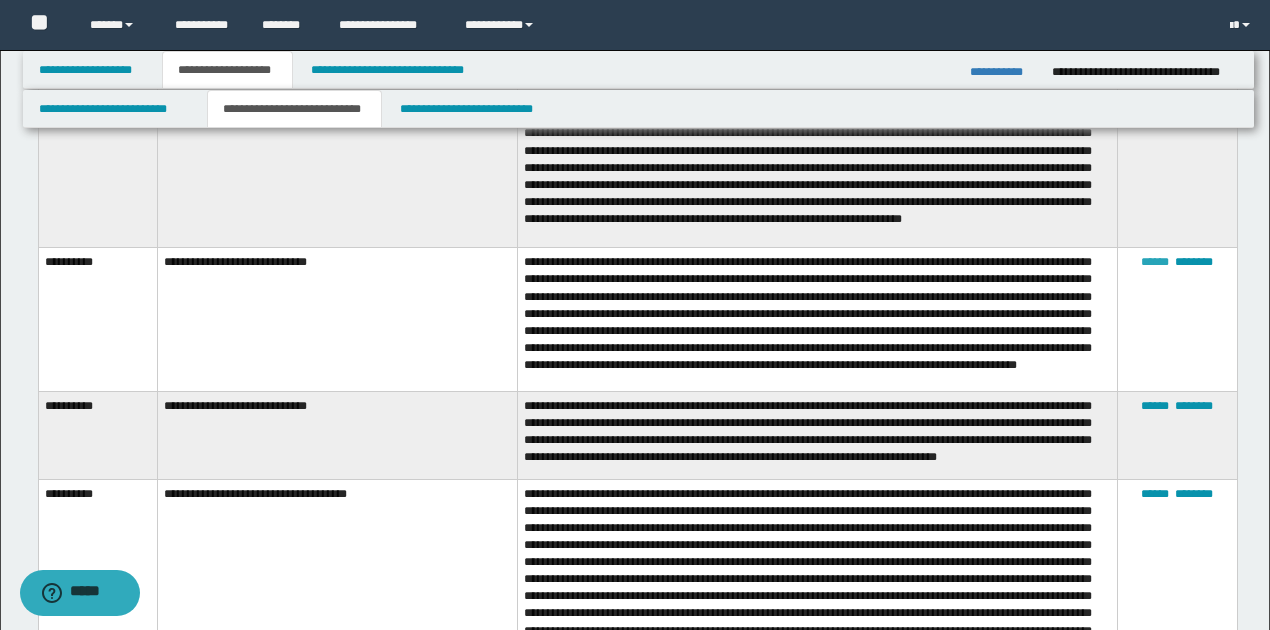 click on "******" at bounding box center (1155, 262) 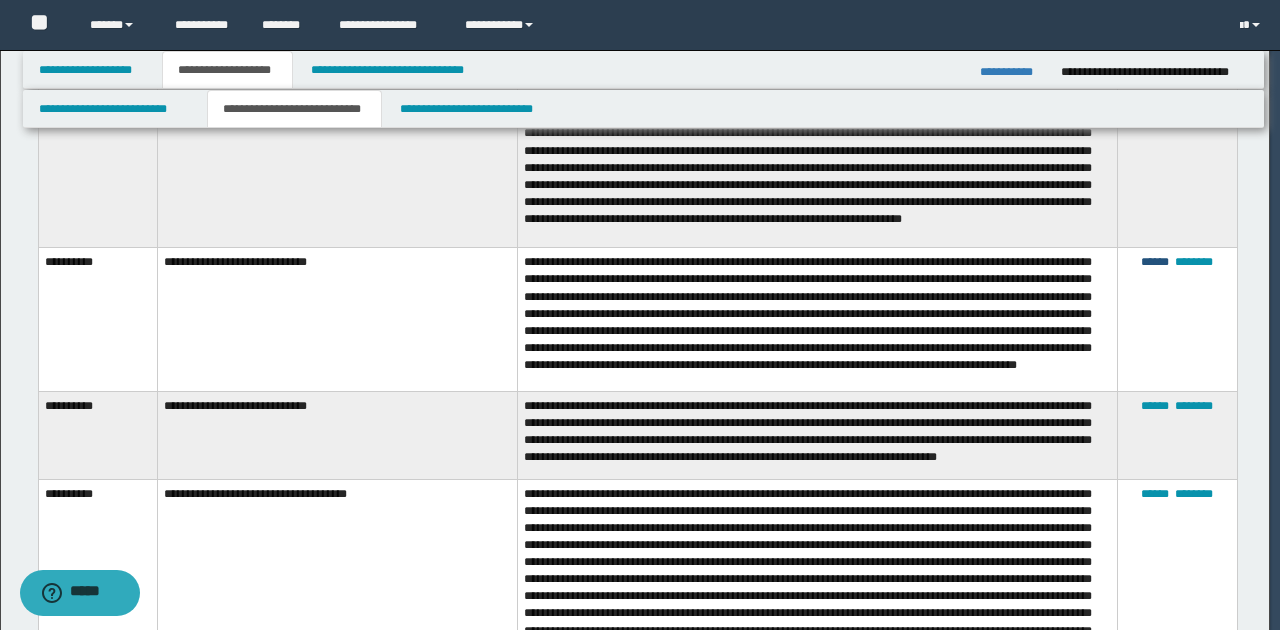 scroll, scrollTop: 54, scrollLeft: 0, axis: vertical 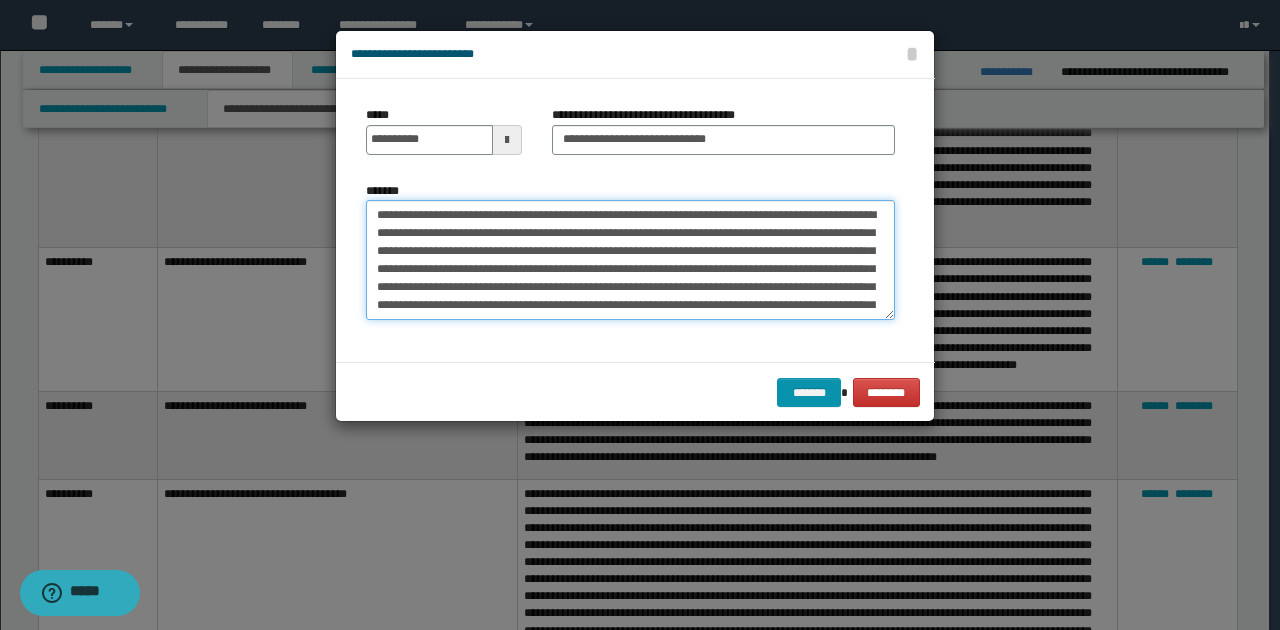 click on "**********" at bounding box center [630, 259] 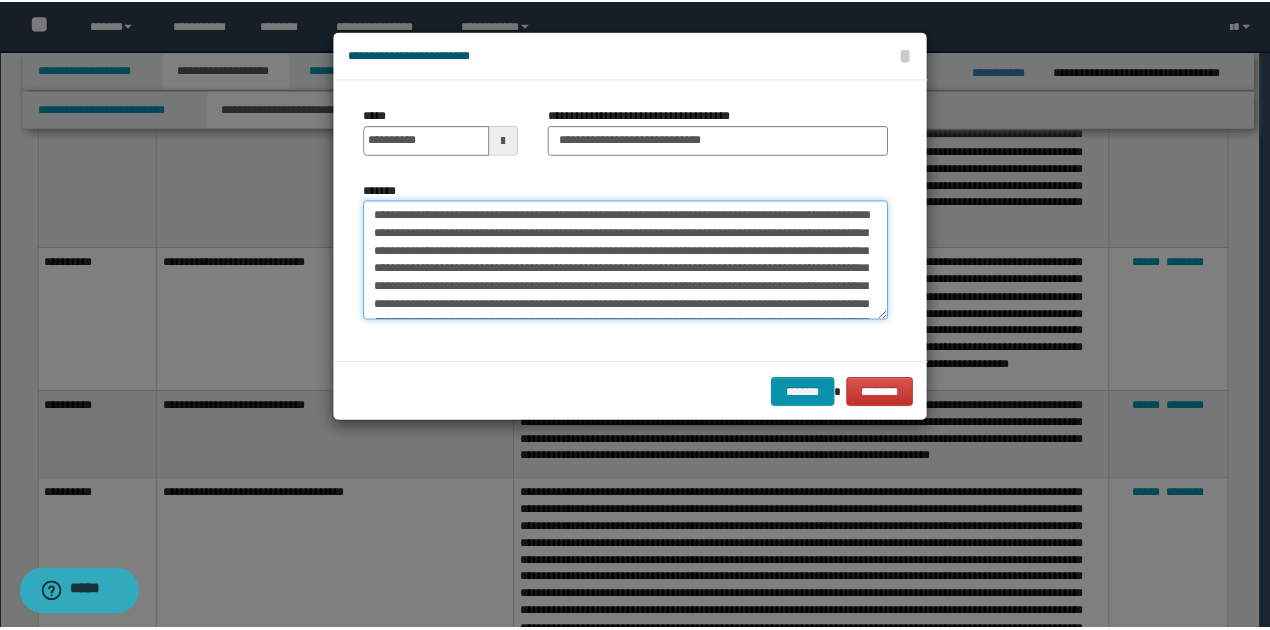 scroll, scrollTop: 54, scrollLeft: 0, axis: vertical 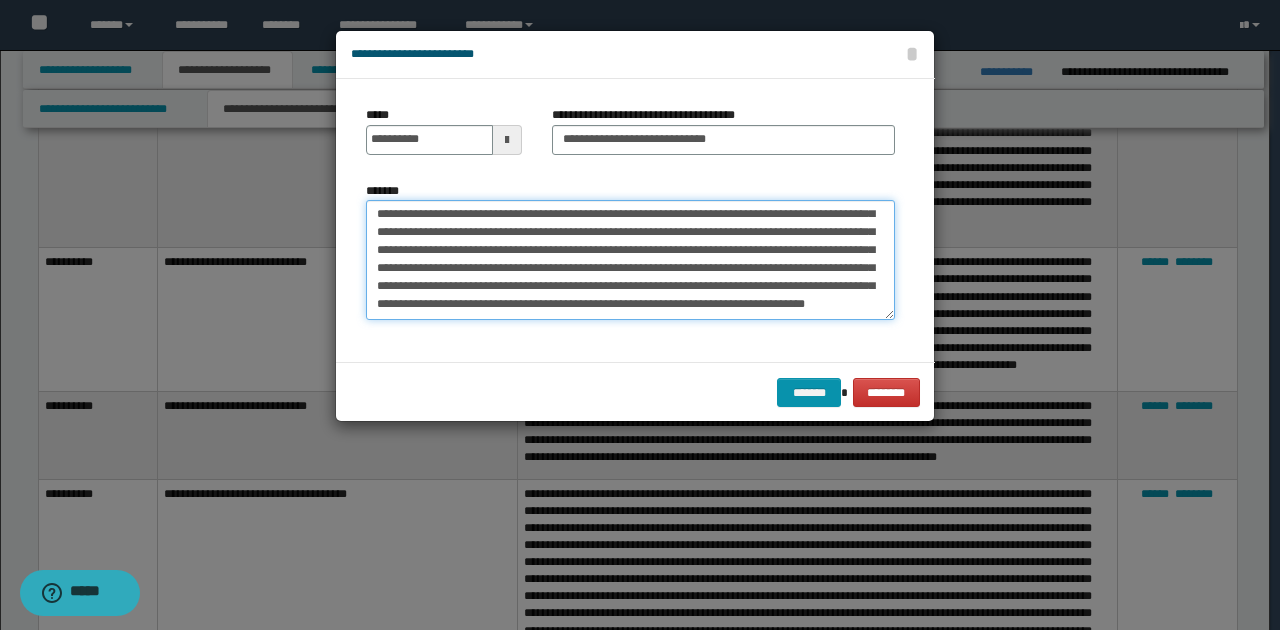 click on "**********" at bounding box center (630, 259) 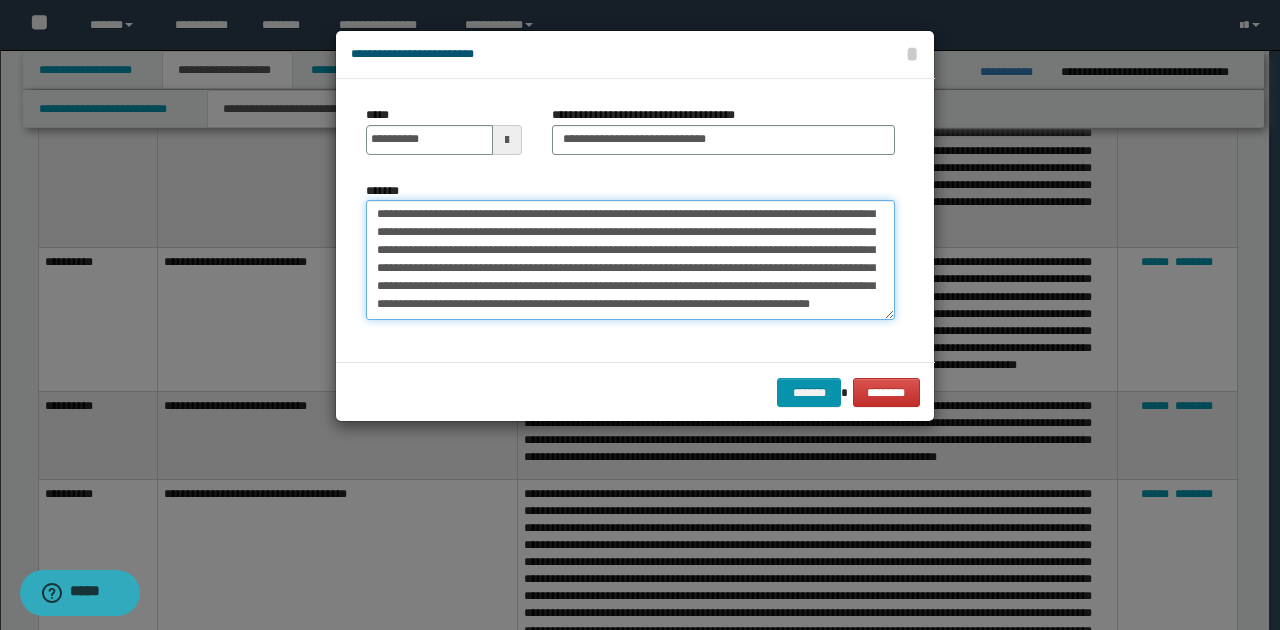 click on "**********" at bounding box center [630, 259] 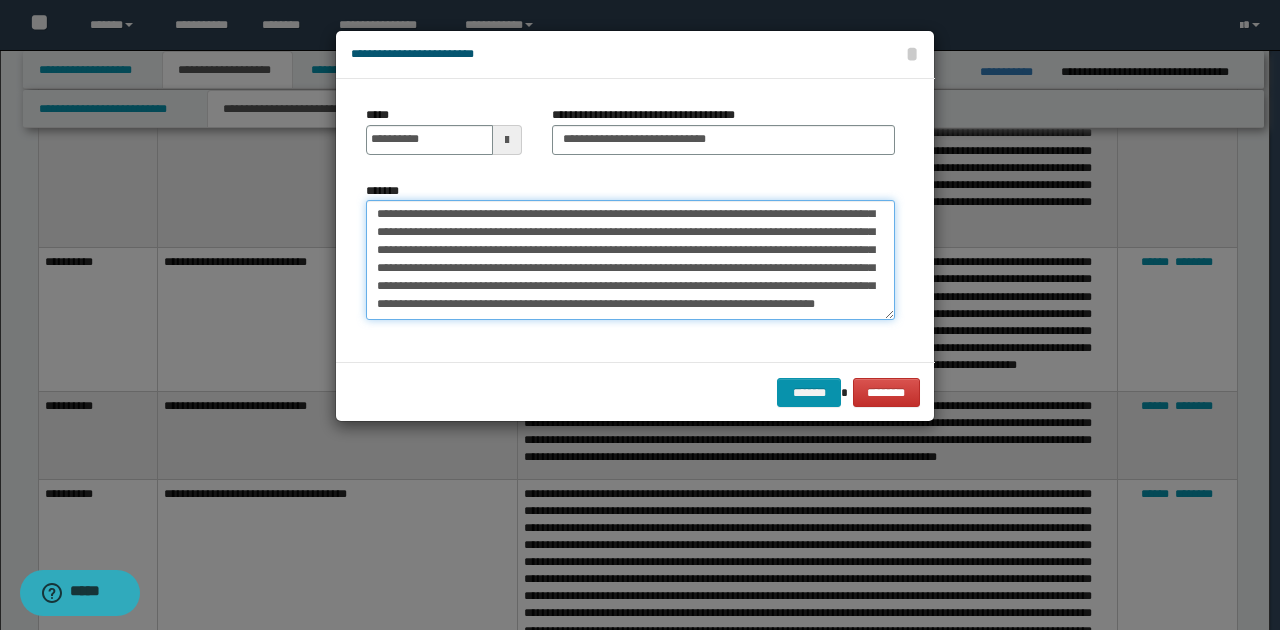 click on "**********" at bounding box center [630, 259] 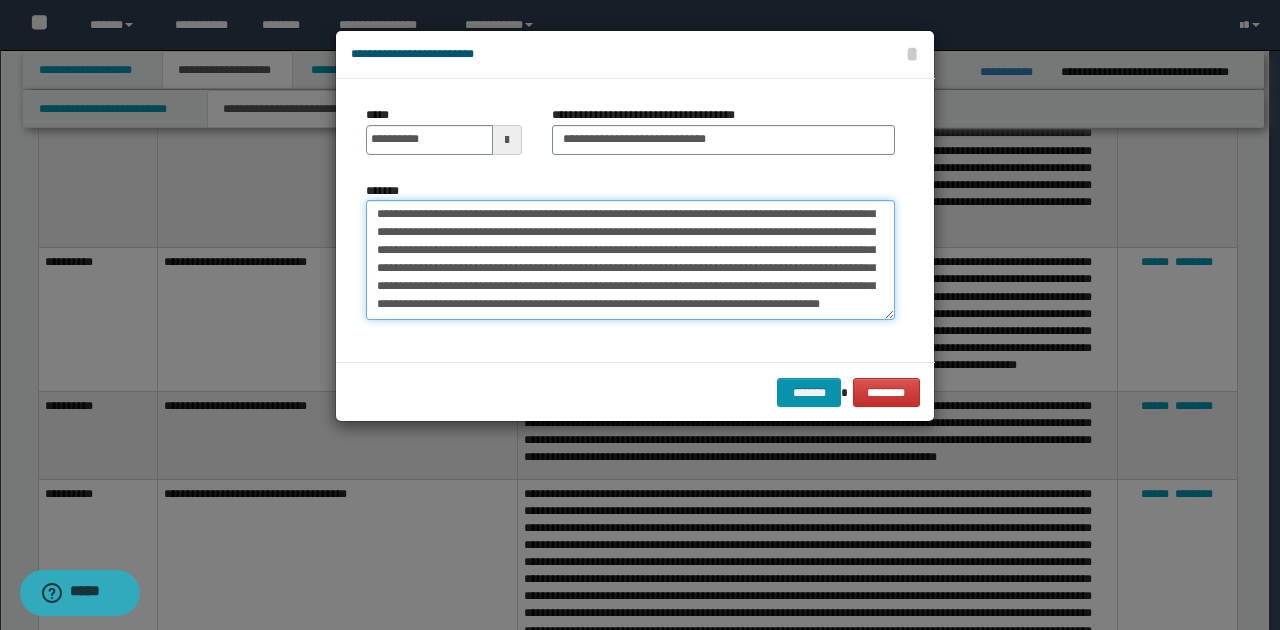 click on "**********" at bounding box center [630, 259] 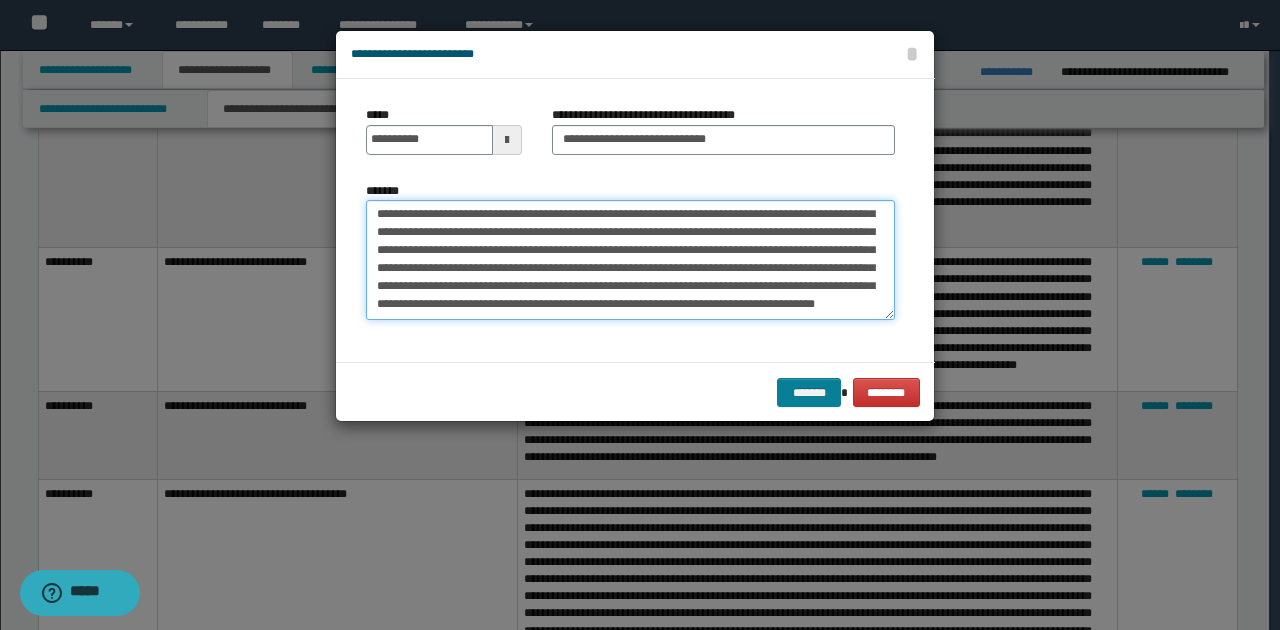 type on "**********" 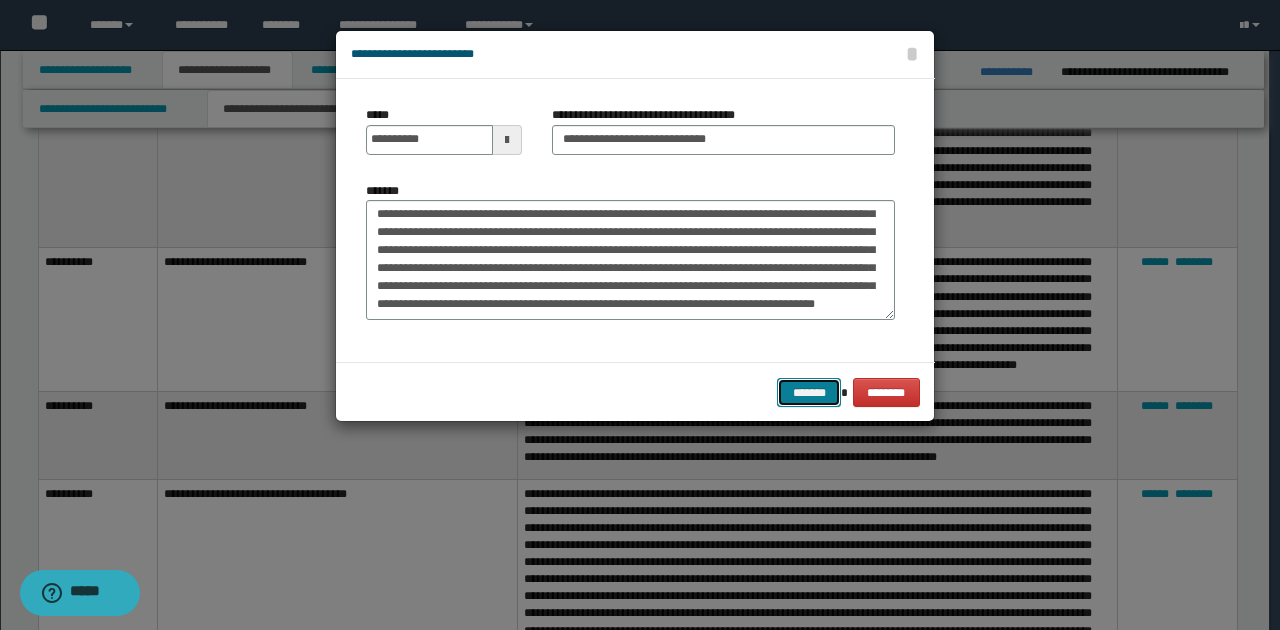 click on "*******" at bounding box center [809, 392] 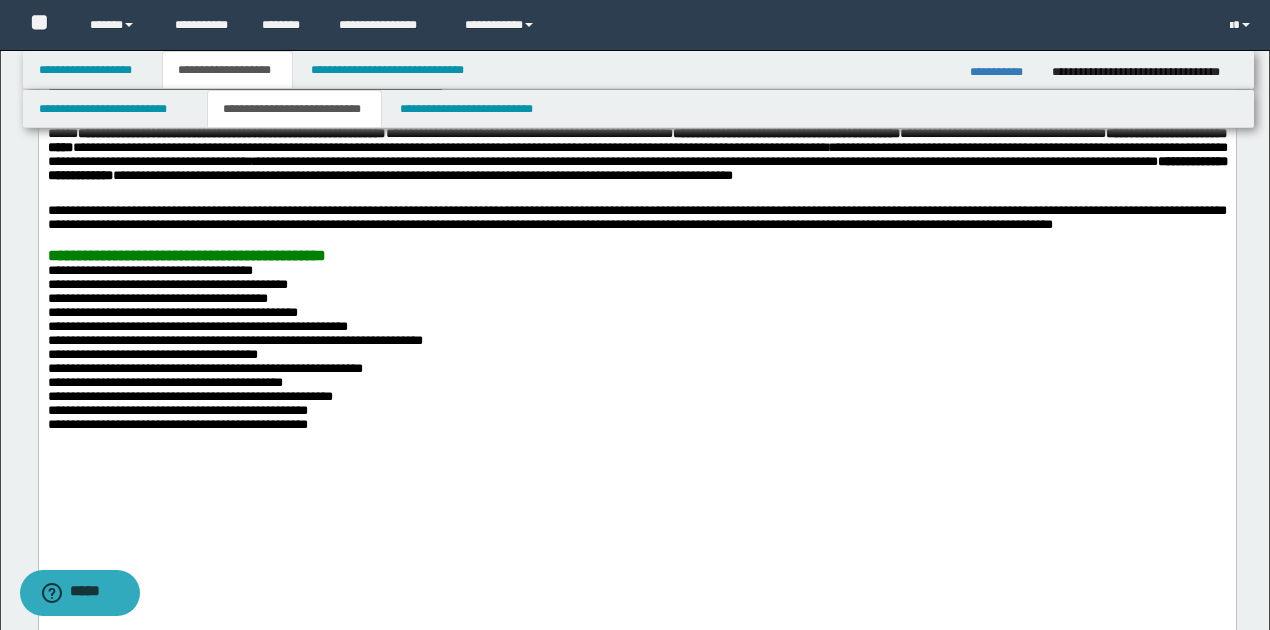 scroll, scrollTop: 1666, scrollLeft: 0, axis: vertical 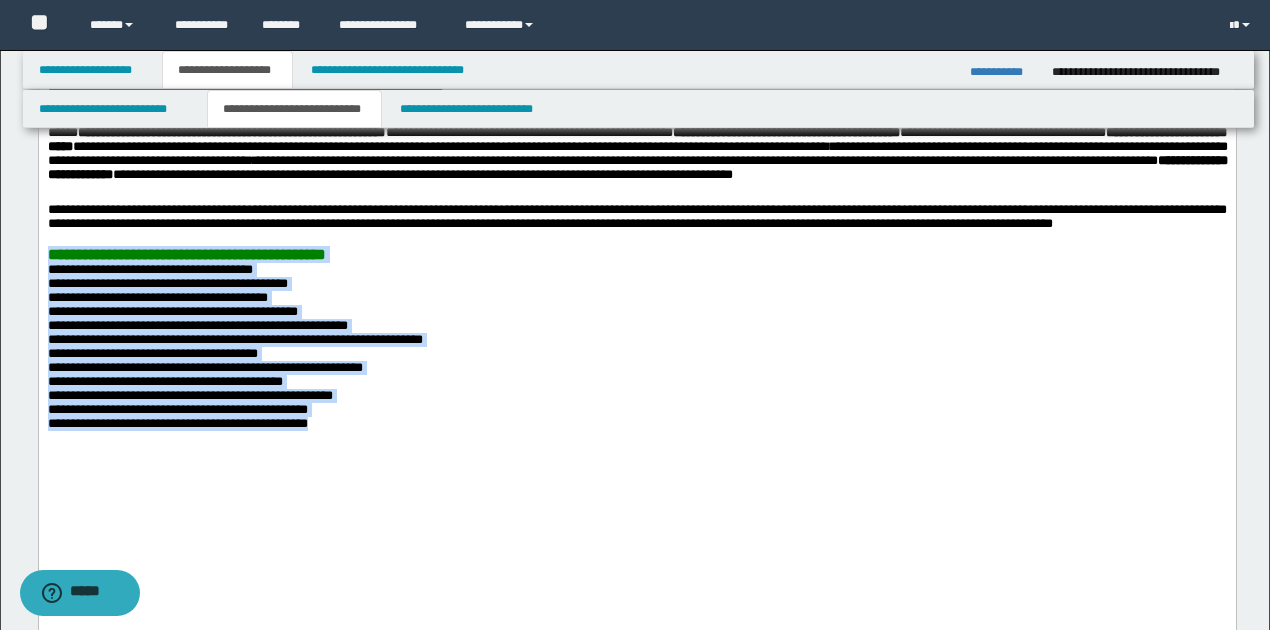 drag, startPoint x: 64, startPoint y: 312, endPoint x: 430, endPoint y: 491, distance: 407.4273 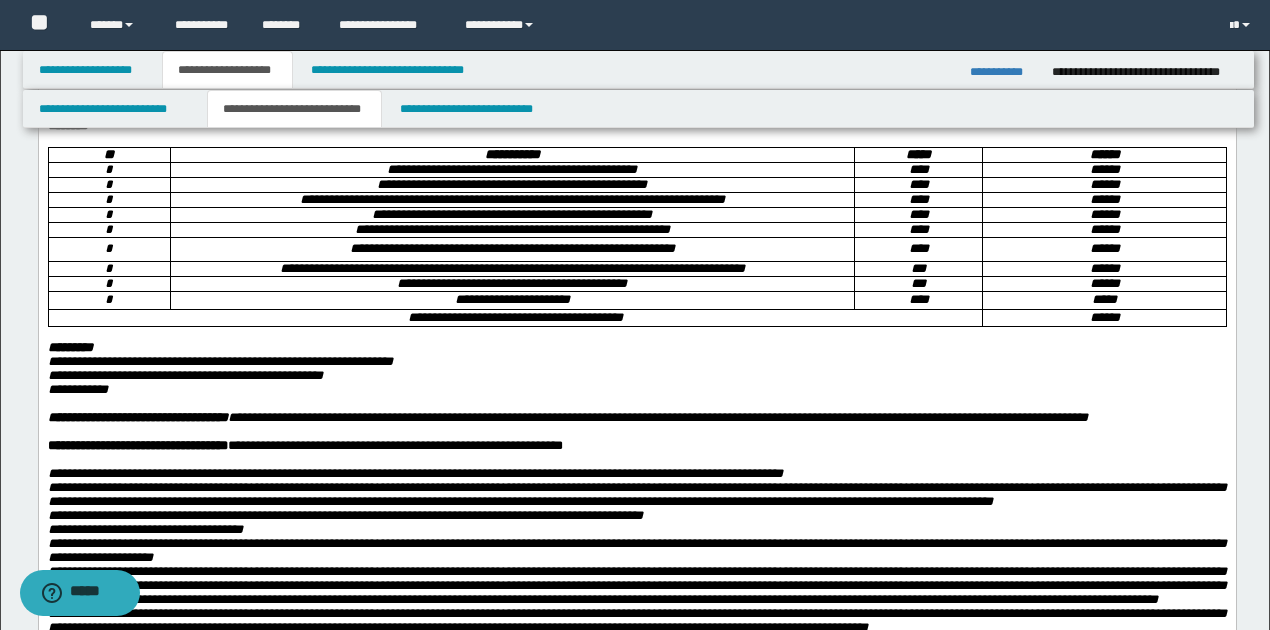 scroll, scrollTop: 0, scrollLeft: 0, axis: both 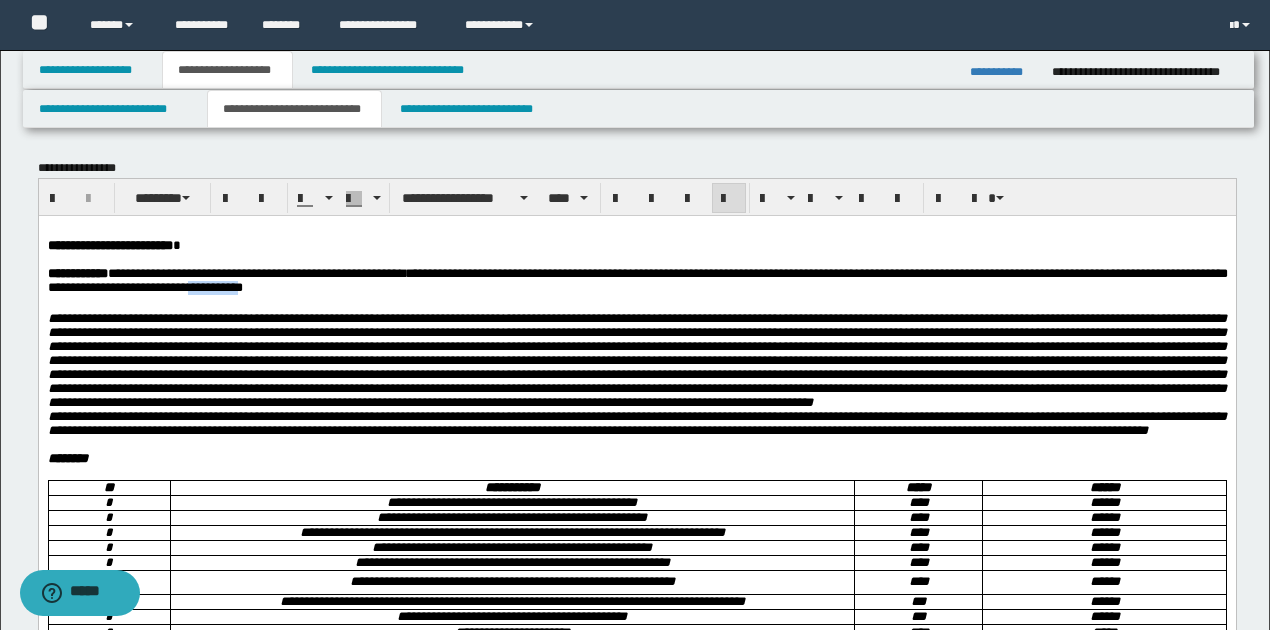 drag, startPoint x: 359, startPoint y: 293, endPoint x: 416, endPoint y: 290, distance: 57.07889 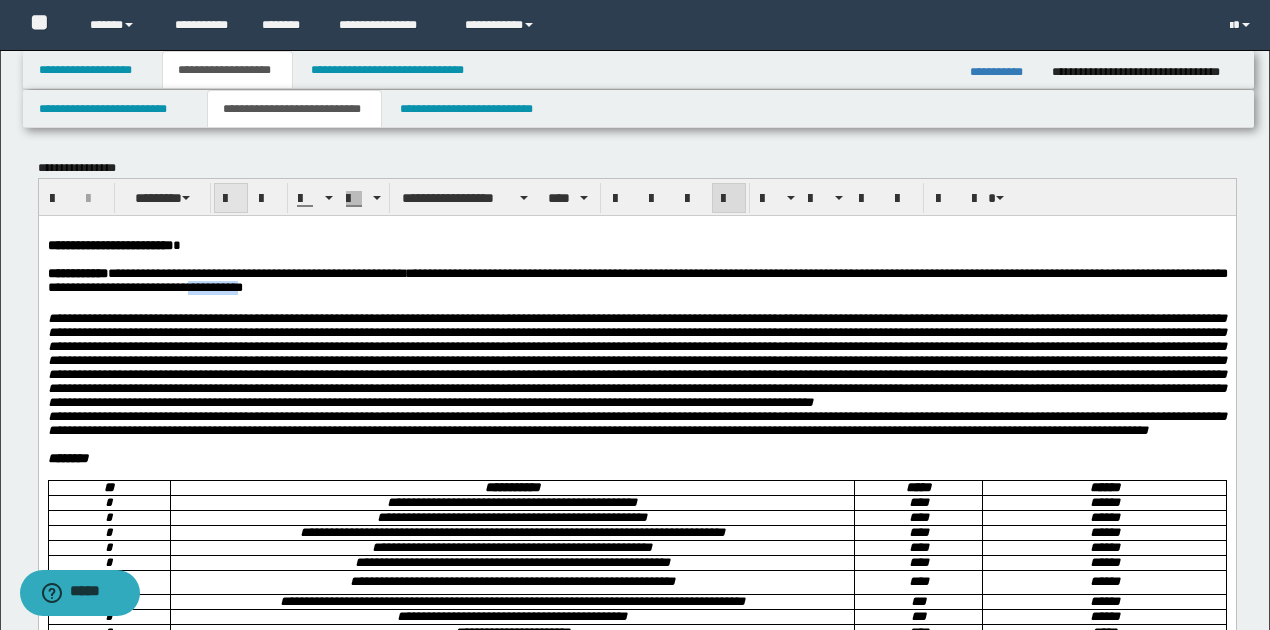 click at bounding box center [231, 199] 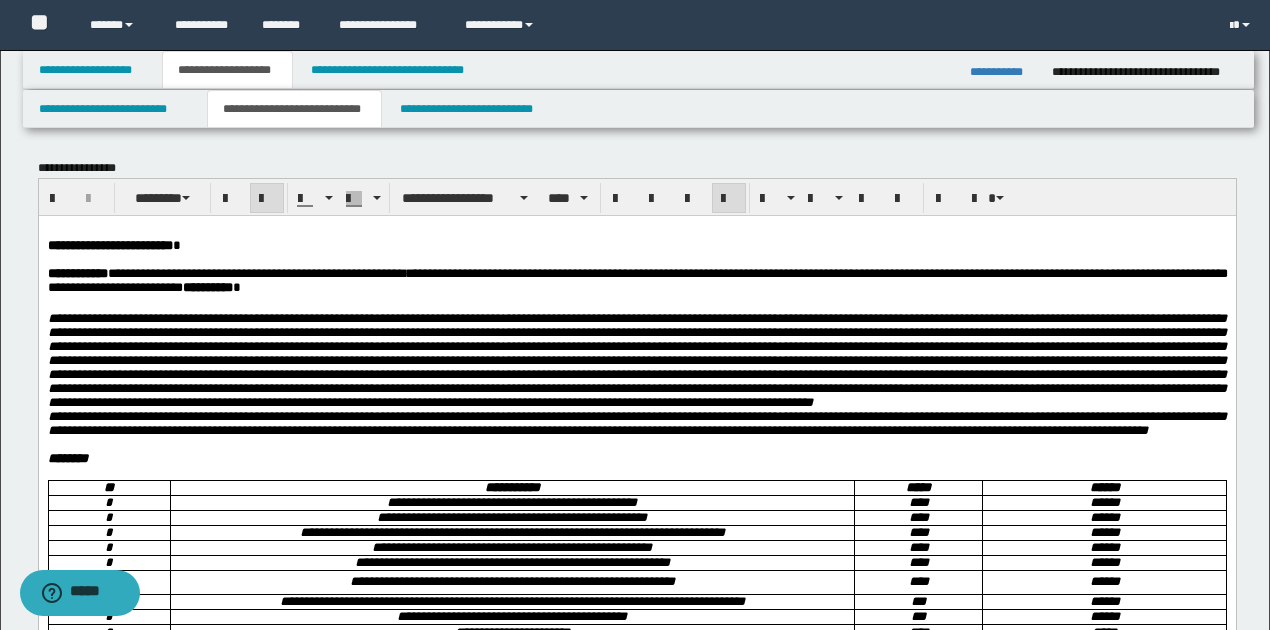 click at bounding box center [636, 304] 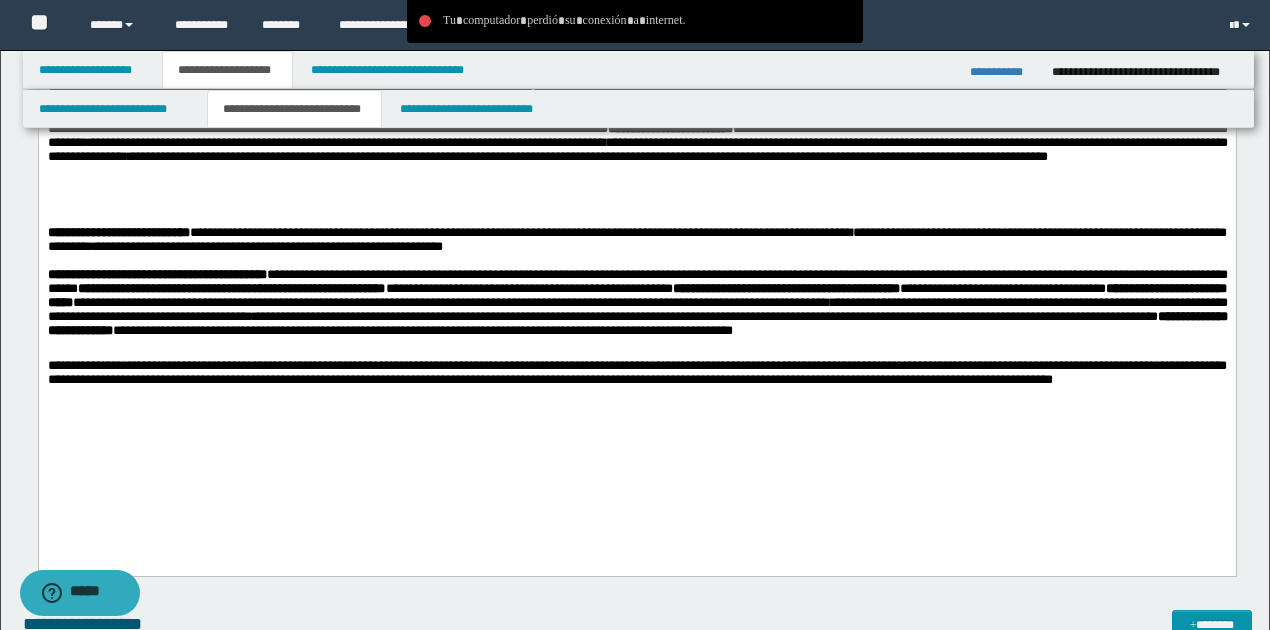 scroll, scrollTop: 1533, scrollLeft: 0, axis: vertical 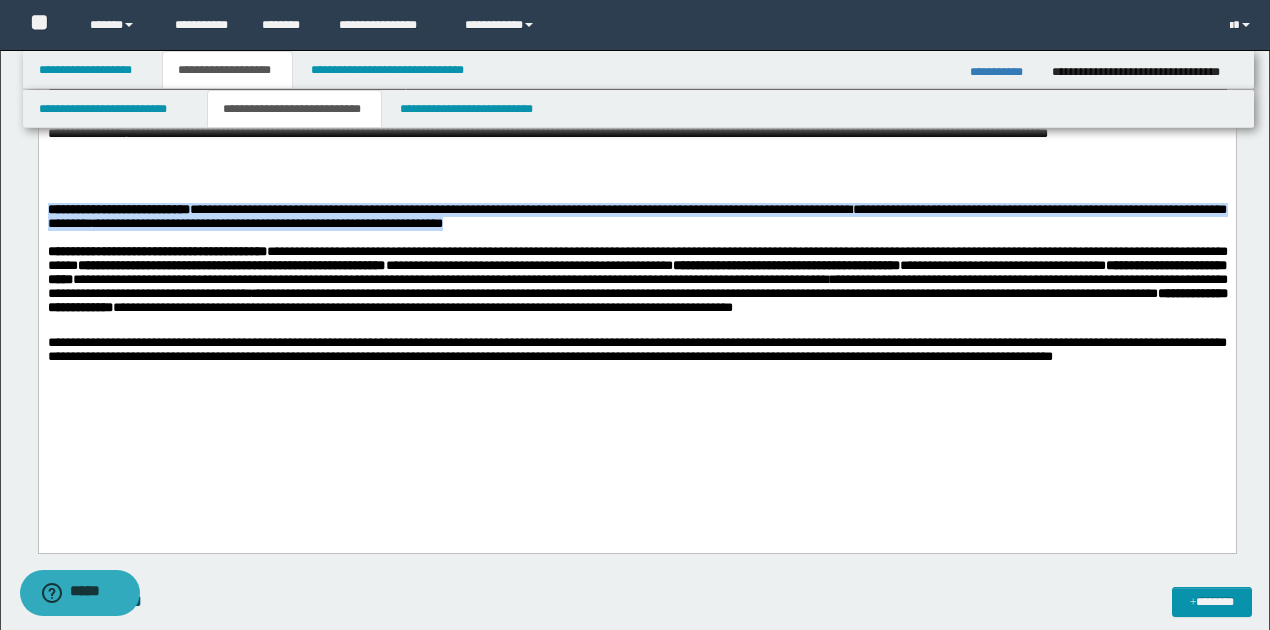drag, startPoint x: 48, startPoint y: 238, endPoint x: 662, endPoint y: 253, distance: 614.1832 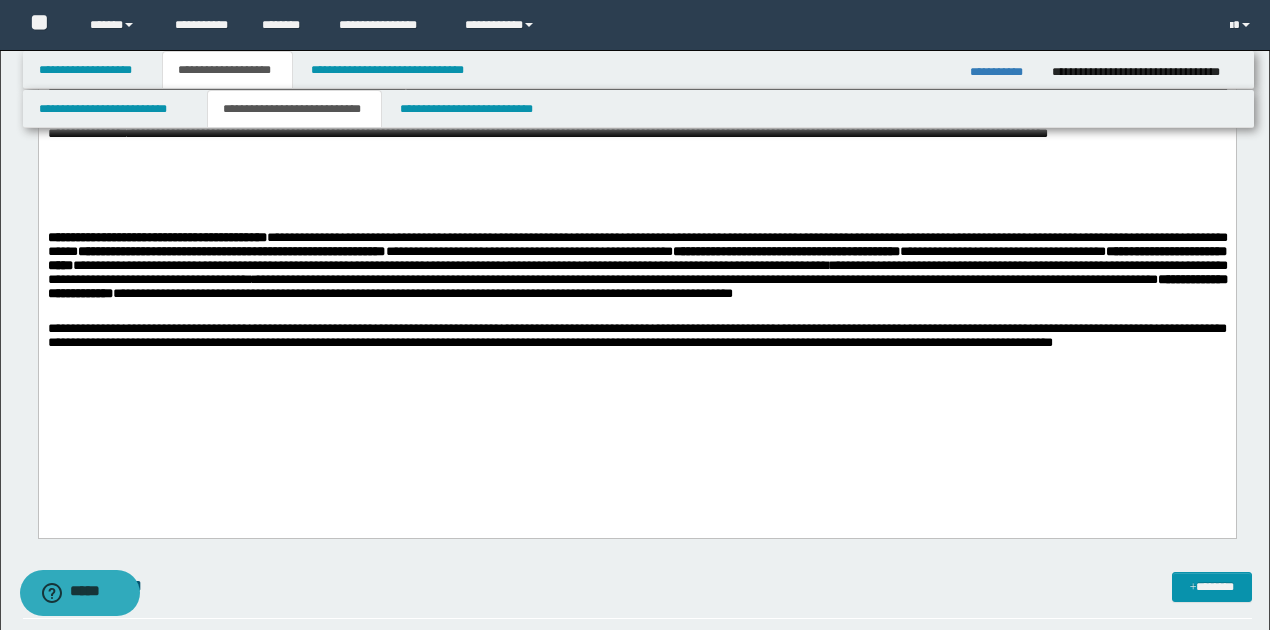 click on "**********" at bounding box center [636, 337] 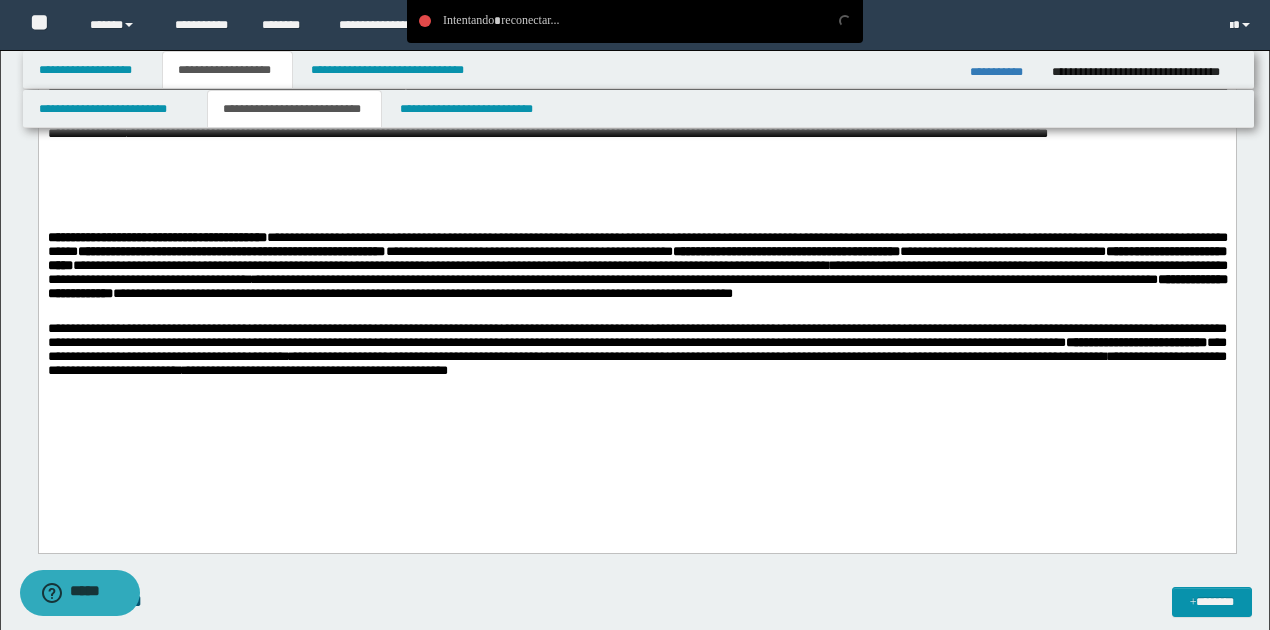 click on "**********" at bounding box center (636, 350) 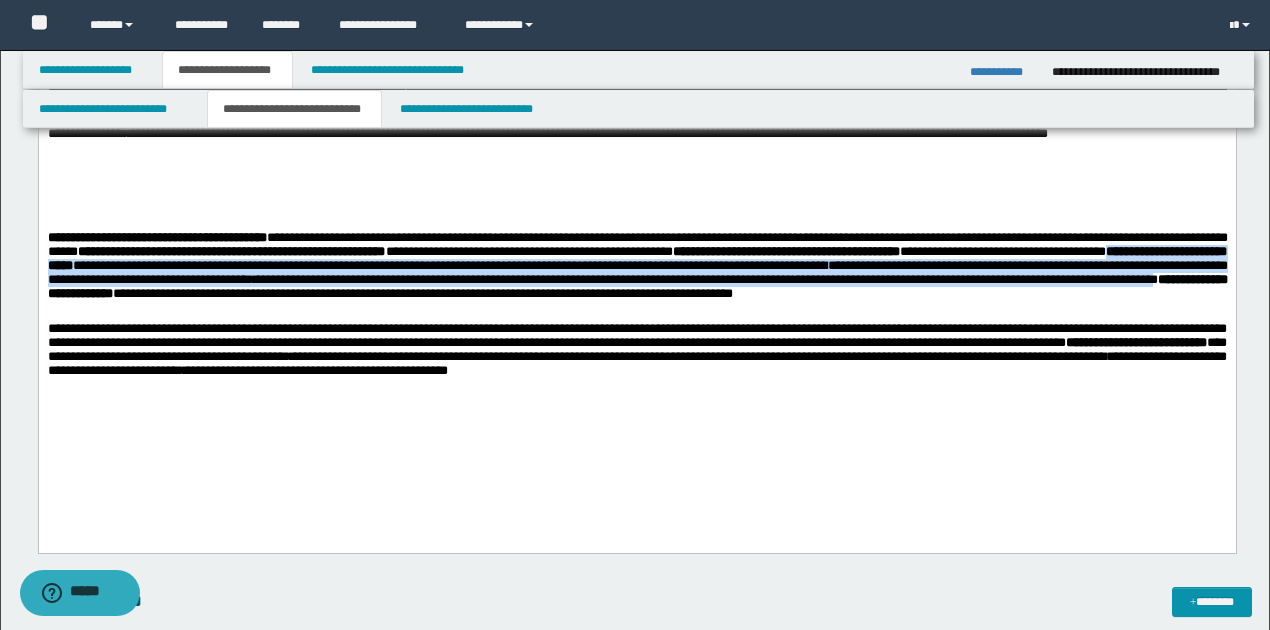 drag, startPoint x: 140, startPoint y: 299, endPoint x: 374, endPoint y: 330, distance: 236.0445 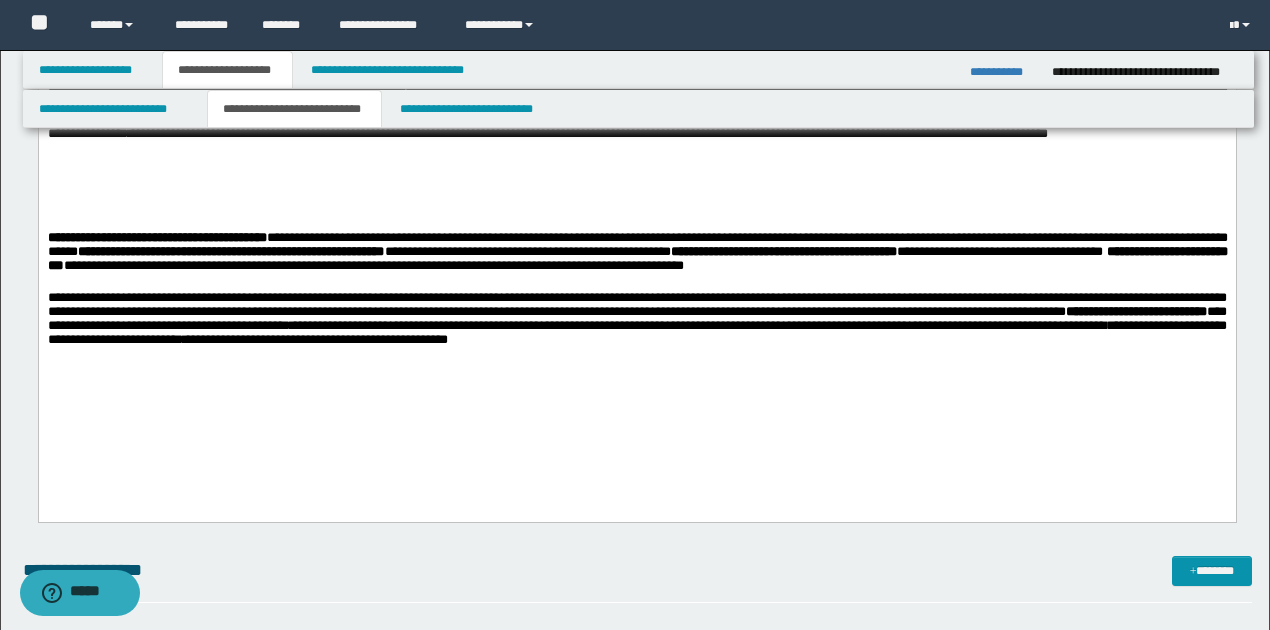 click on "**********" at bounding box center [636, 320] 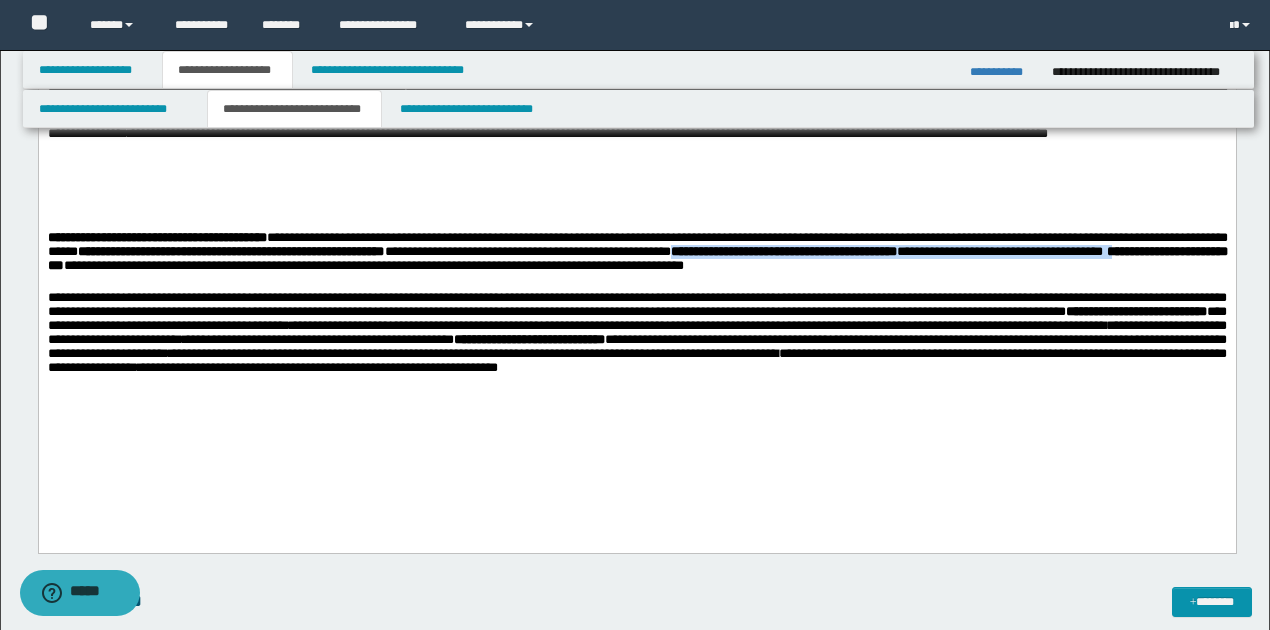 drag, startPoint x: 840, startPoint y: 286, endPoint x: 152, endPoint y: 292, distance: 688.0262 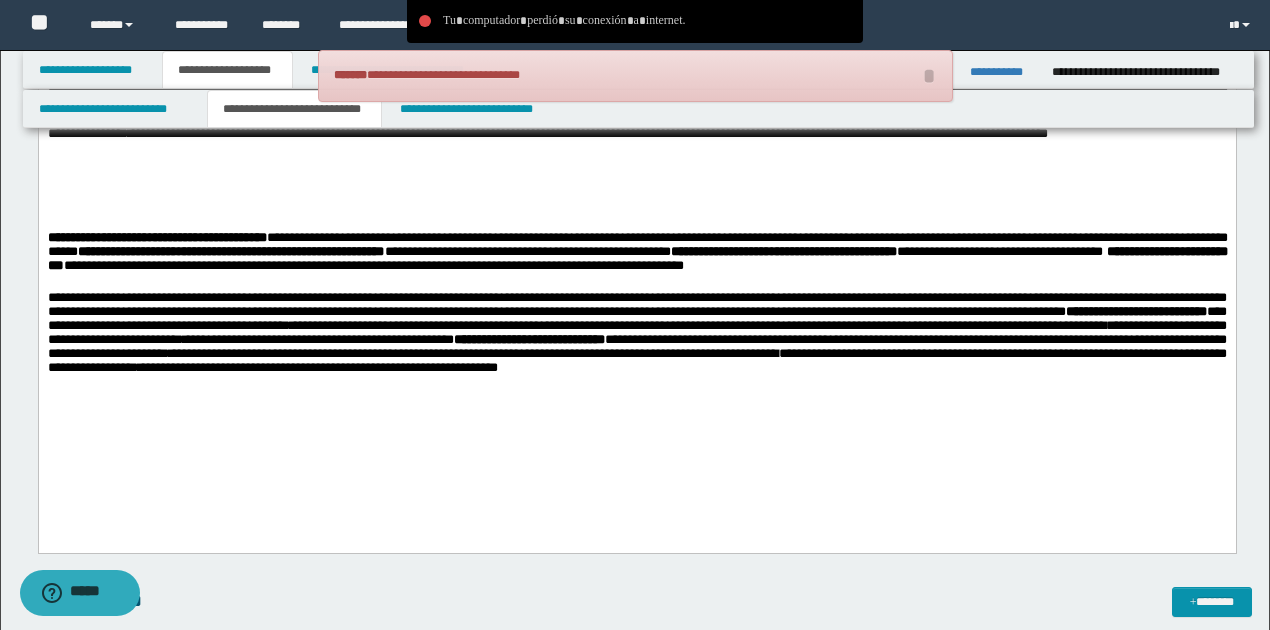 click on "**********" at bounding box center (636, 151) 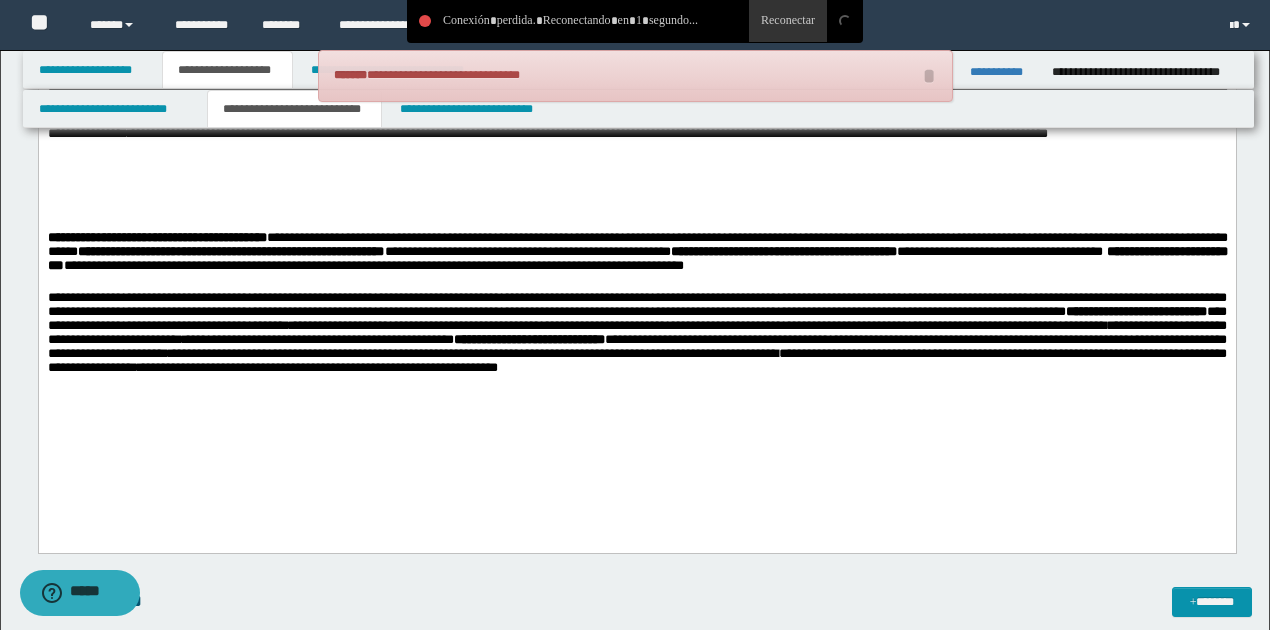 click on "**********" at bounding box center (636, 347) 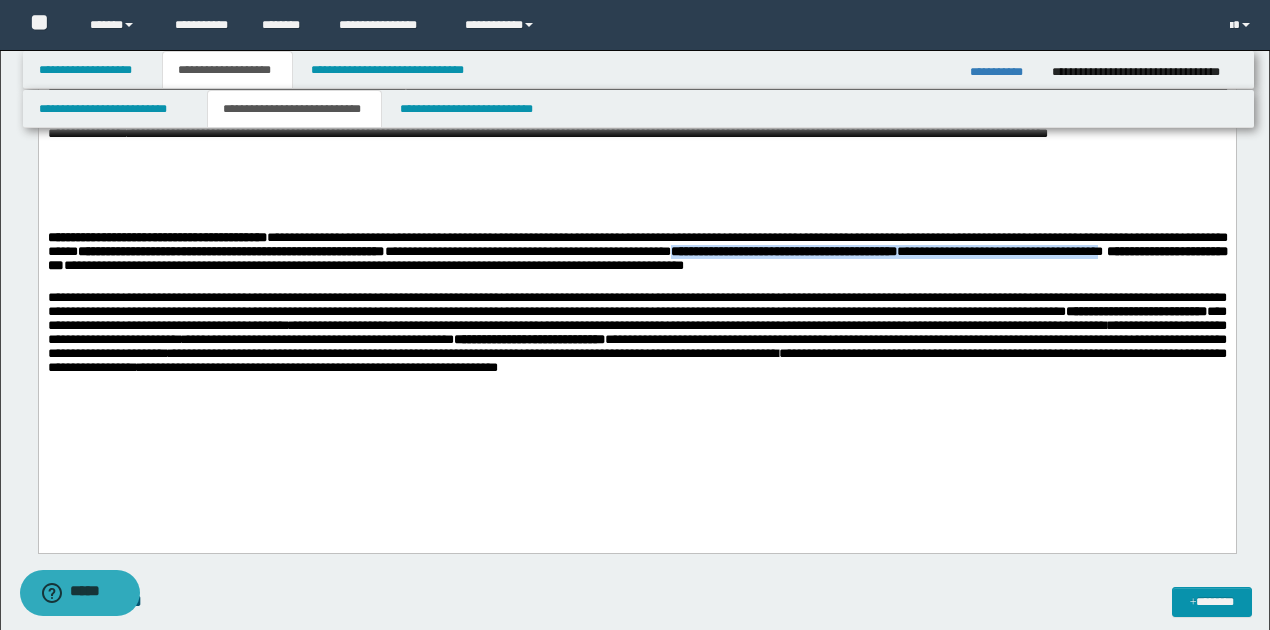 drag, startPoint x: 841, startPoint y: 280, endPoint x: 136, endPoint y: 300, distance: 705.2836 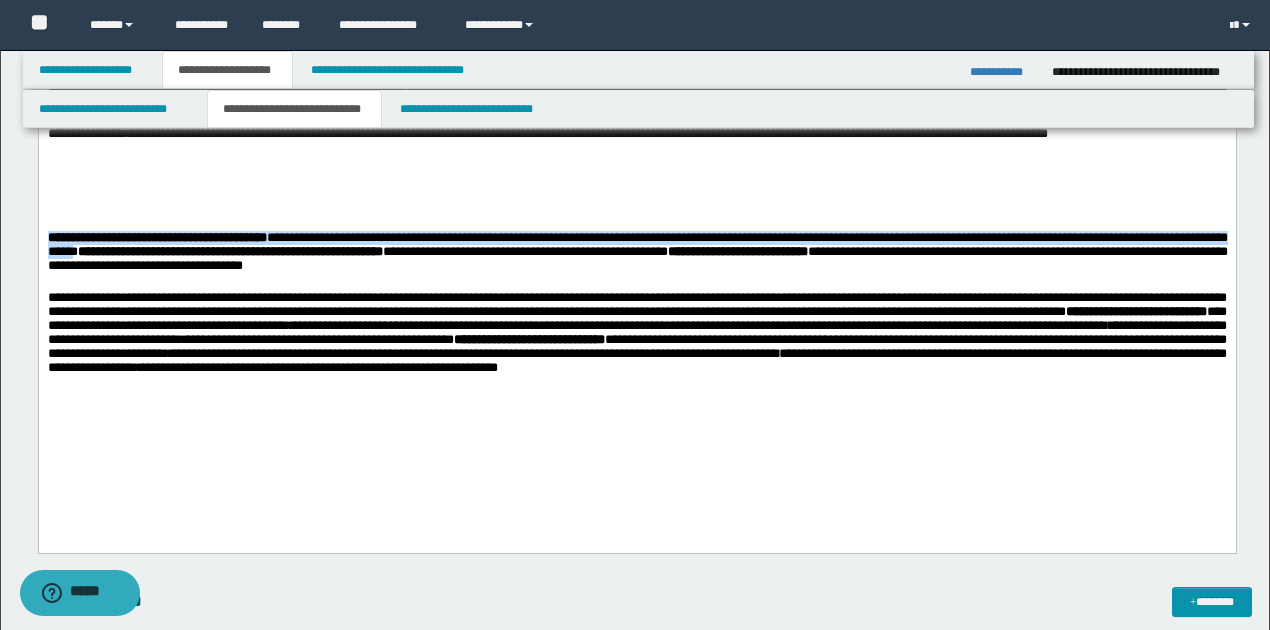 drag, startPoint x: 50, startPoint y: 269, endPoint x: 176, endPoint y: 283, distance: 126.77539 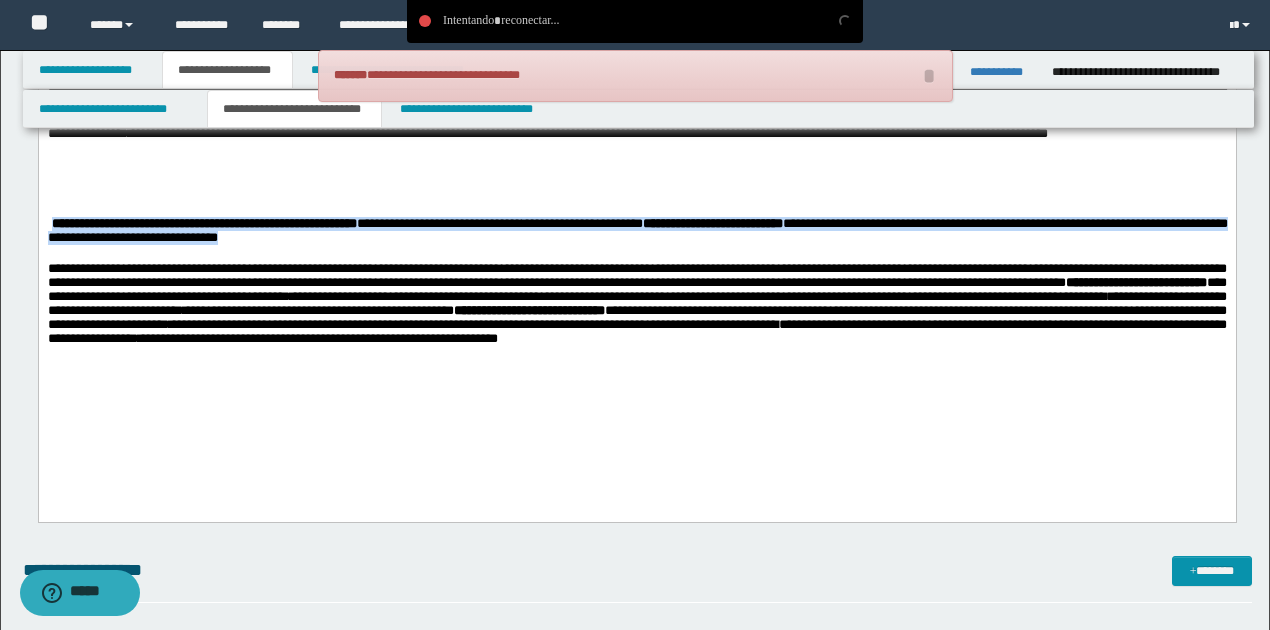 drag, startPoint x: 50, startPoint y: 254, endPoint x: 406, endPoint y: 268, distance: 356.27518 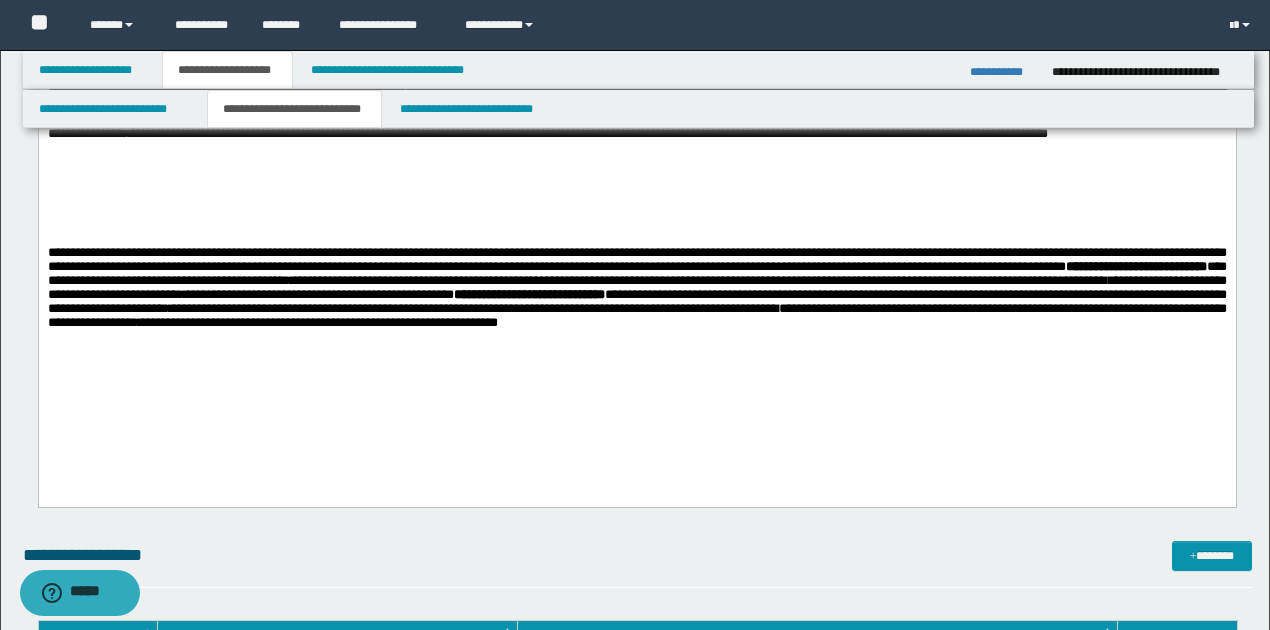 click on "**********" at bounding box center [636, 289] 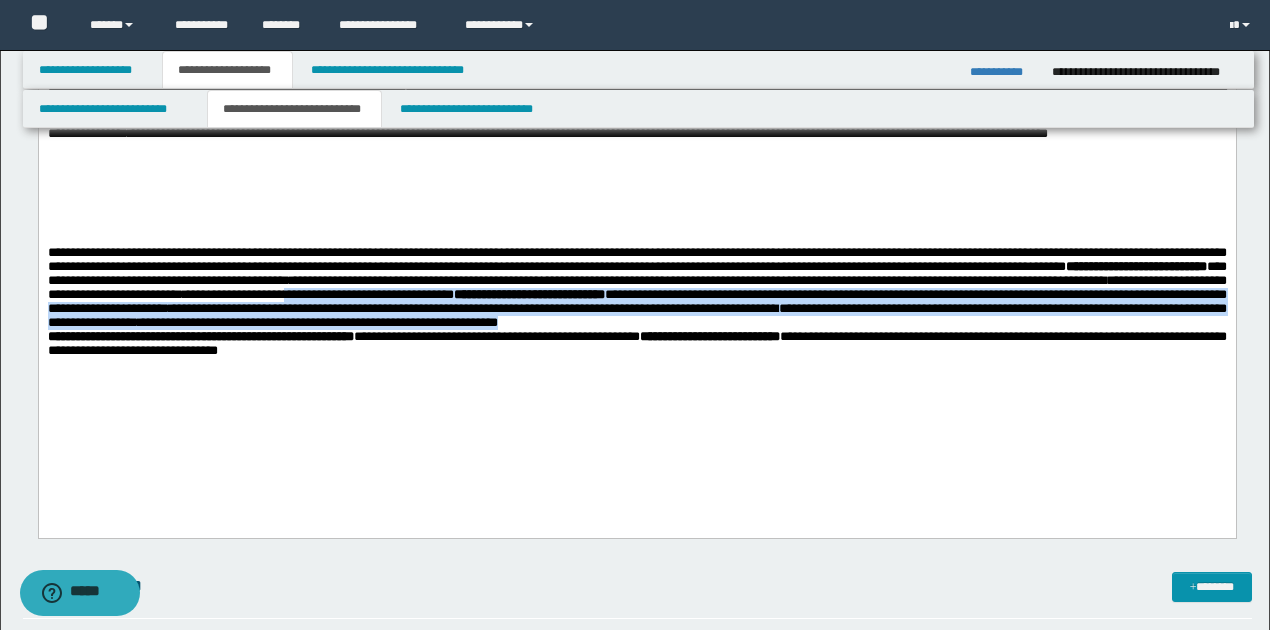 drag, startPoint x: 680, startPoint y: 329, endPoint x: 1120, endPoint y: 362, distance: 441.23578 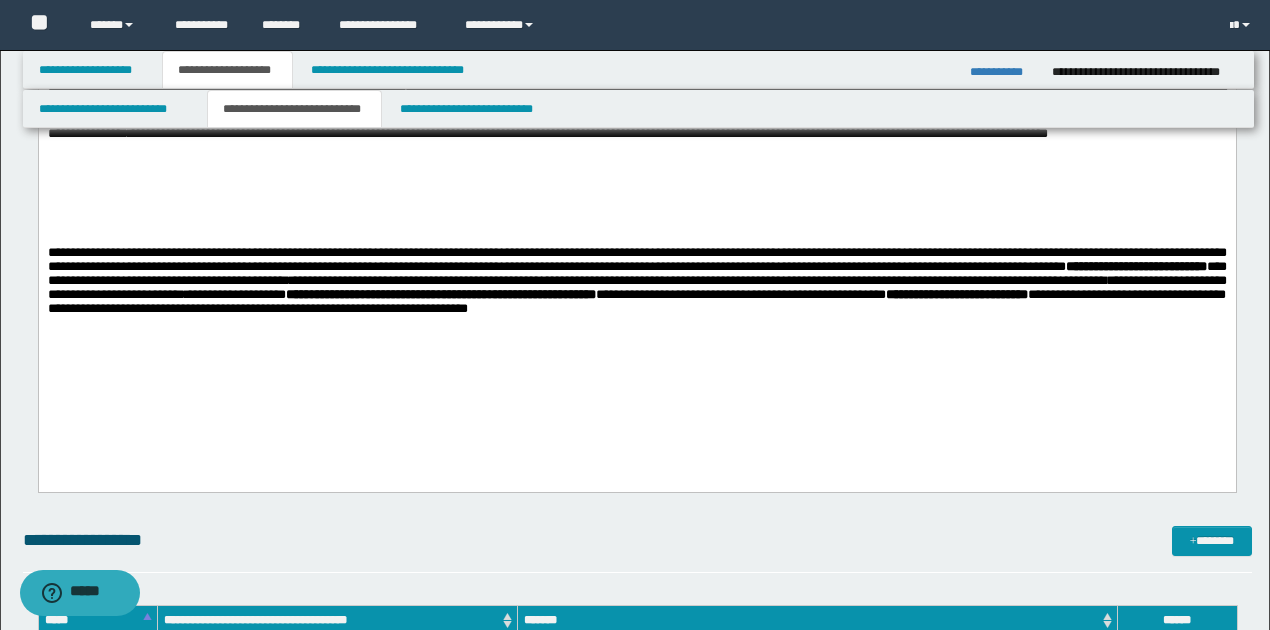 click on "**********" at bounding box center (636, 282) 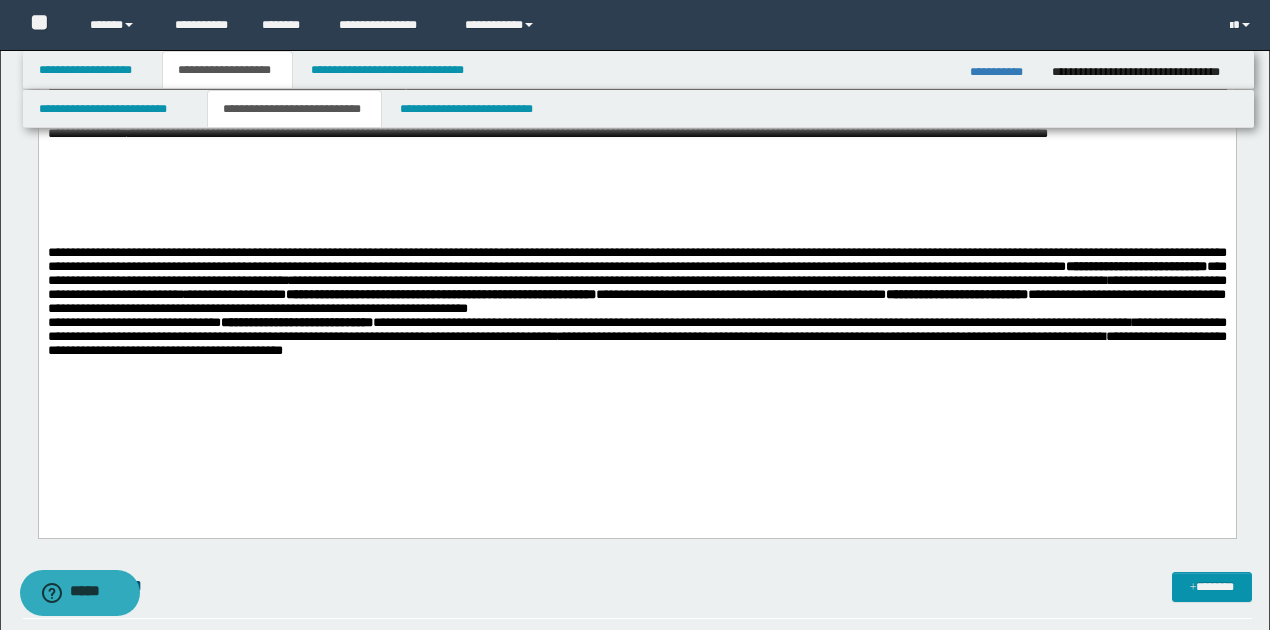 click on "**********" at bounding box center [637, 75] 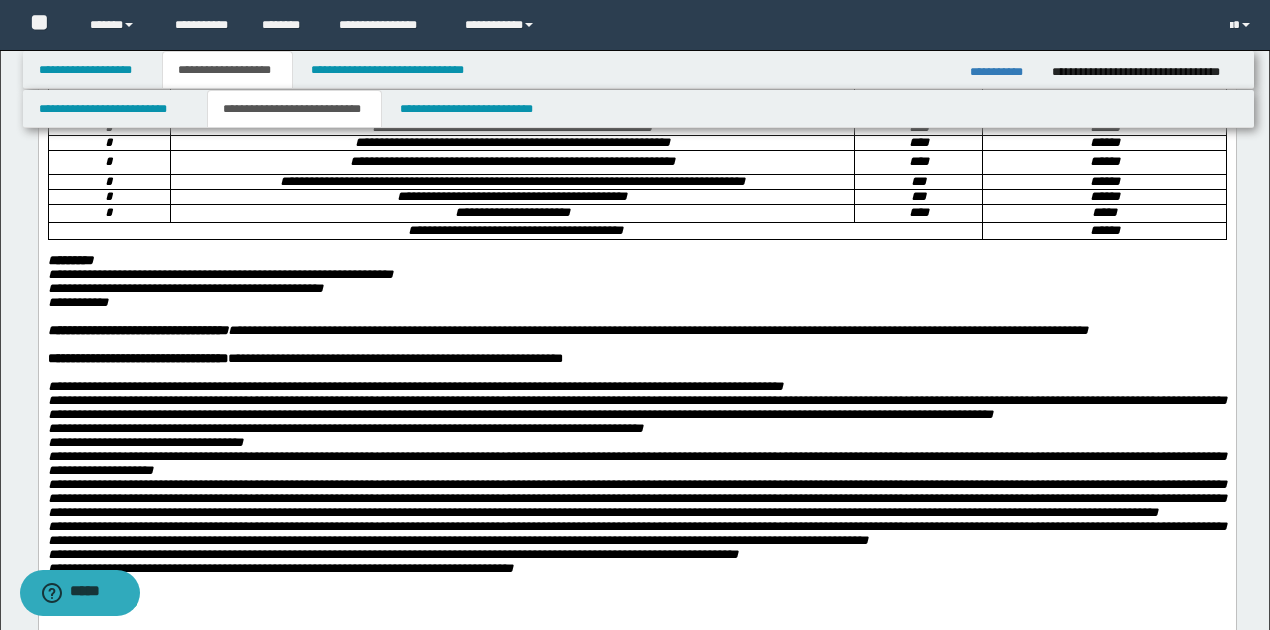 scroll, scrollTop: 466, scrollLeft: 0, axis: vertical 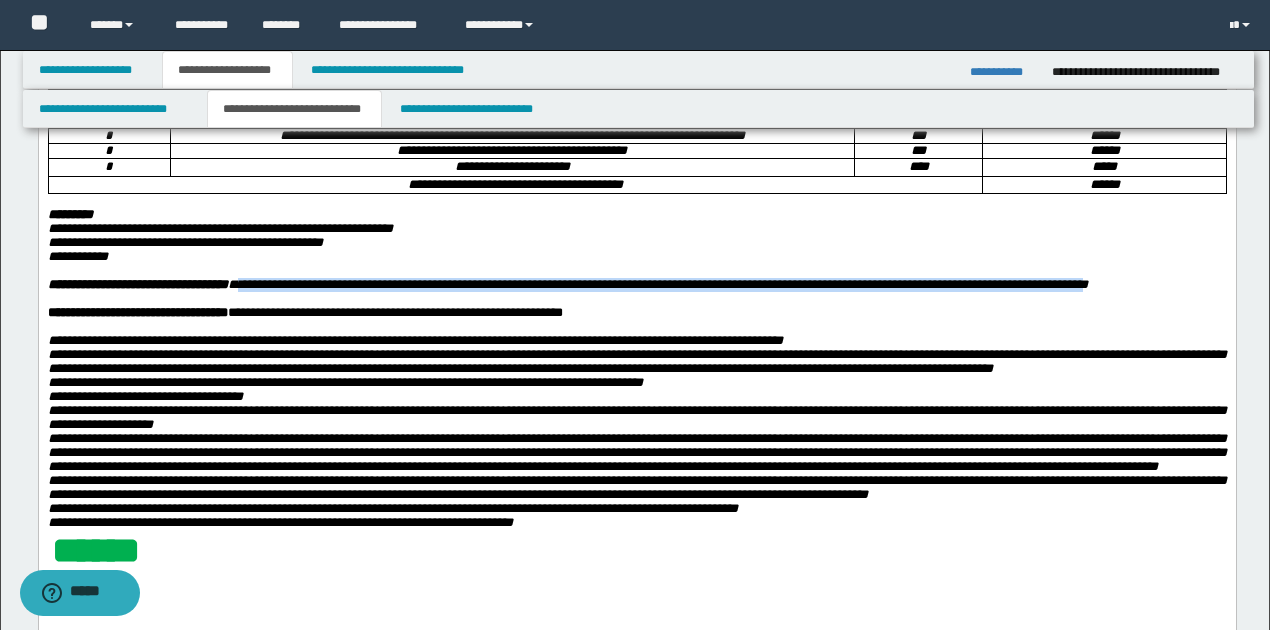 drag, startPoint x: 258, startPoint y: 362, endPoint x: 1190, endPoint y: 355, distance: 932.0263 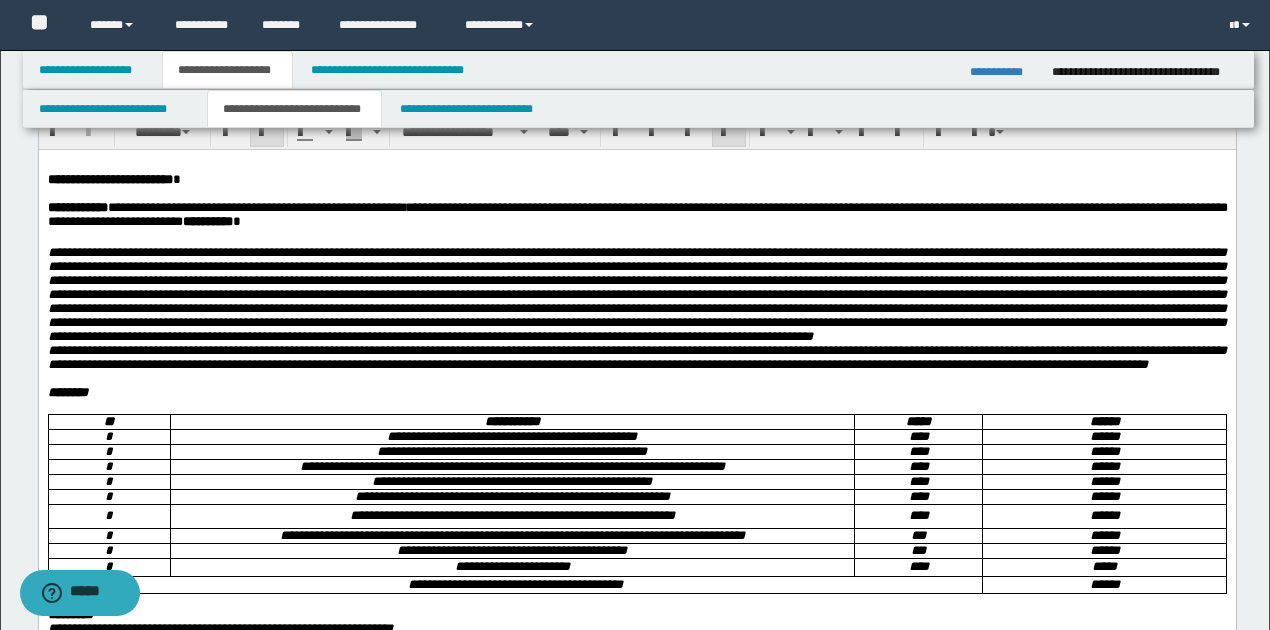 scroll, scrollTop: 0, scrollLeft: 0, axis: both 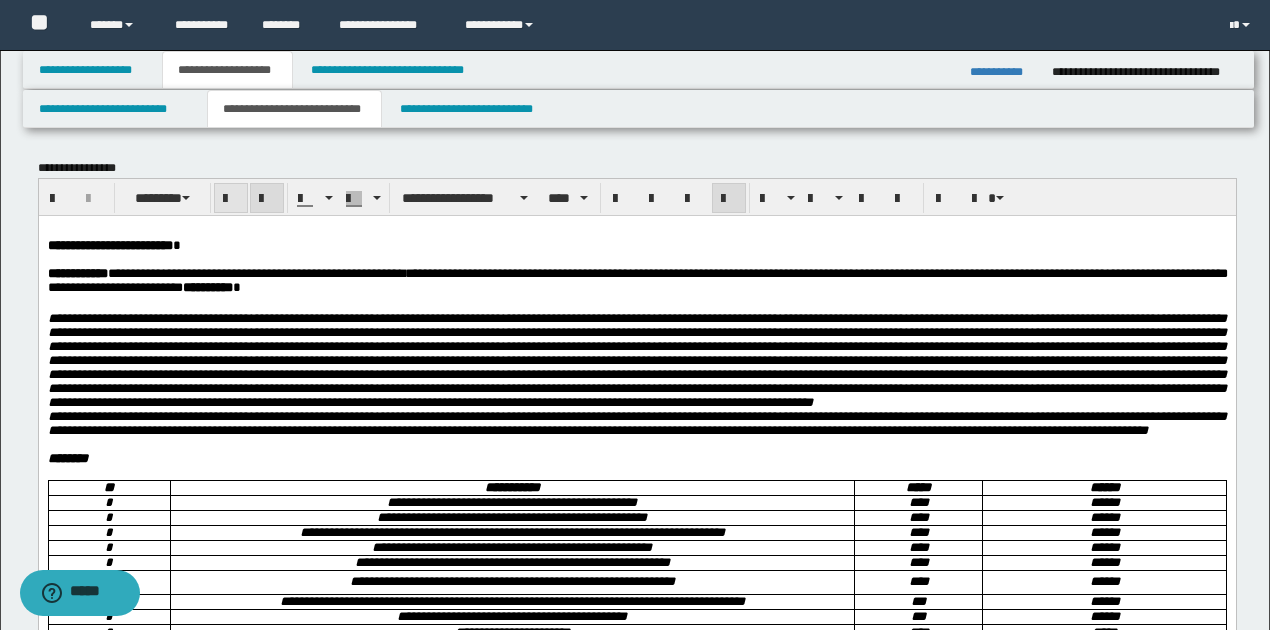 click at bounding box center (231, 199) 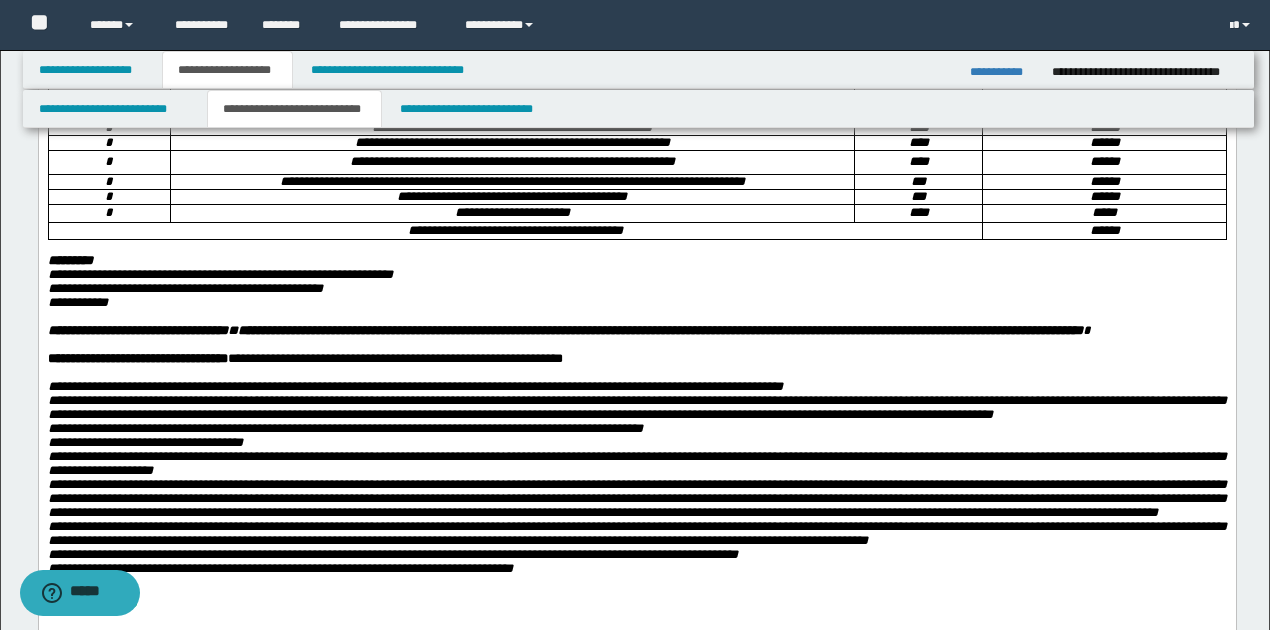 scroll, scrollTop: 466, scrollLeft: 0, axis: vertical 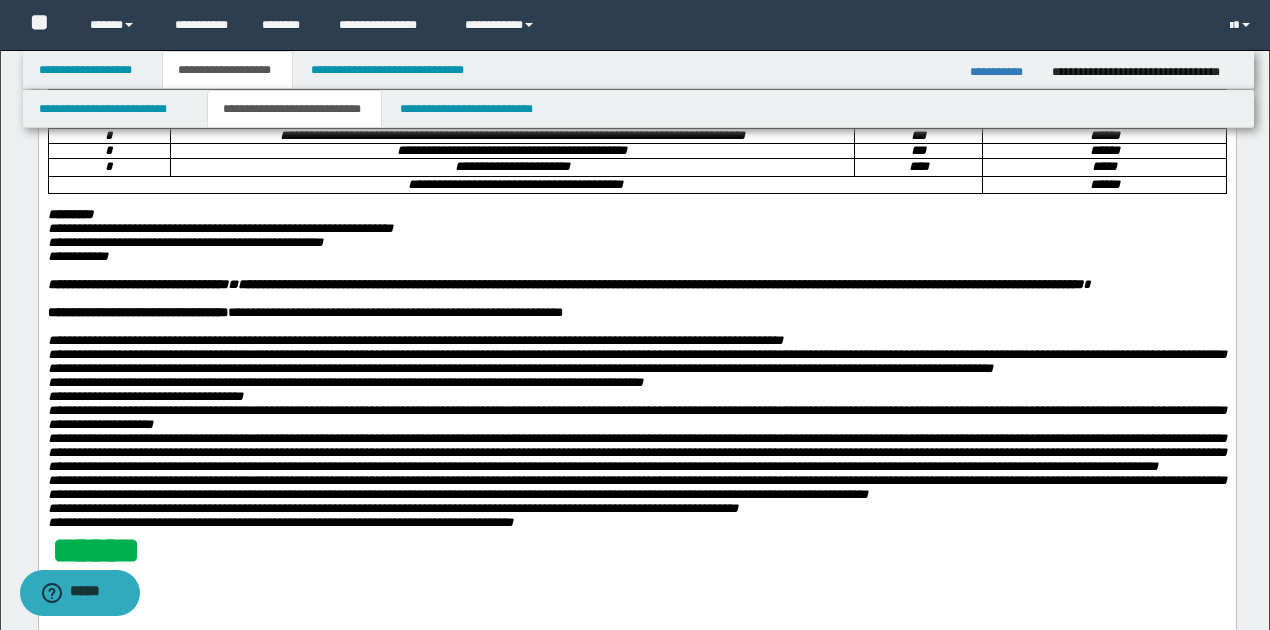 click at bounding box center [636, 327] 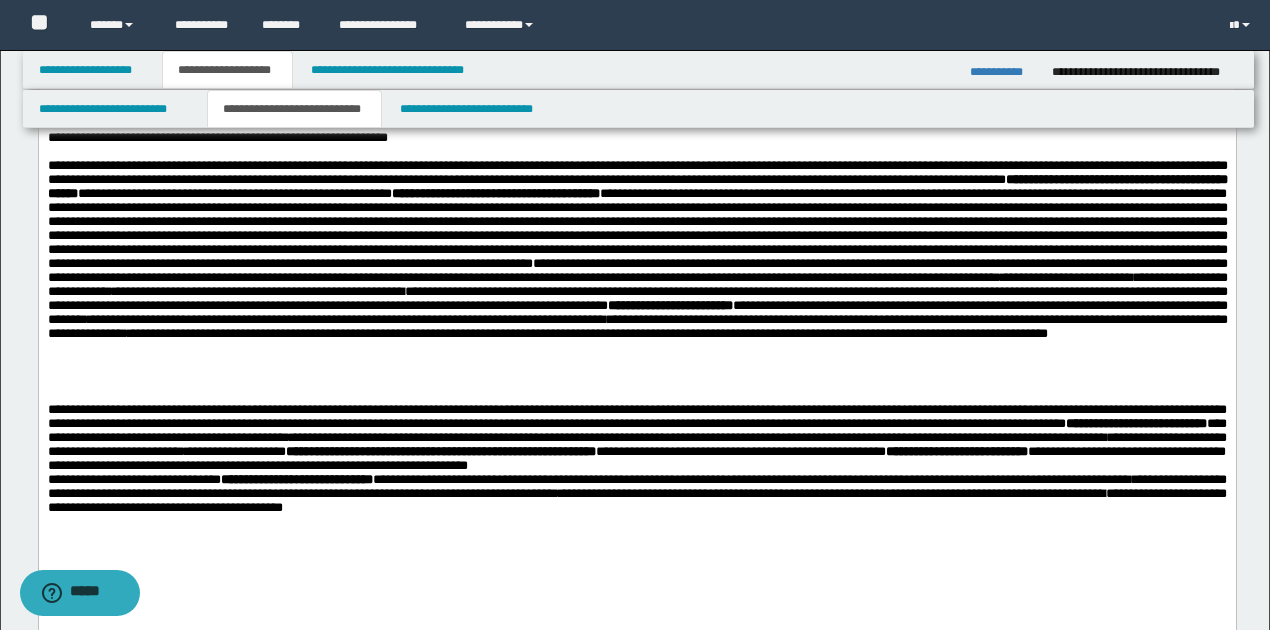 scroll, scrollTop: 1600, scrollLeft: 0, axis: vertical 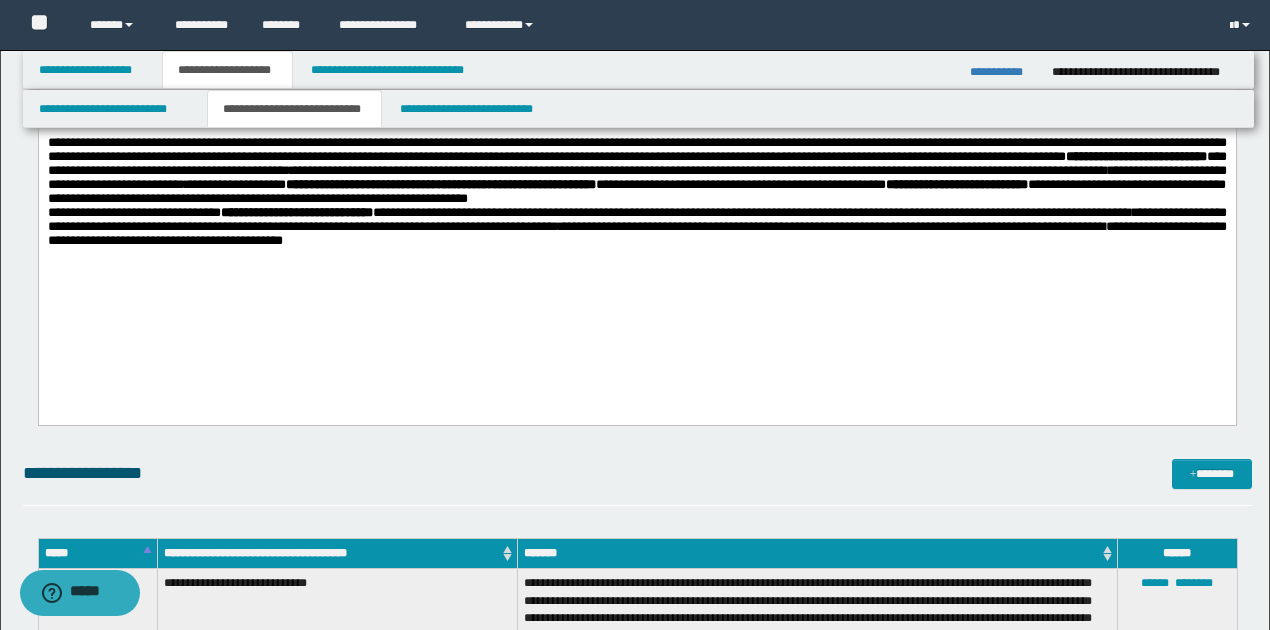 click on "**********" at bounding box center [636, 228] 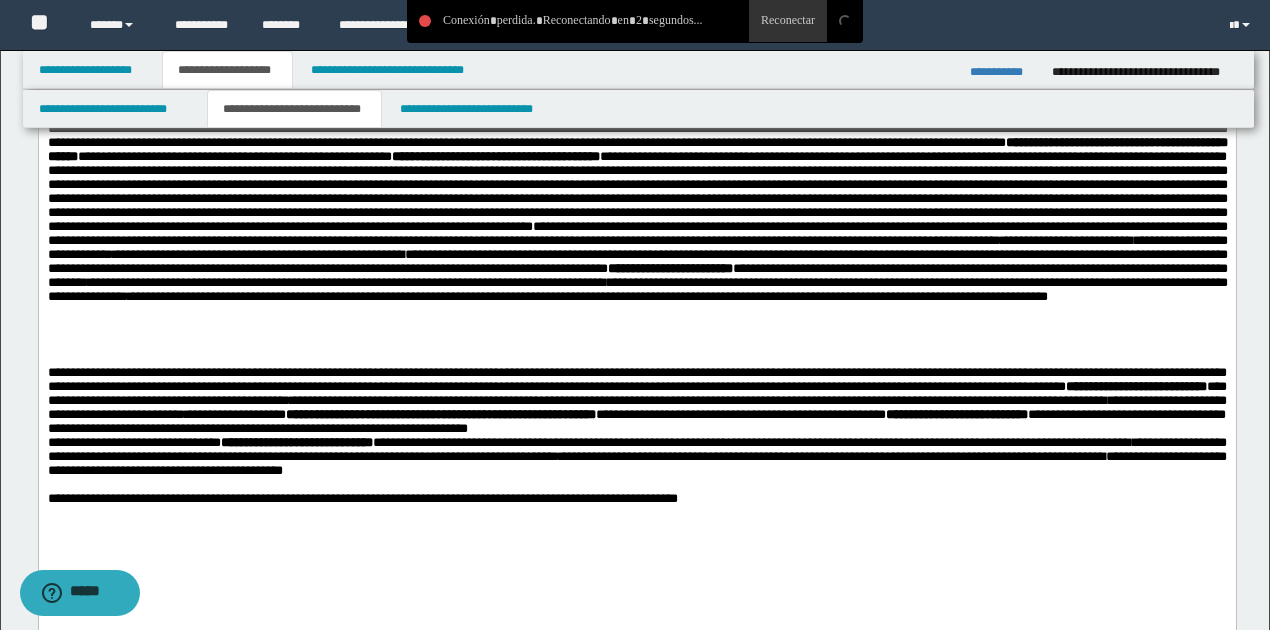 scroll, scrollTop: 1533, scrollLeft: 0, axis: vertical 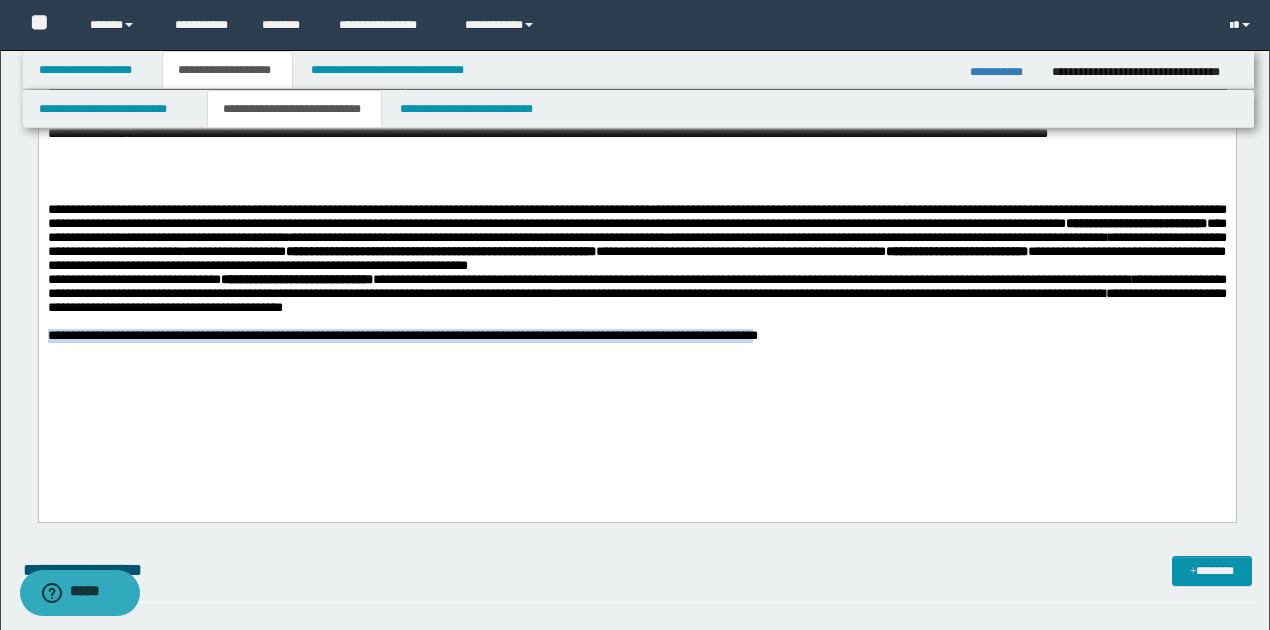 drag, startPoint x: 48, startPoint y: 376, endPoint x: 1100, endPoint y: 374, distance: 1052.002 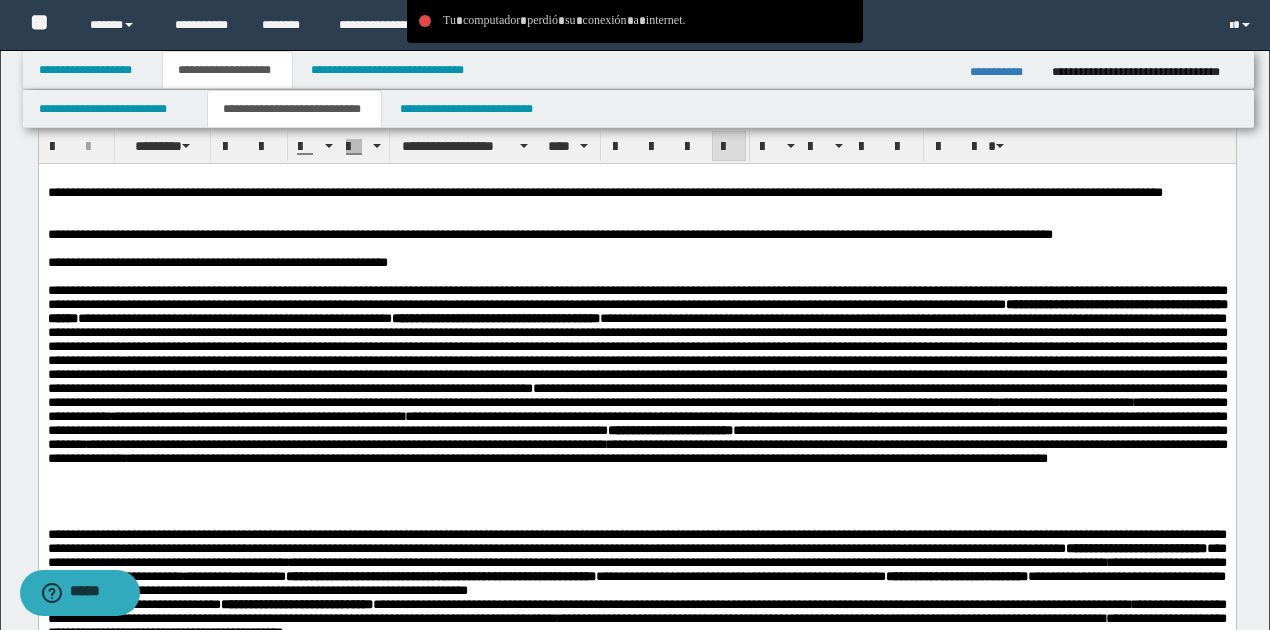 scroll, scrollTop: 1200, scrollLeft: 0, axis: vertical 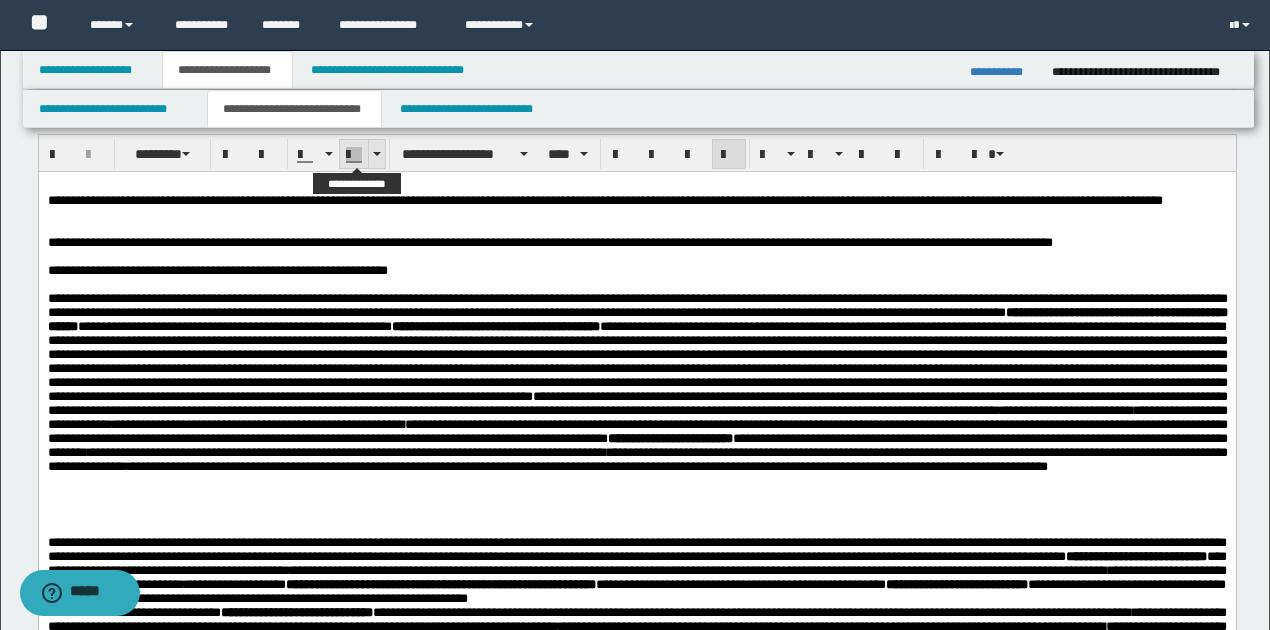 click at bounding box center (376, 154) 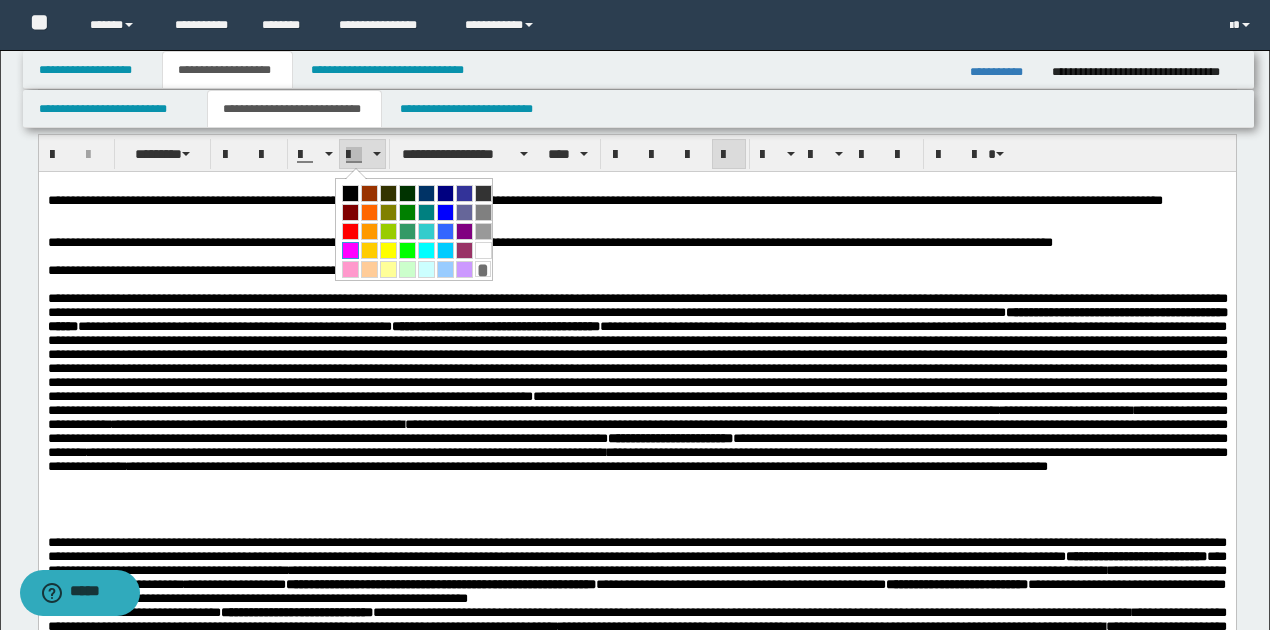 click at bounding box center [350, 250] 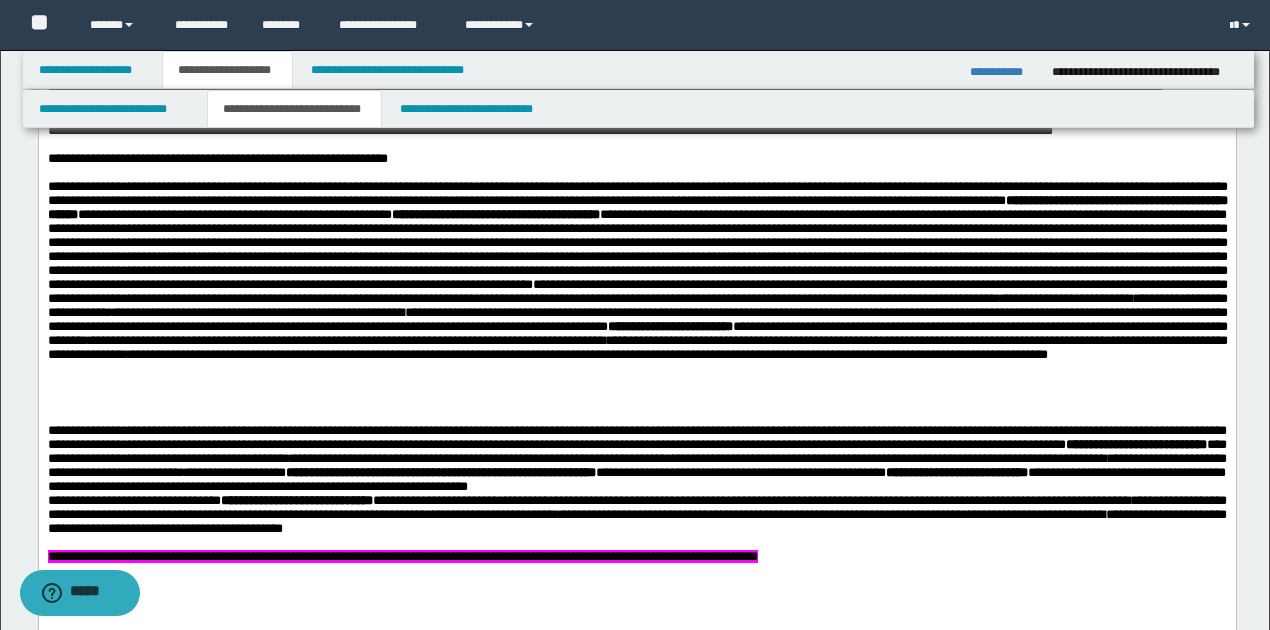 scroll, scrollTop: 1400, scrollLeft: 0, axis: vertical 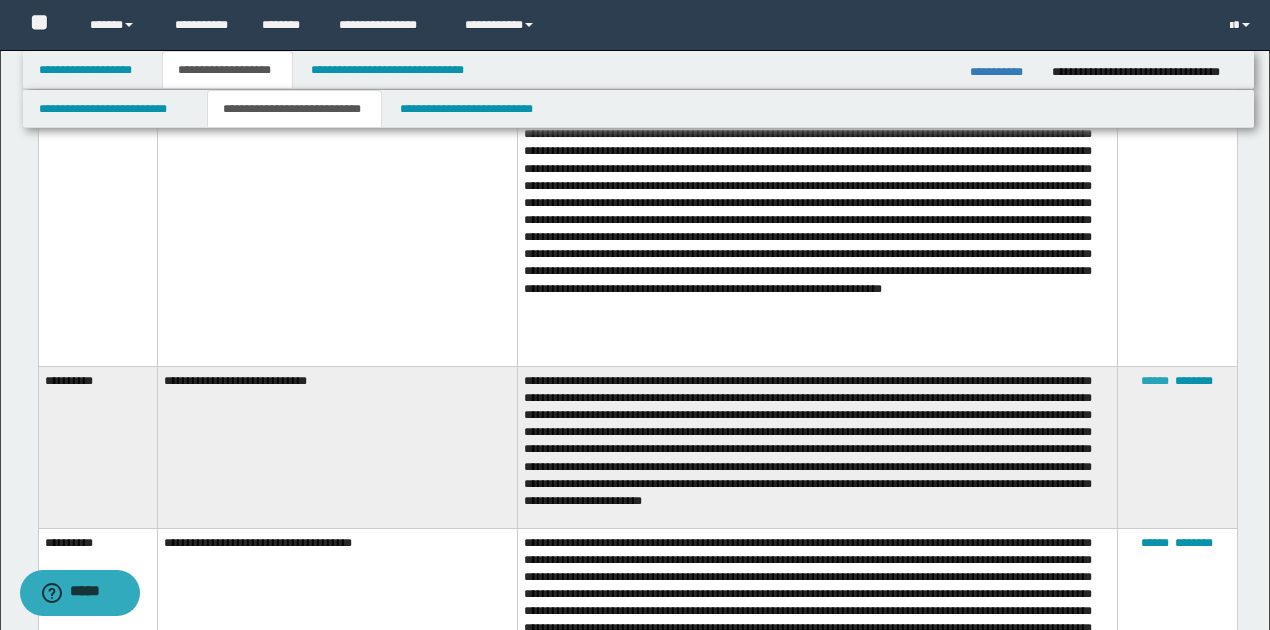 click on "******" at bounding box center [1155, 381] 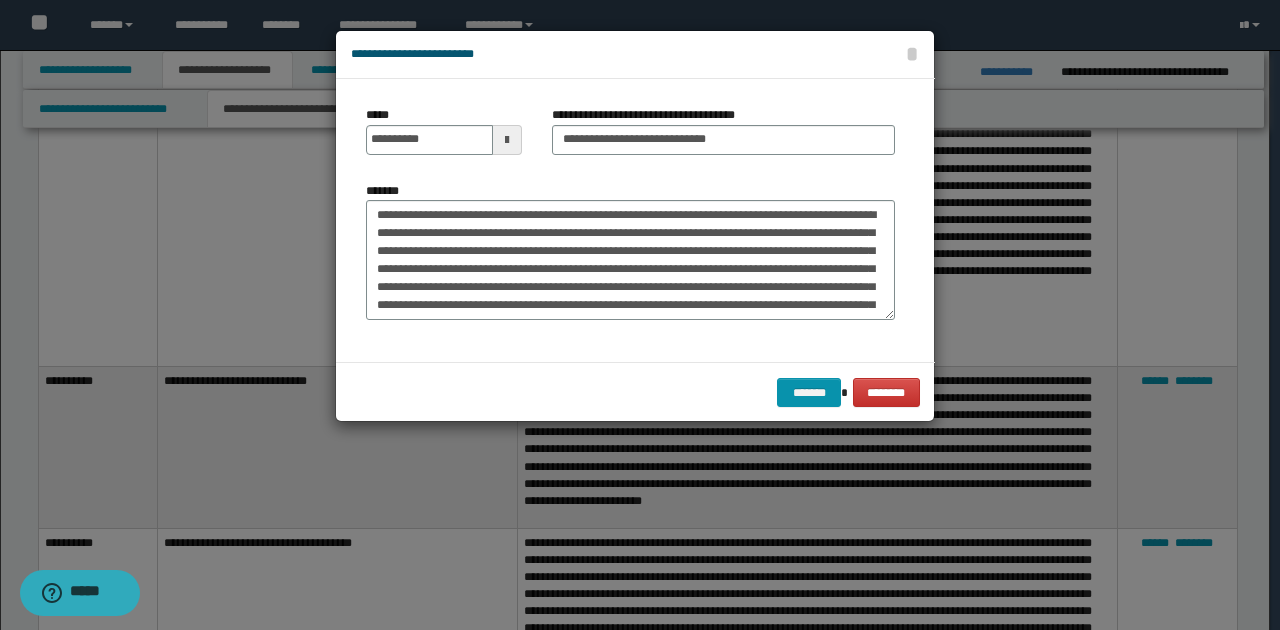 scroll, scrollTop: 66, scrollLeft: 0, axis: vertical 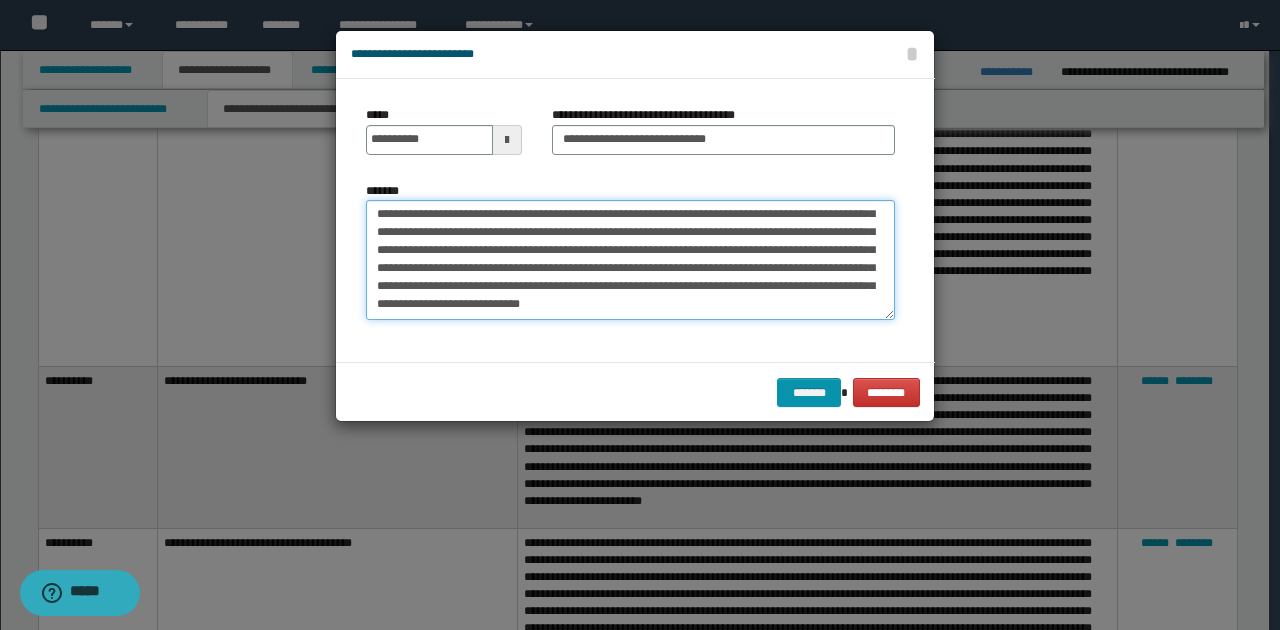click on "**********" at bounding box center [630, 259] 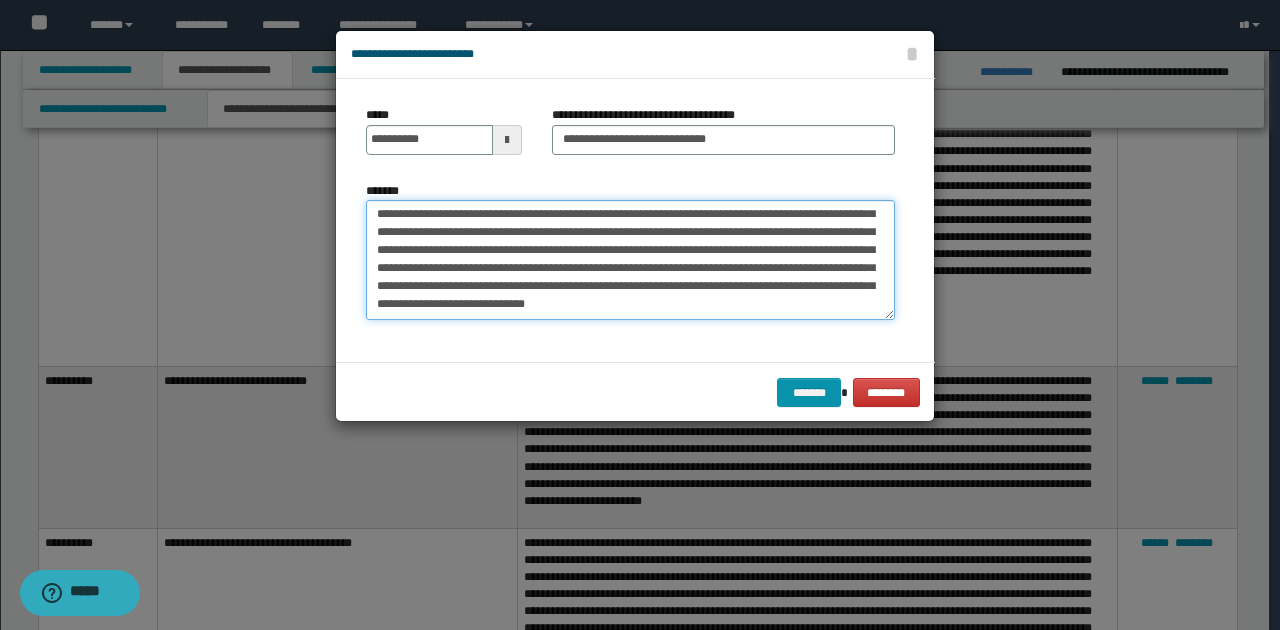 click on "**********" at bounding box center [630, 259] 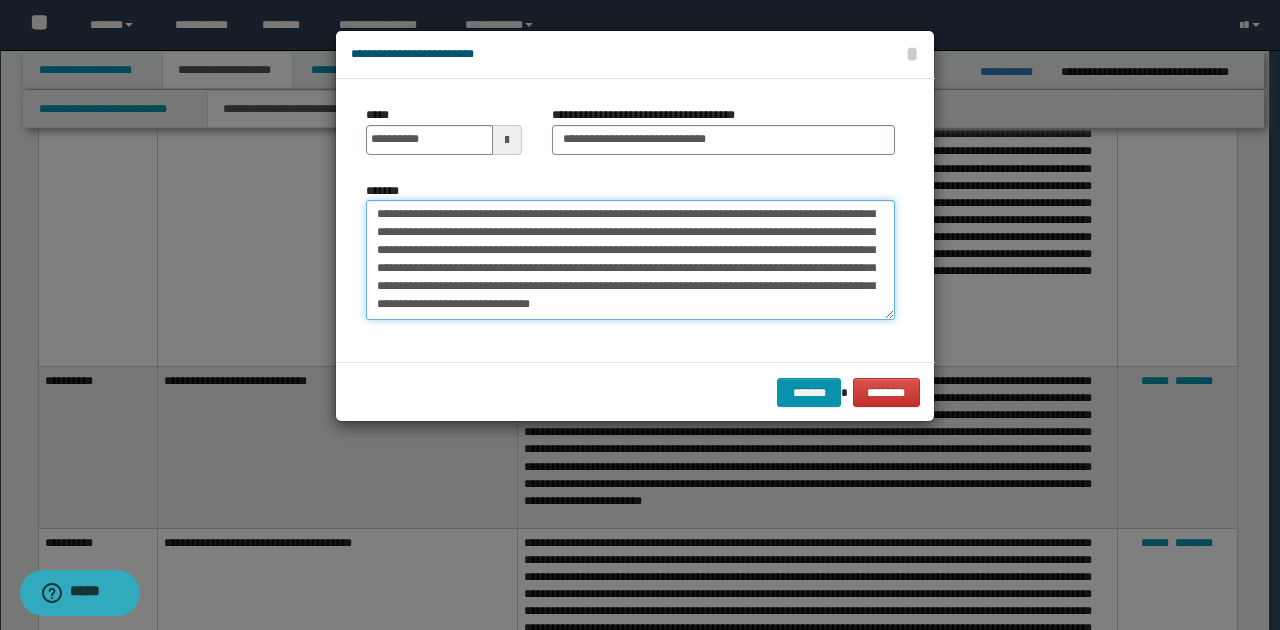 scroll, scrollTop: 72, scrollLeft: 0, axis: vertical 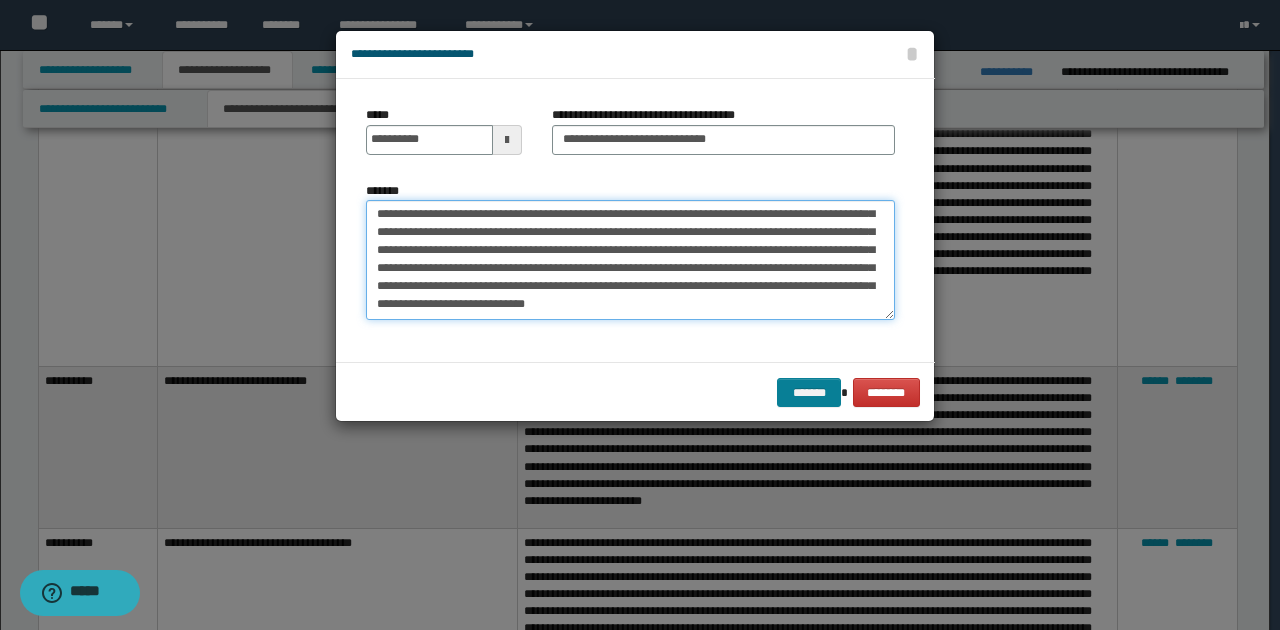 type on "**********" 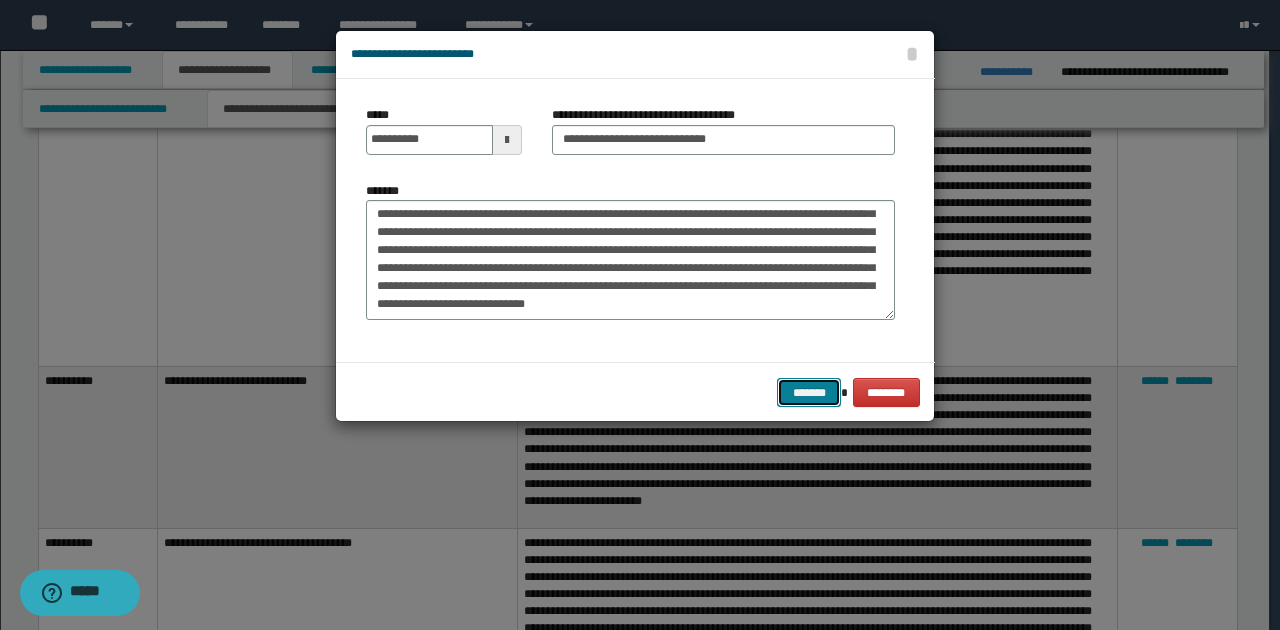 click on "*******" at bounding box center [809, 392] 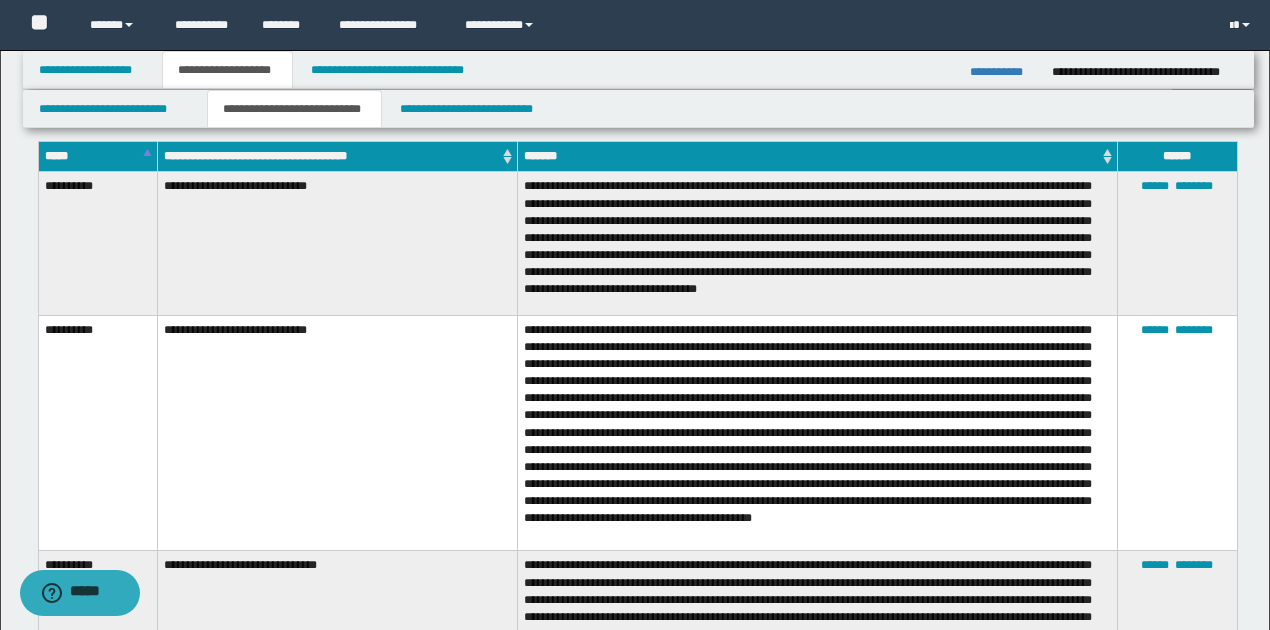 scroll, scrollTop: 1733, scrollLeft: 0, axis: vertical 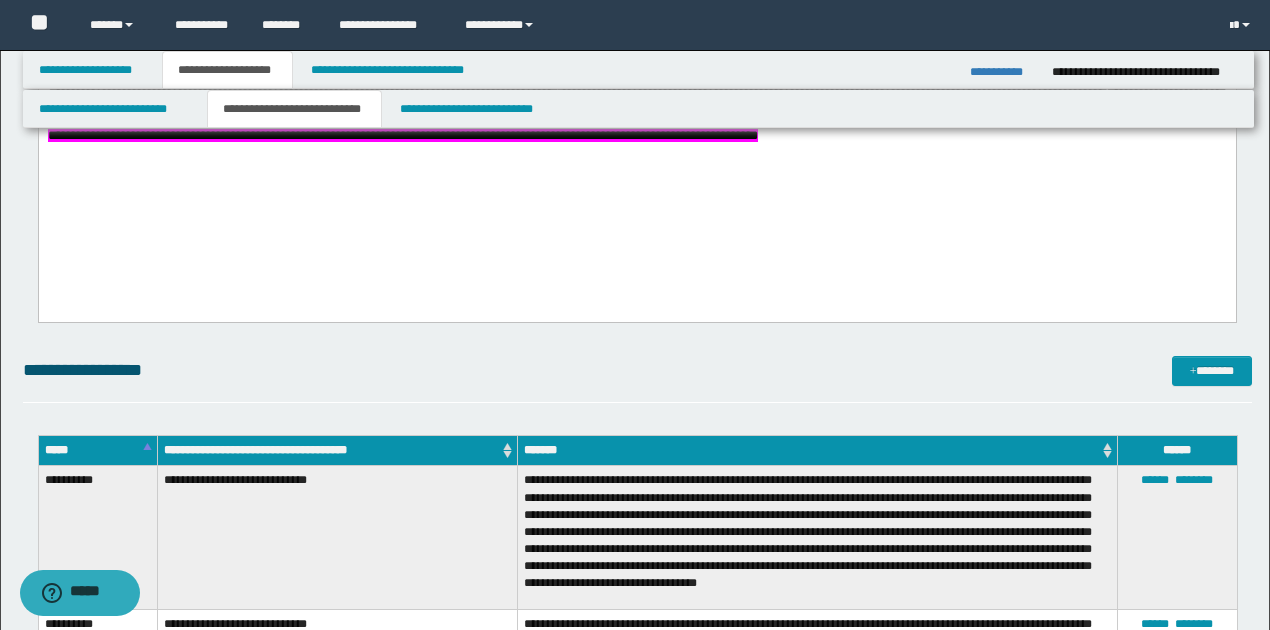 click on "**********" at bounding box center (636, -65) 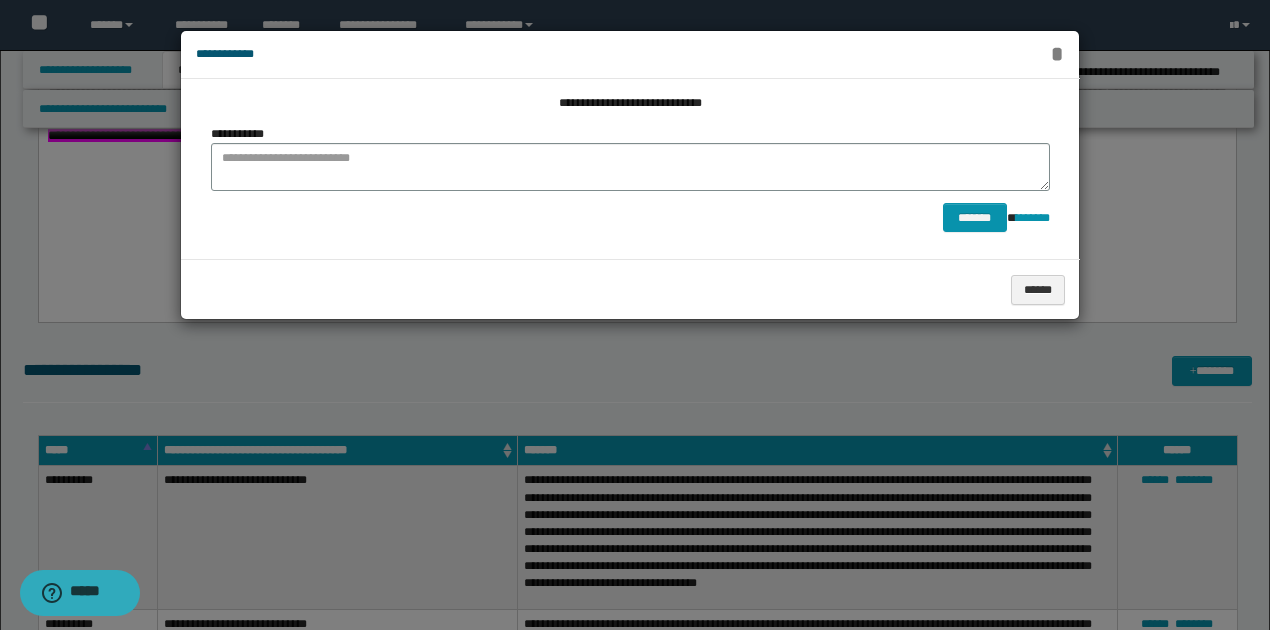 click on "*" at bounding box center (1057, 54) 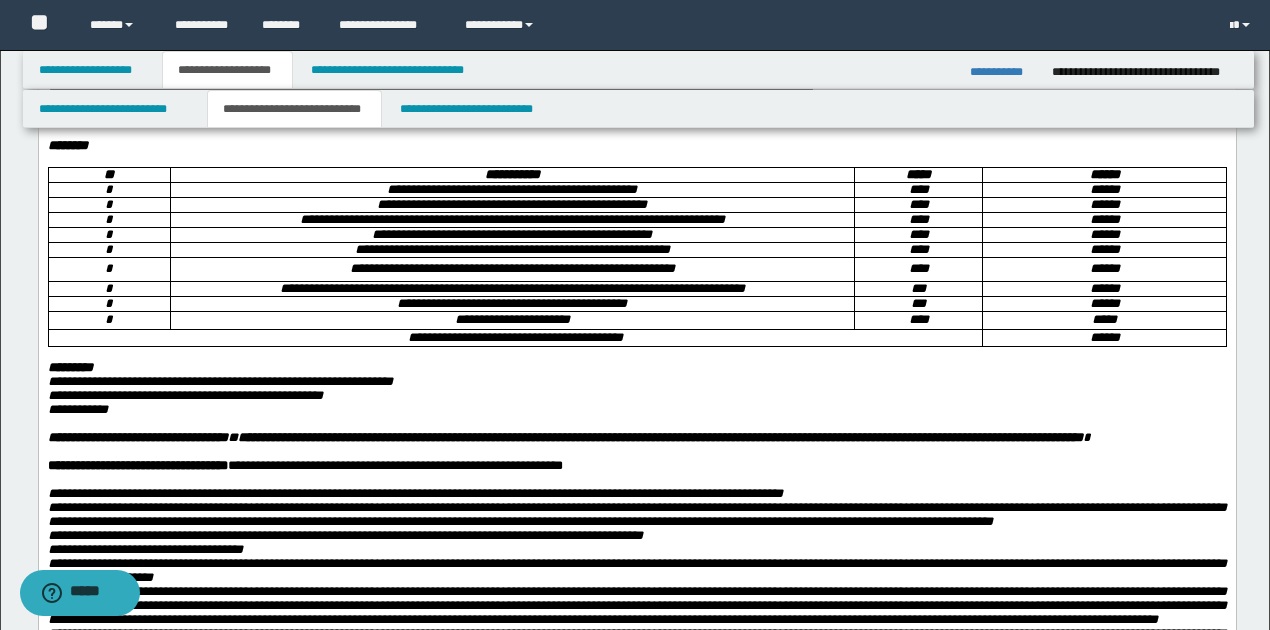 scroll, scrollTop: 333, scrollLeft: 0, axis: vertical 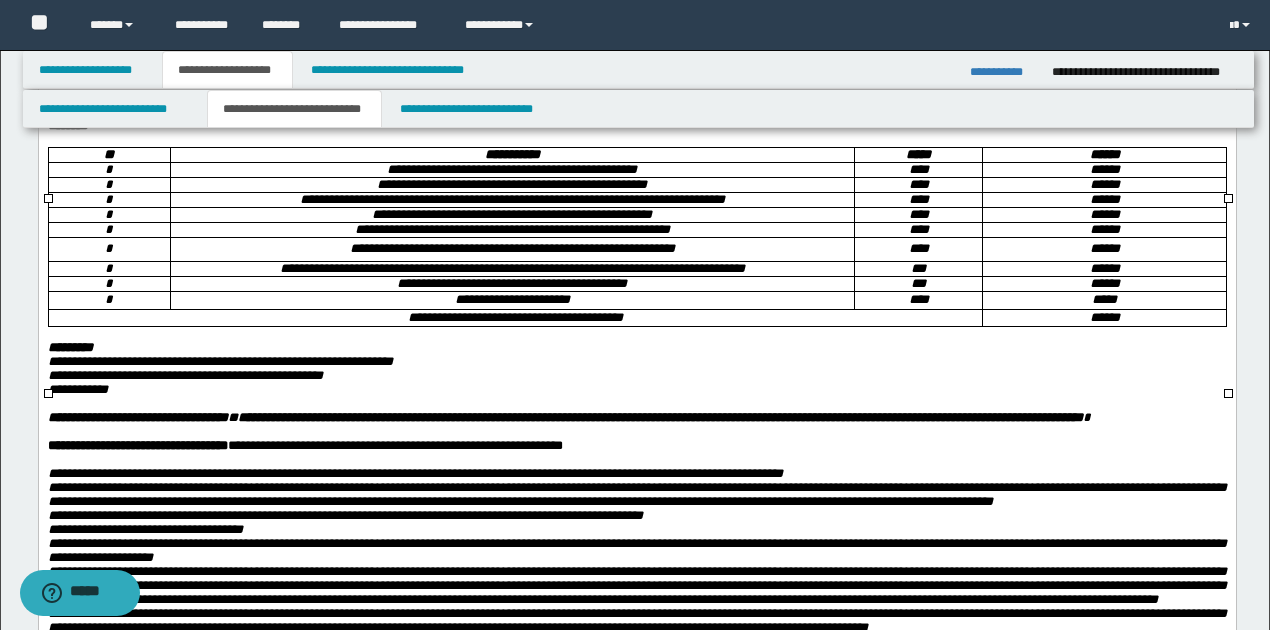 click on "**********" at bounding box center [511, 283] 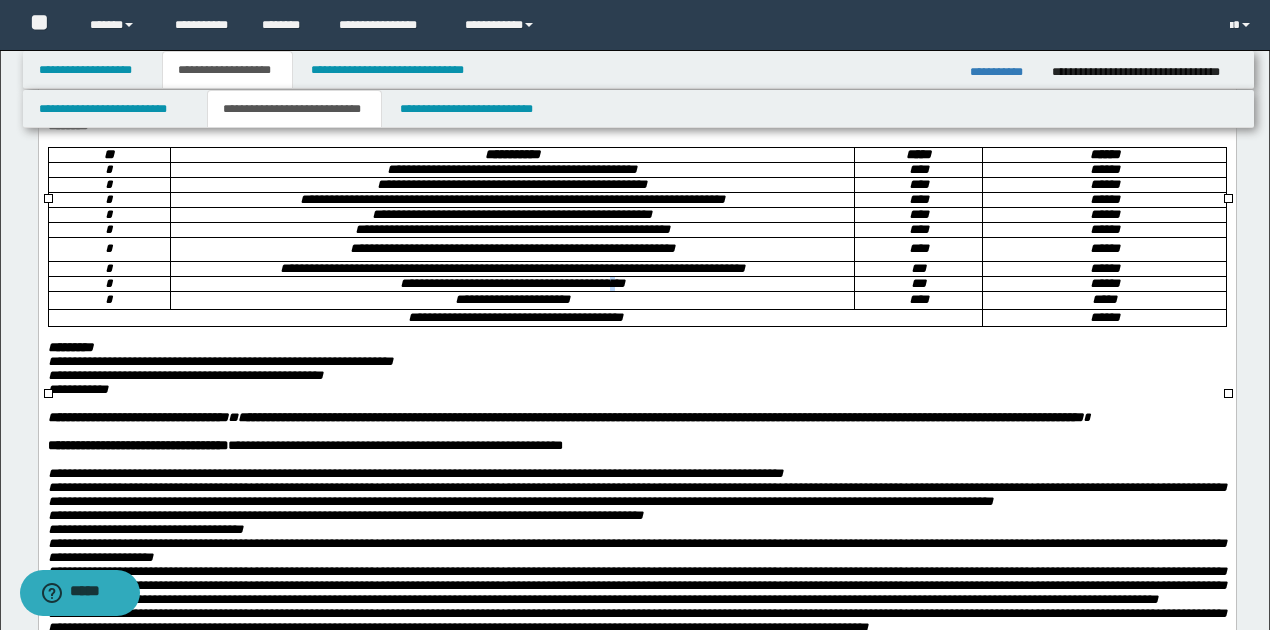 click on "**********" at bounding box center [511, 283] 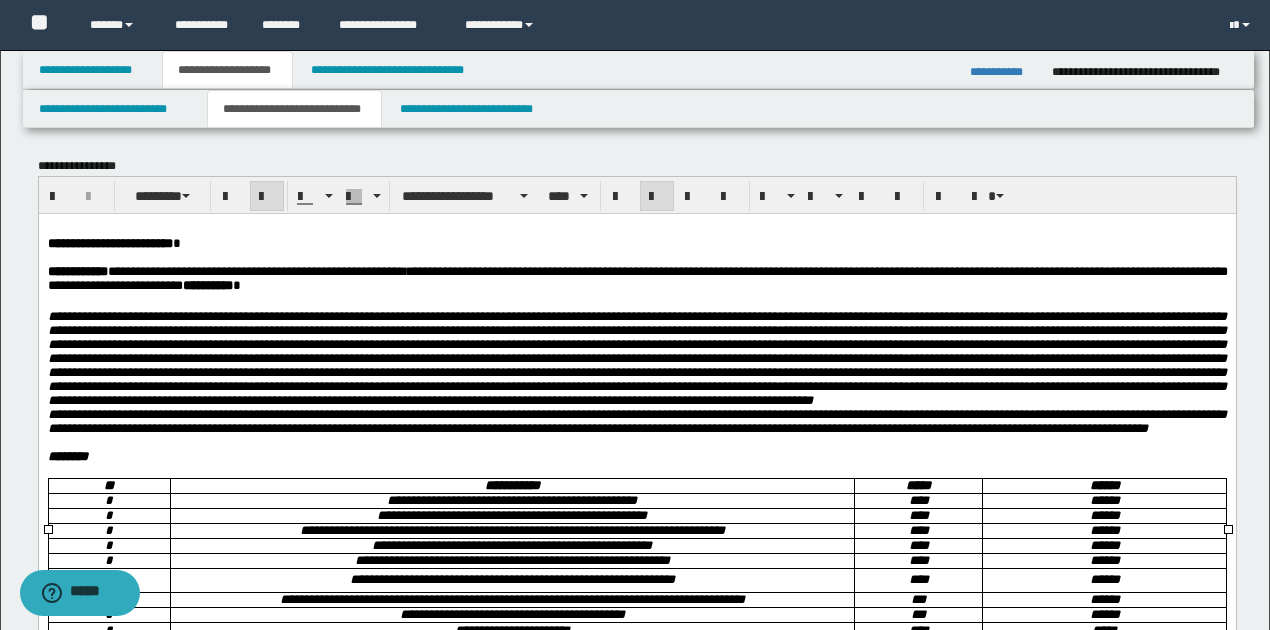 scroll, scrollTop: 0, scrollLeft: 0, axis: both 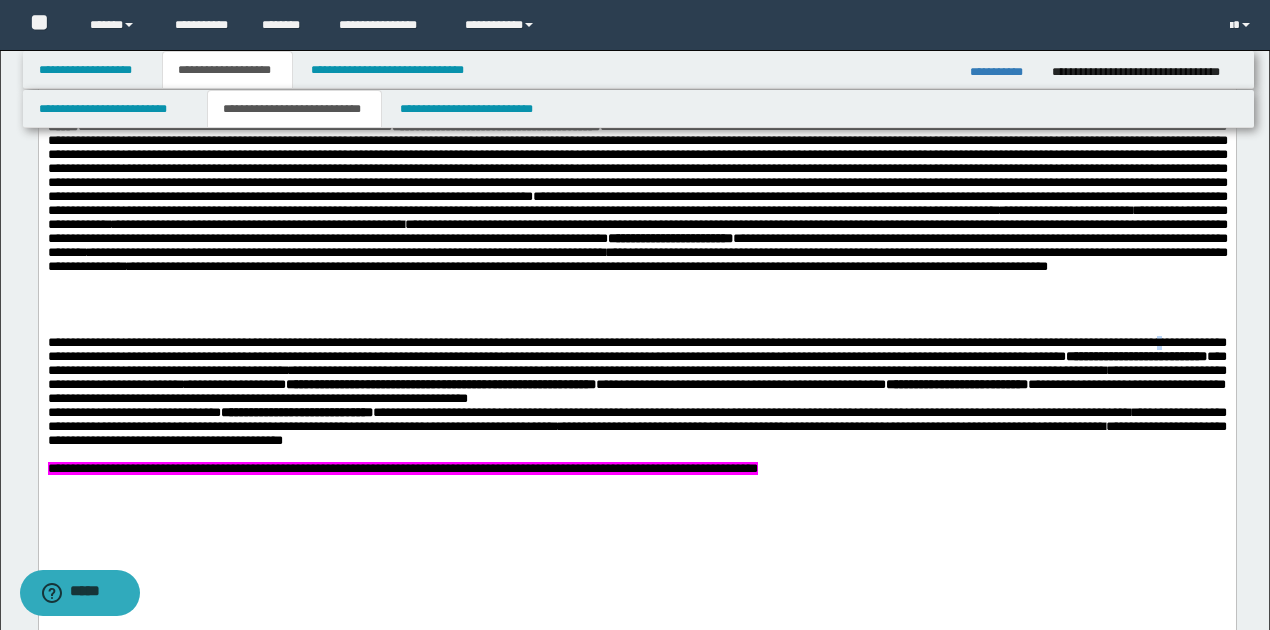click on "**********" at bounding box center [636, 364] 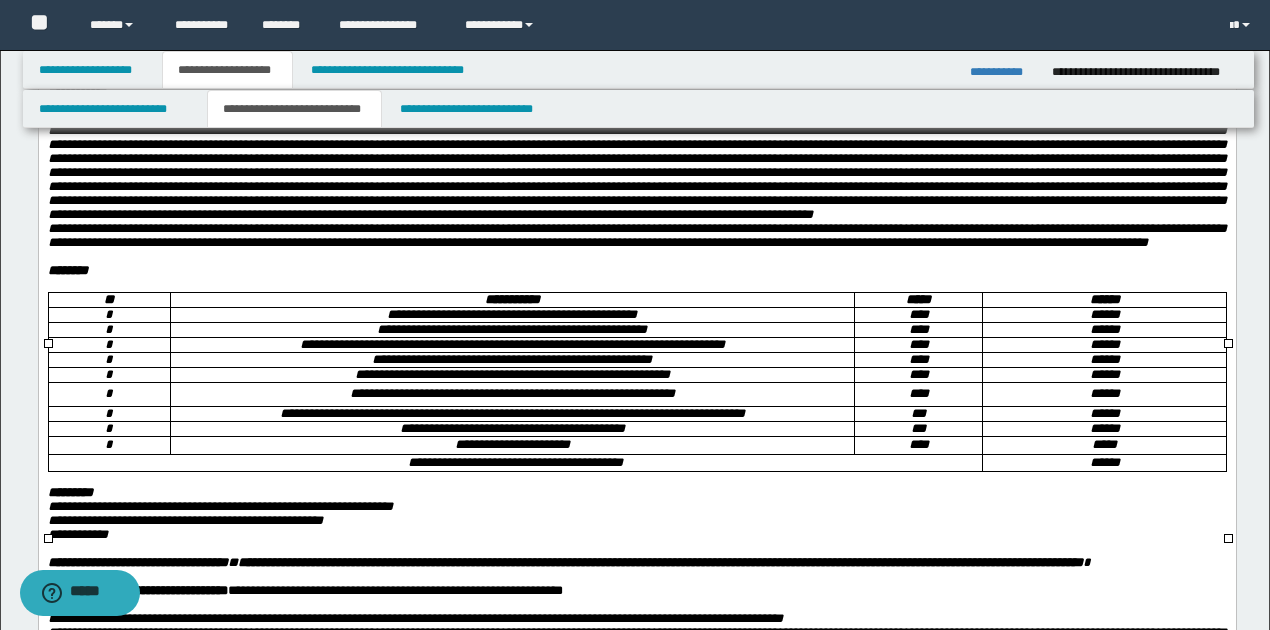 scroll, scrollTop: 133, scrollLeft: 0, axis: vertical 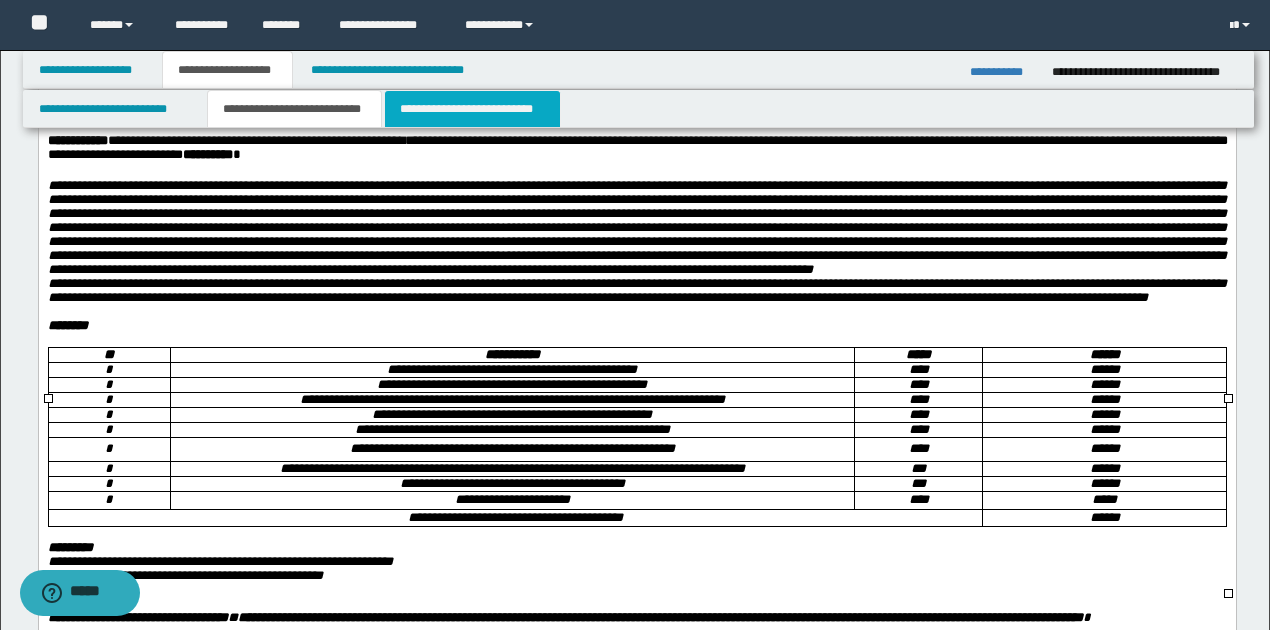 click on "**********" at bounding box center (472, 109) 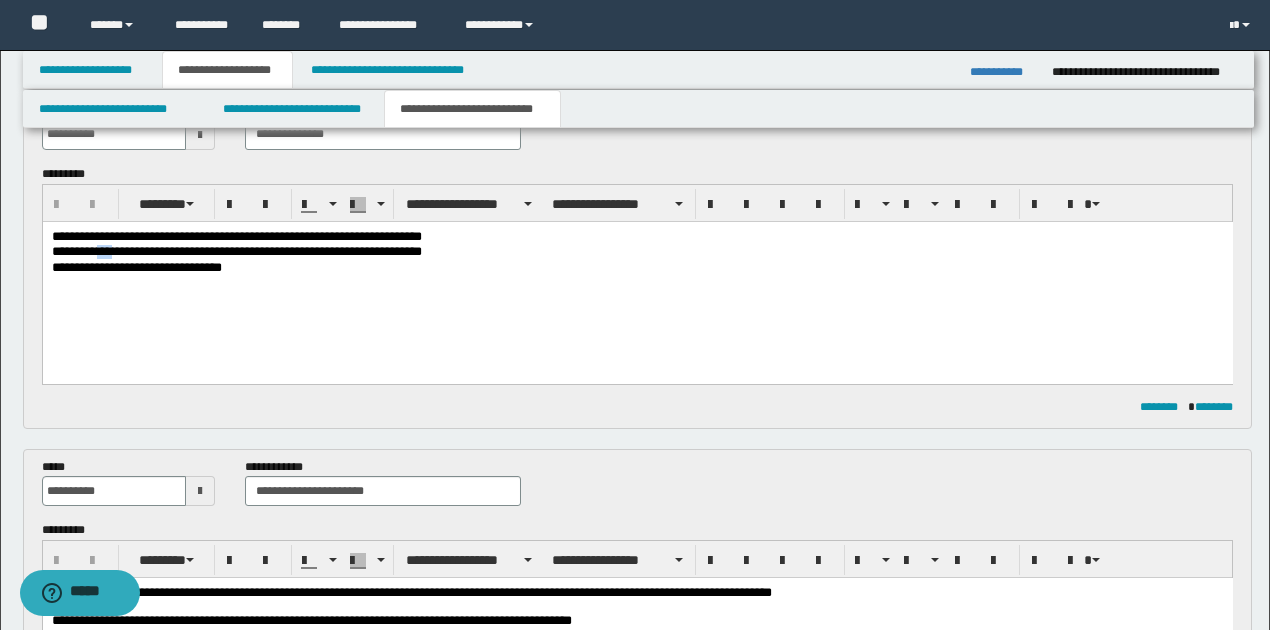 drag, startPoint x: 104, startPoint y: 252, endPoint x: 121, endPoint y: 252, distance: 17 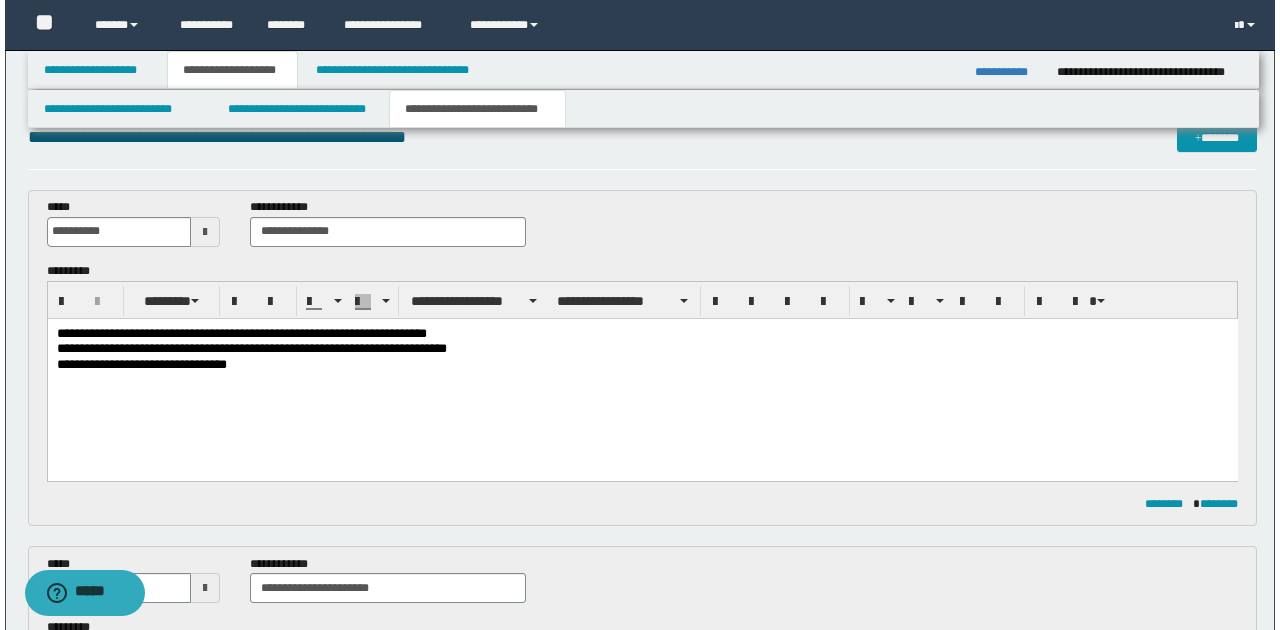 scroll, scrollTop: 0, scrollLeft: 0, axis: both 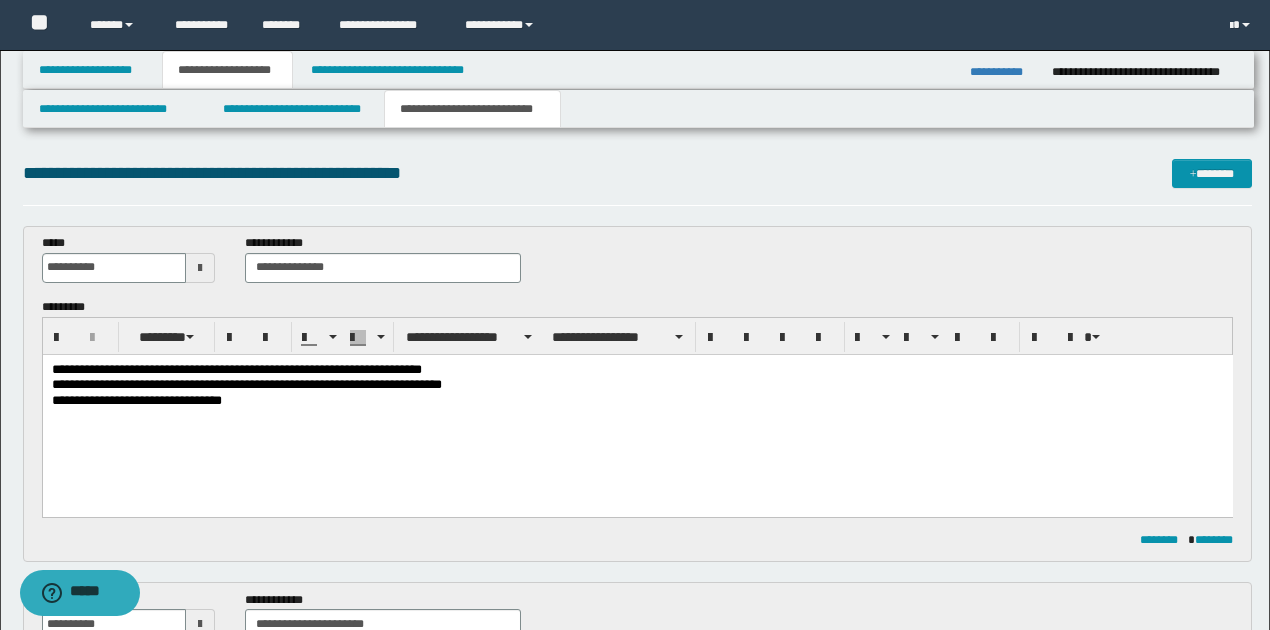 click on "**********" at bounding box center [637, 384] 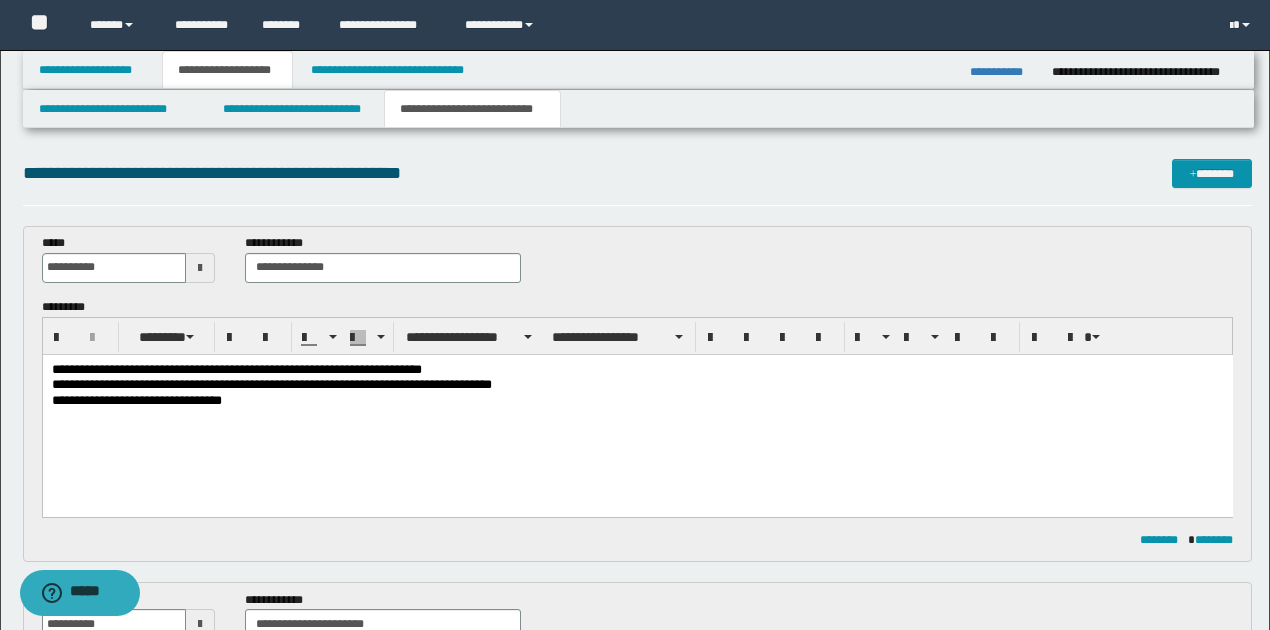click on "**********" at bounding box center (637, 384) 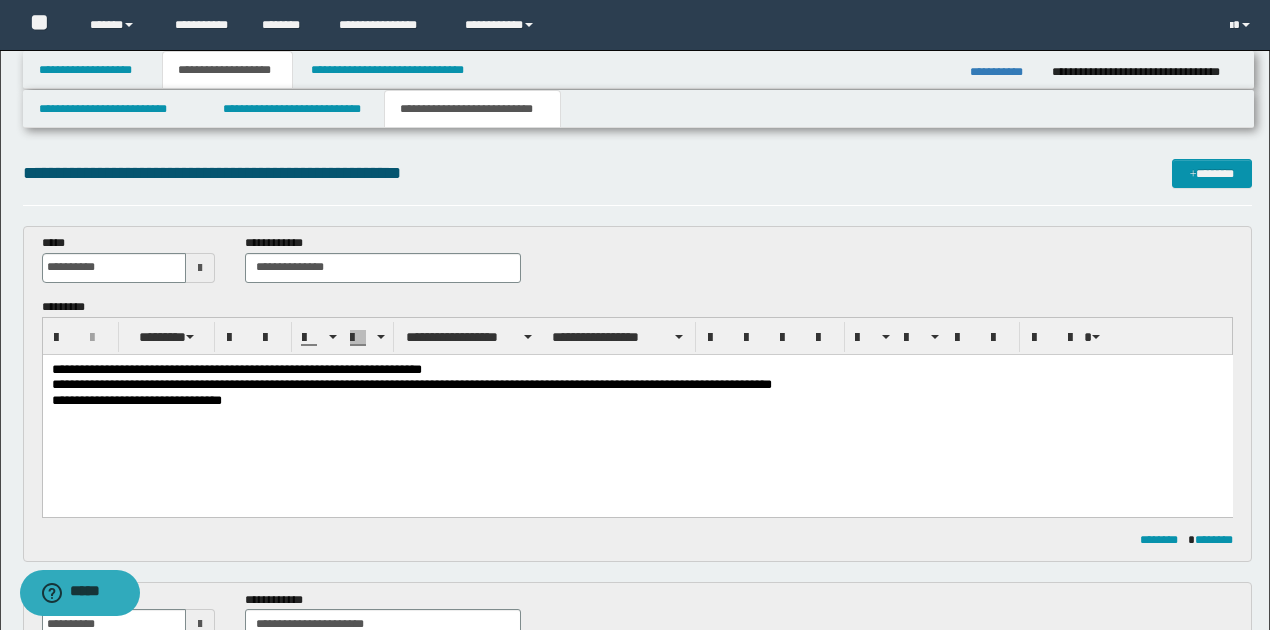 click on "**********" at bounding box center (637, 384) 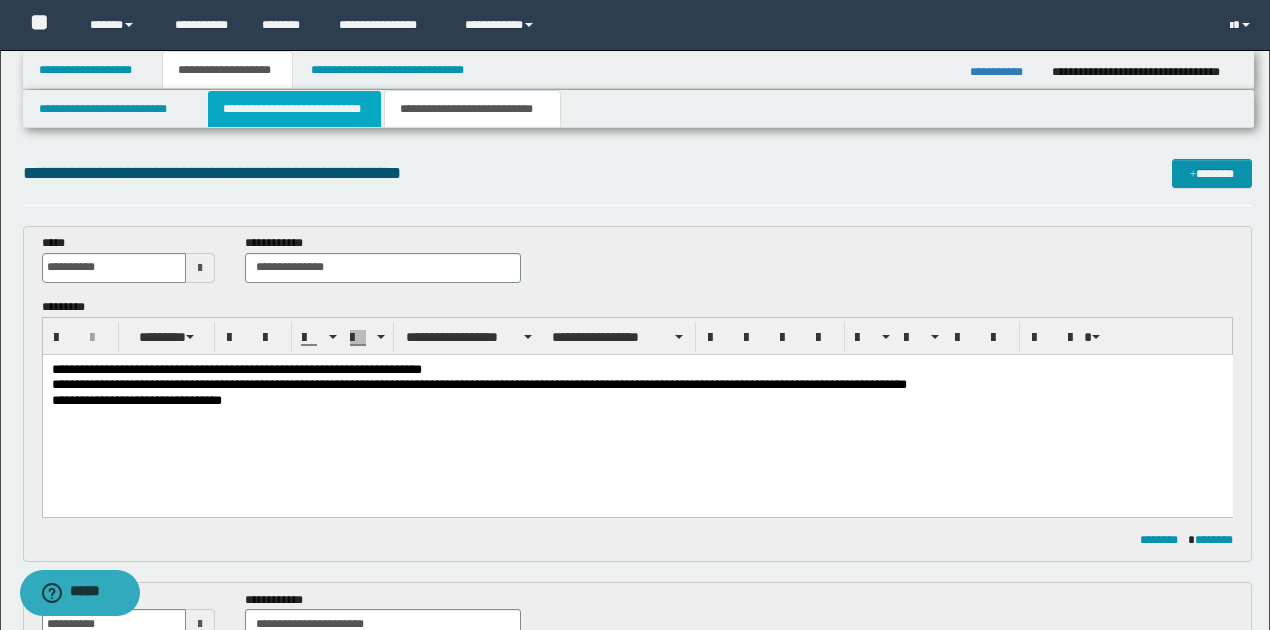 click on "**********" at bounding box center [294, 109] 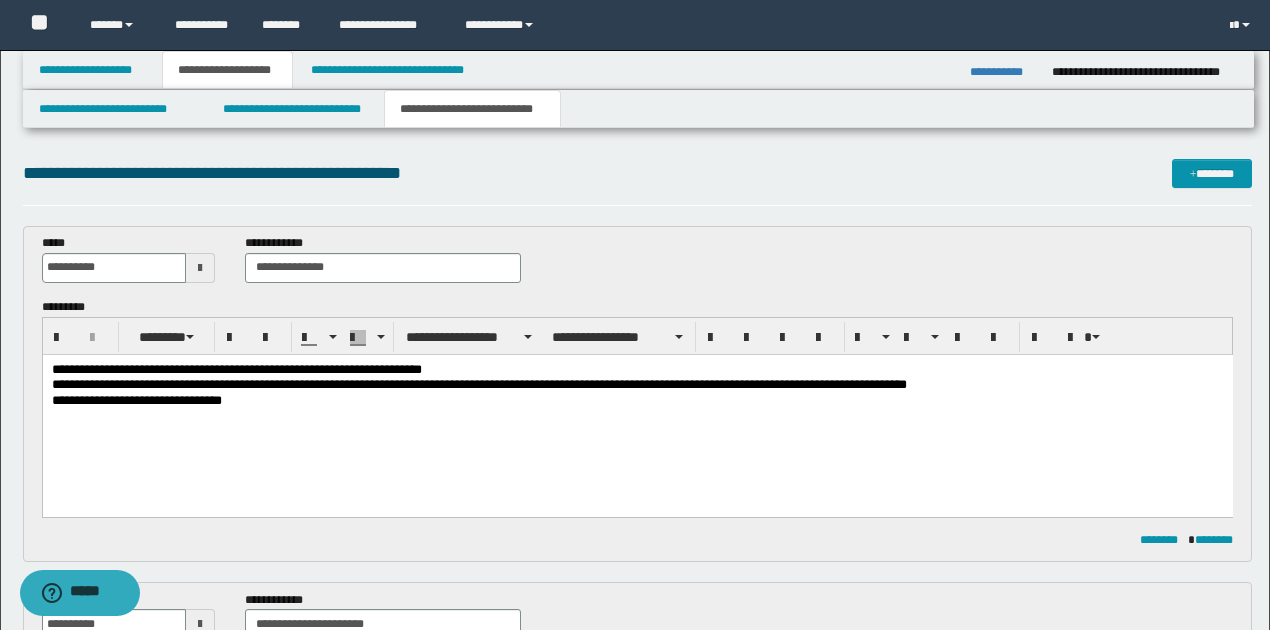 type 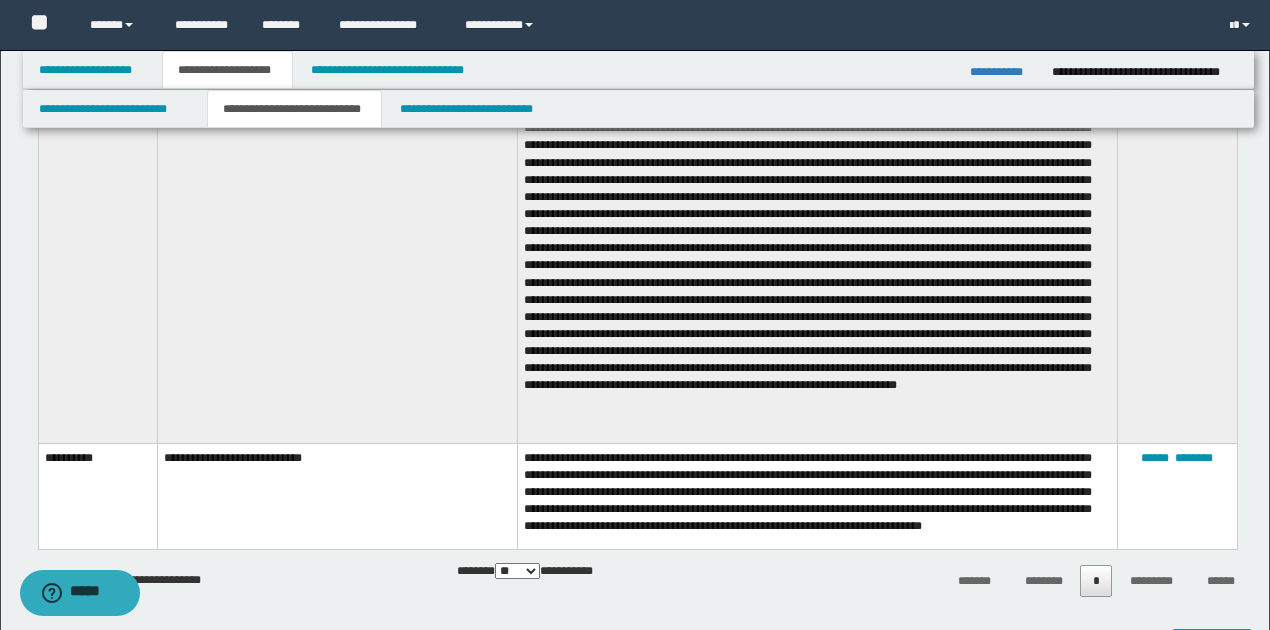 scroll, scrollTop: 4933, scrollLeft: 0, axis: vertical 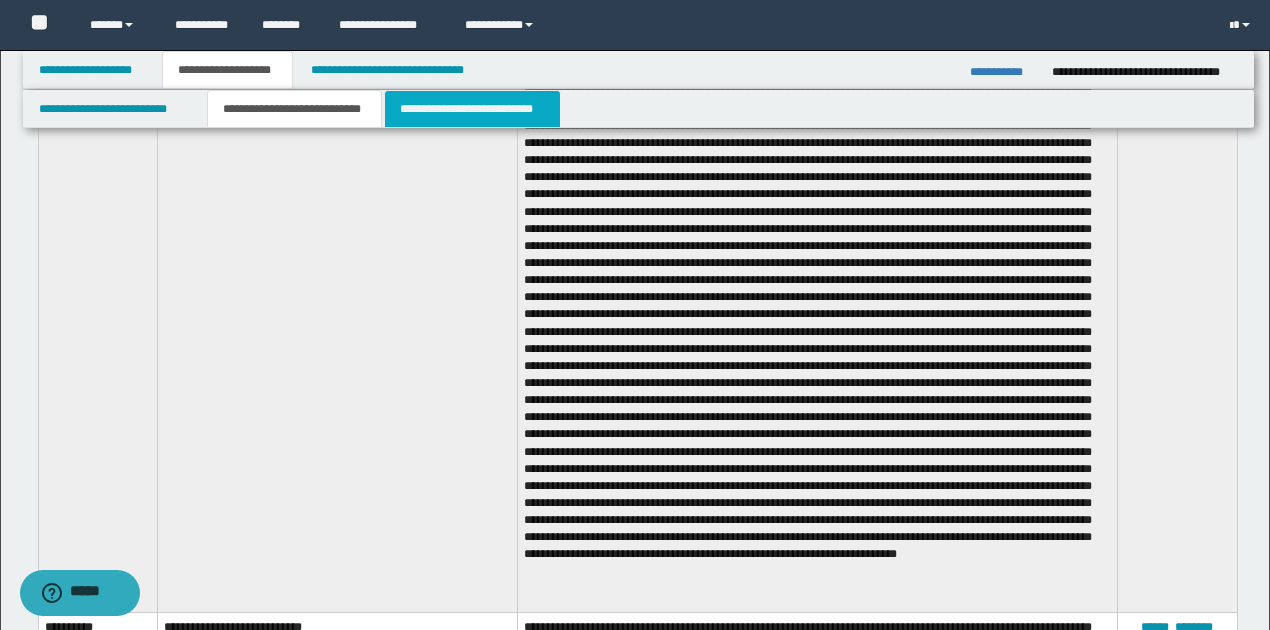 click on "**********" at bounding box center [472, 109] 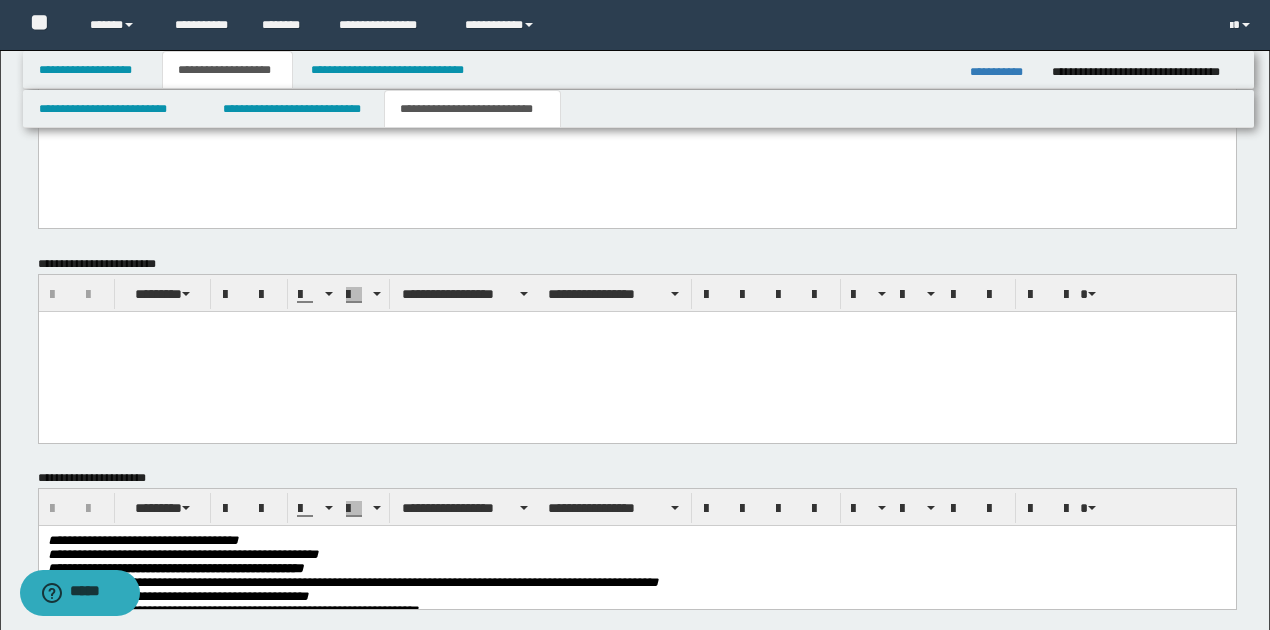 scroll, scrollTop: 1291, scrollLeft: 0, axis: vertical 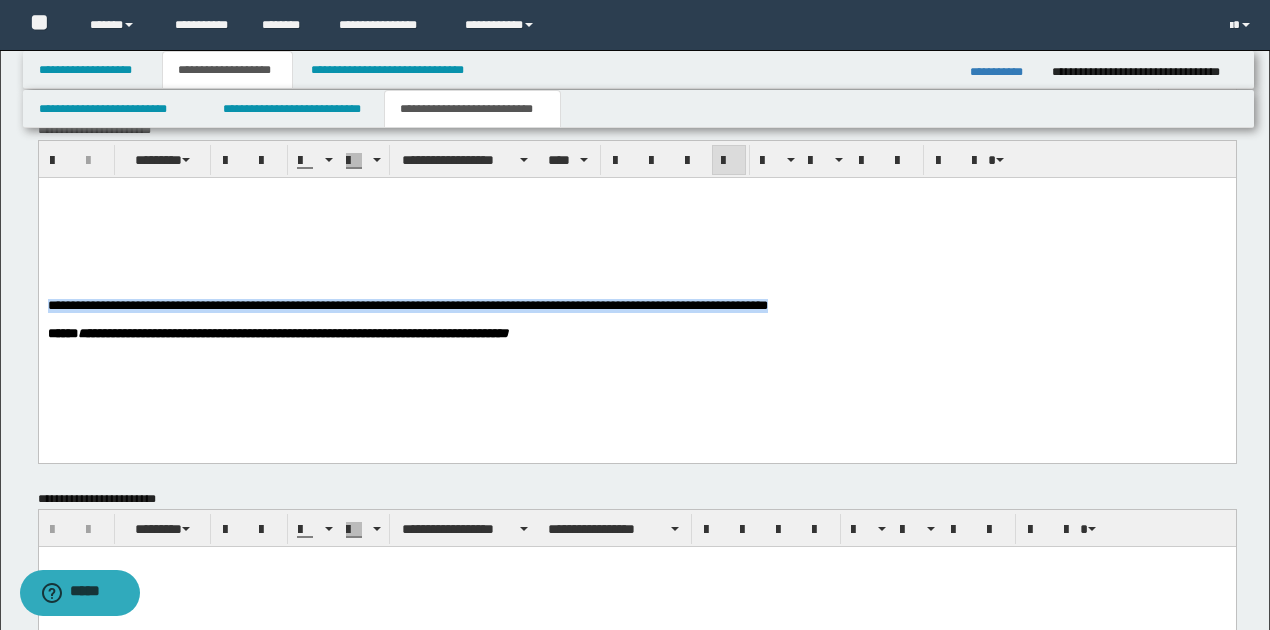 drag, startPoint x: 48, startPoint y: 315, endPoint x: 837, endPoint y: 317, distance: 789.00256 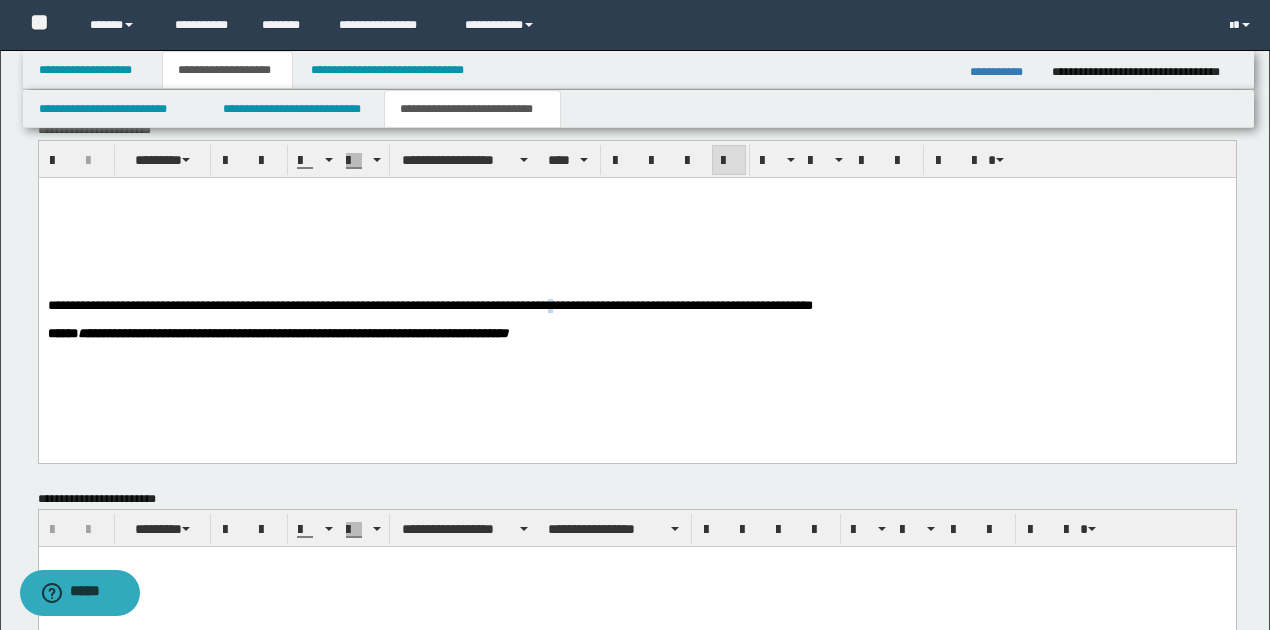 click on "**********" at bounding box center [429, 305] 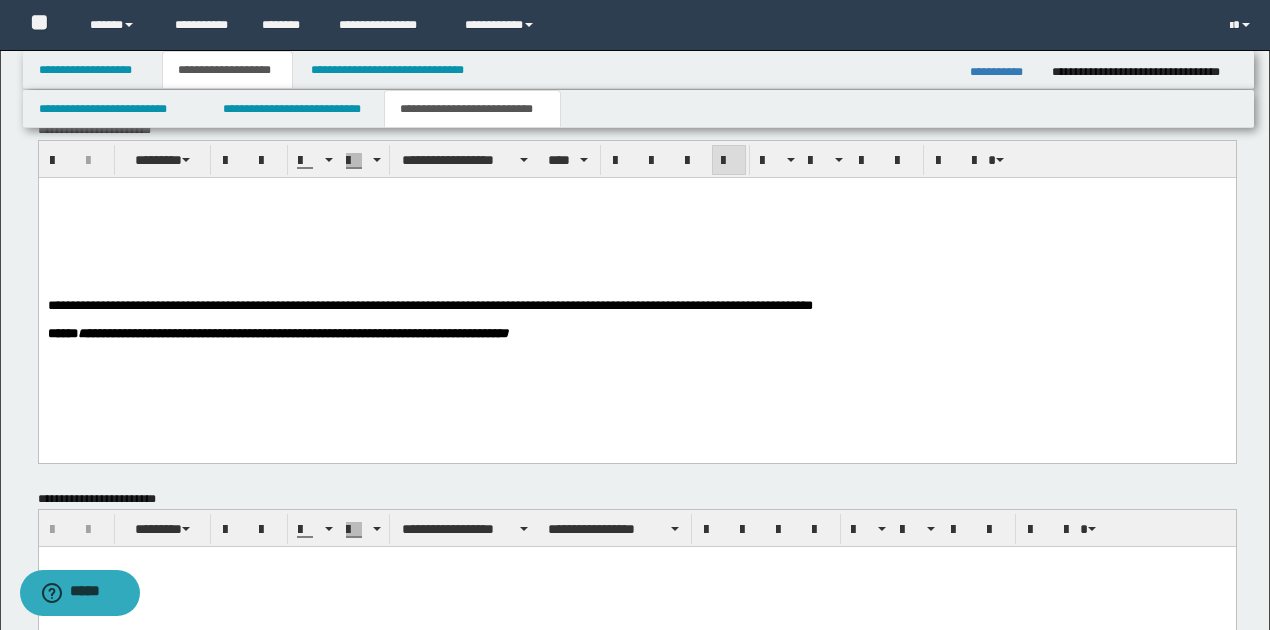click on "**********" at bounding box center [636, 306] 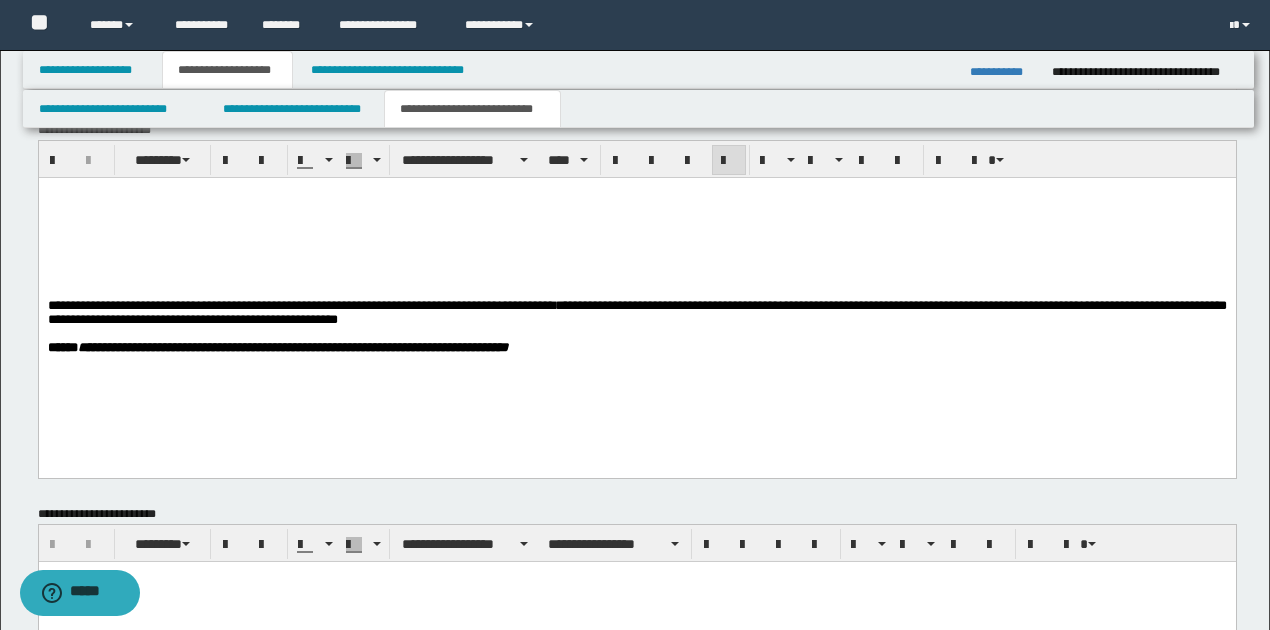click at bounding box center (636, 208) 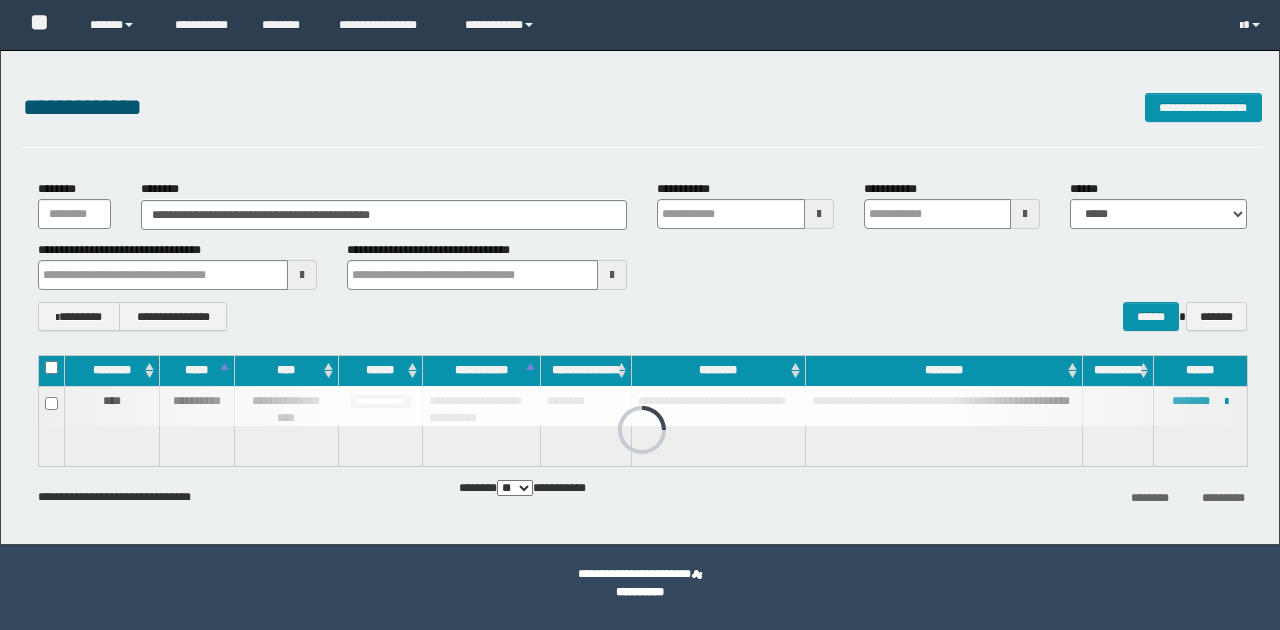scroll, scrollTop: 0, scrollLeft: 0, axis: both 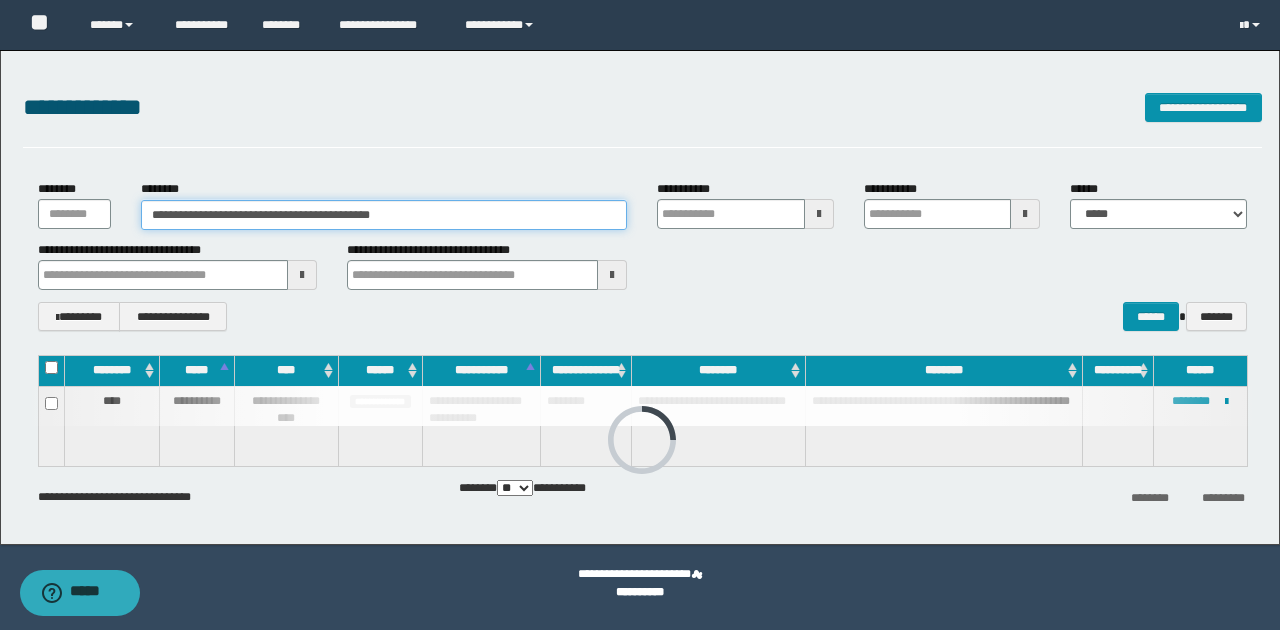drag, startPoint x: 170, startPoint y: 212, endPoint x: 417, endPoint y: 215, distance: 247.01822 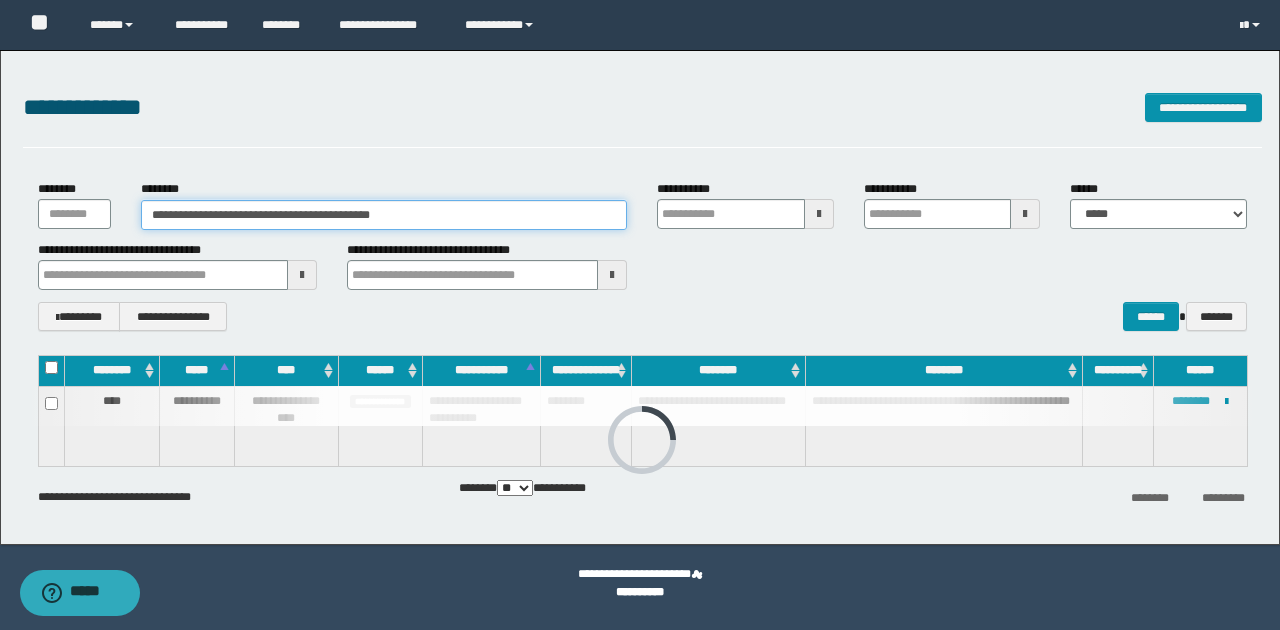click on "**********" at bounding box center [384, 215] 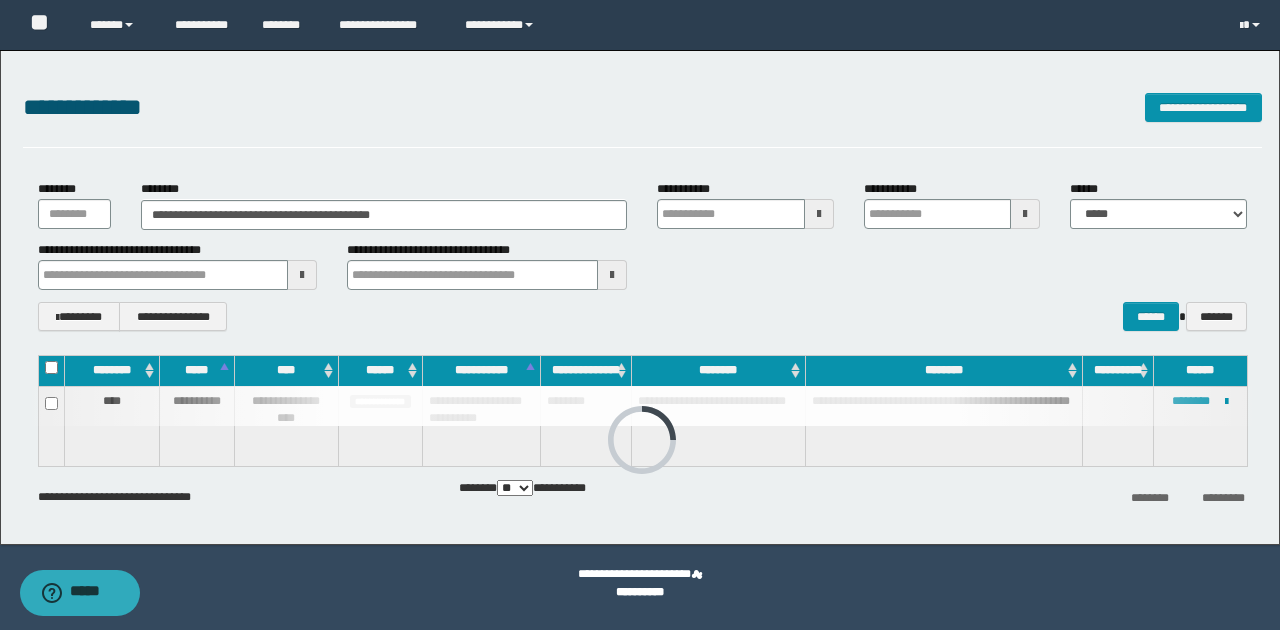 drag, startPoint x: 370, startPoint y: 212, endPoint x: 326, endPoint y: 234, distance: 49.193497 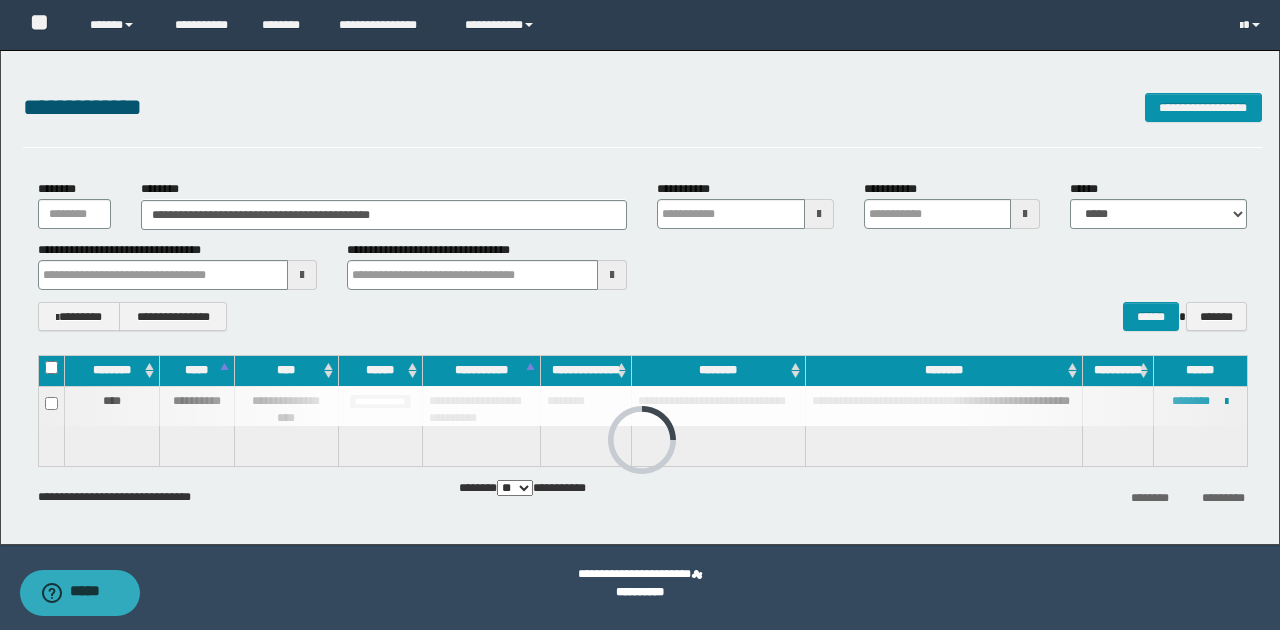 click on "**********" at bounding box center [642, 255] 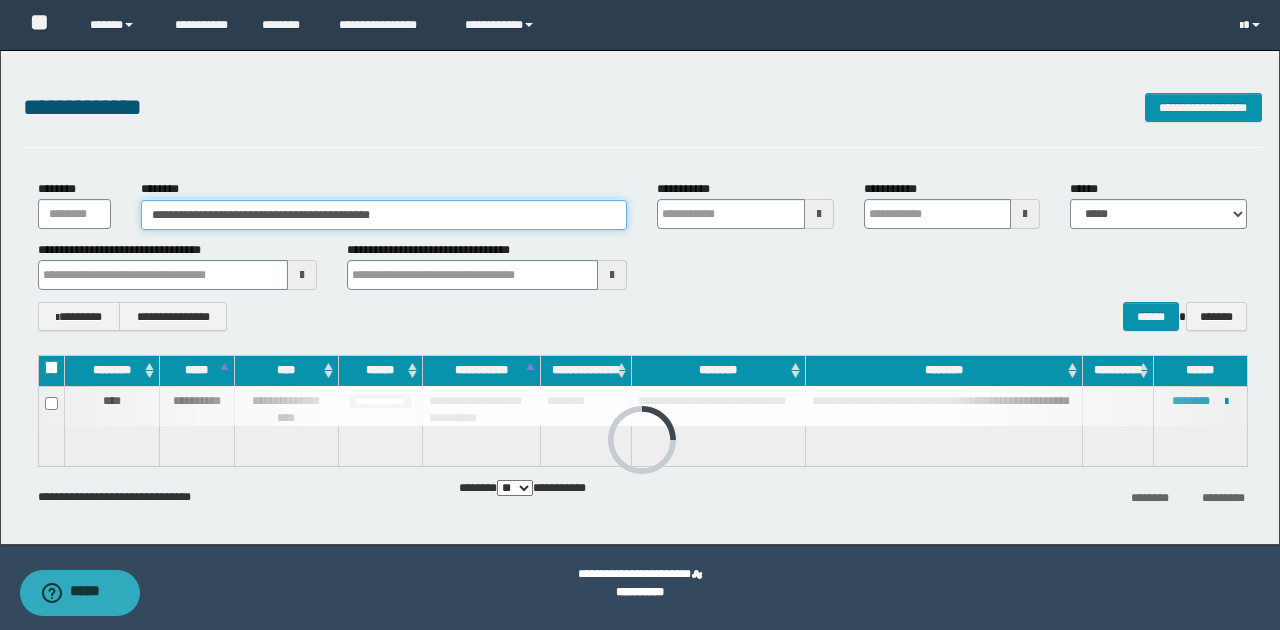 drag, startPoint x: 230, startPoint y: 216, endPoint x: 424, endPoint y: 212, distance: 194.04123 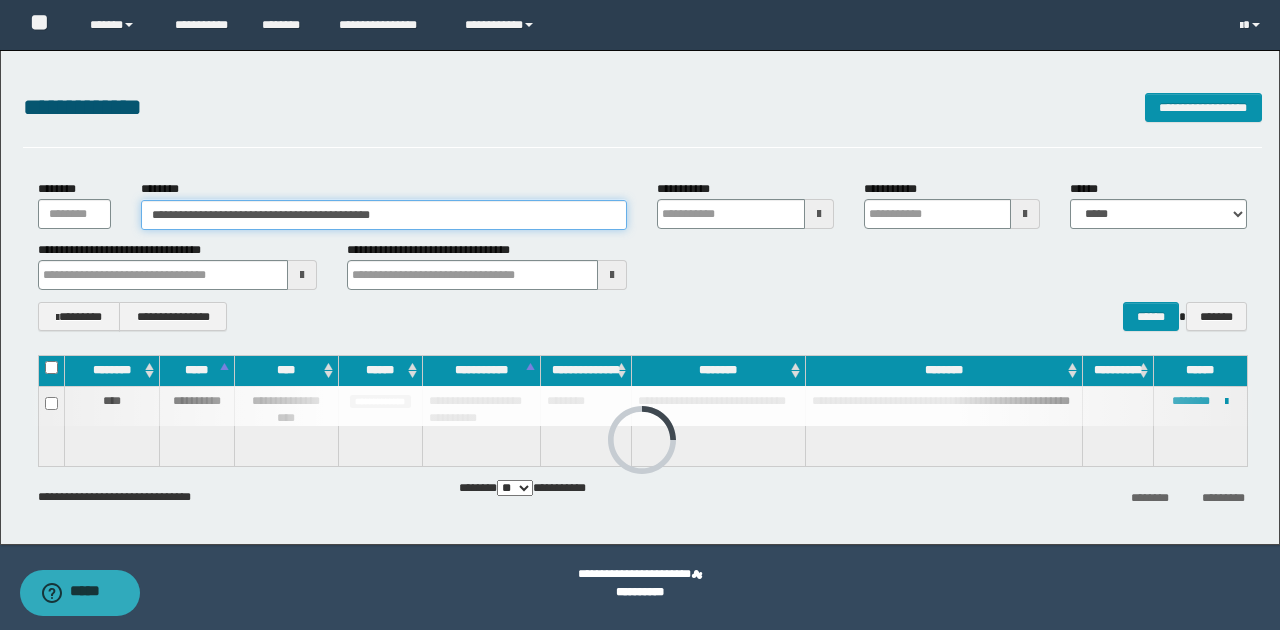 click on "**********" at bounding box center (384, 215) 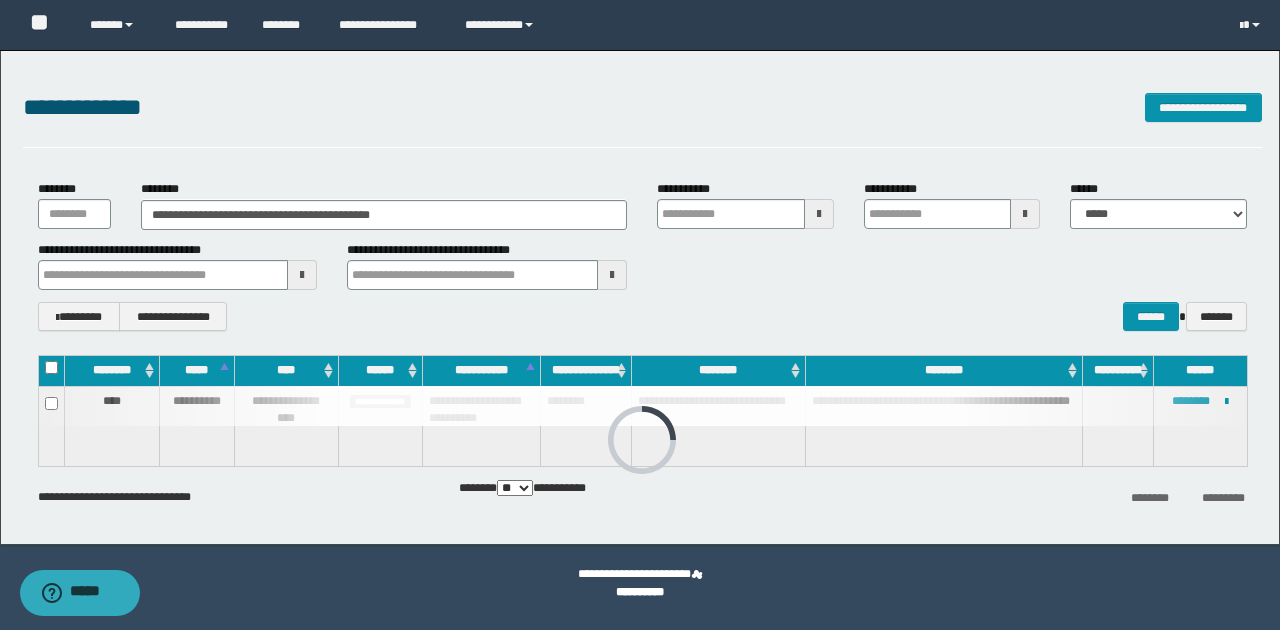 click on "**********" at bounding box center [642, 255] 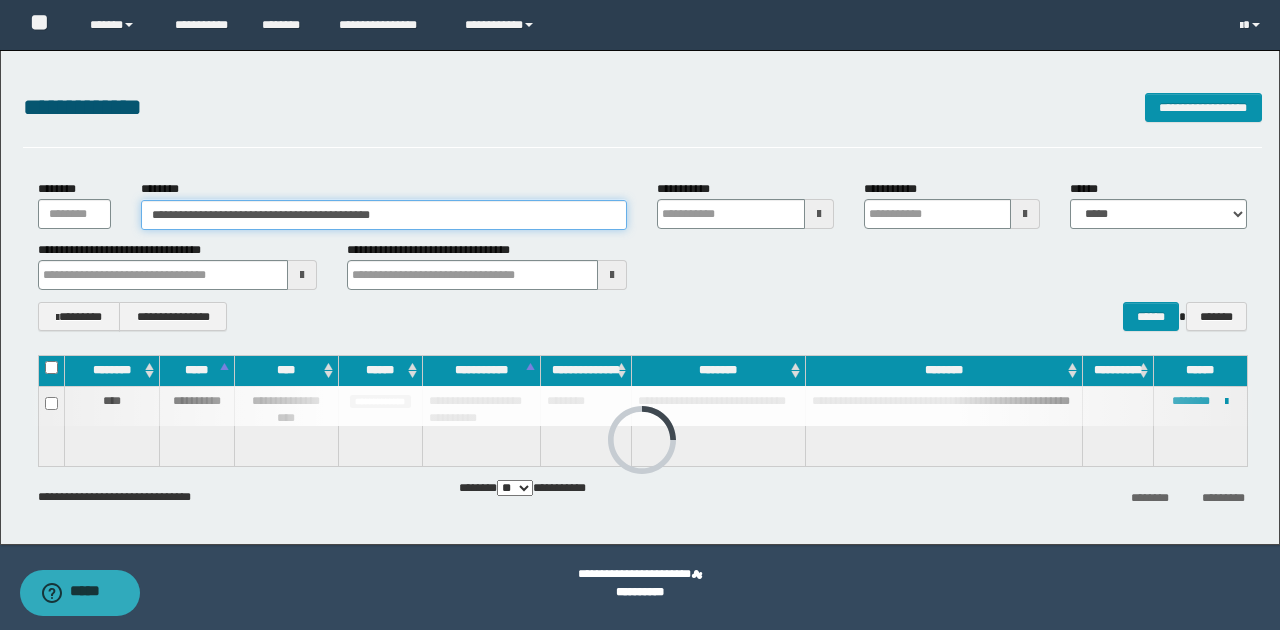 drag, startPoint x: 168, startPoint y: 215, endPoint x: 473, endPoint y: 212, distance: 305.01474 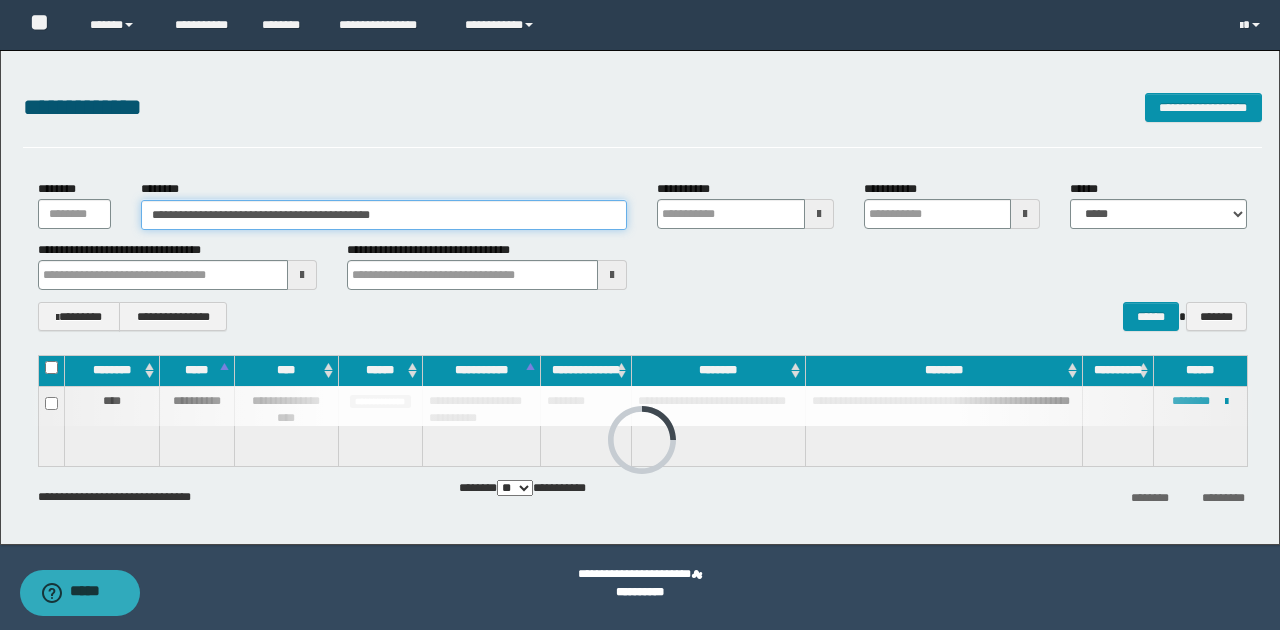 click on "**********" at bounding box center [384, 215] 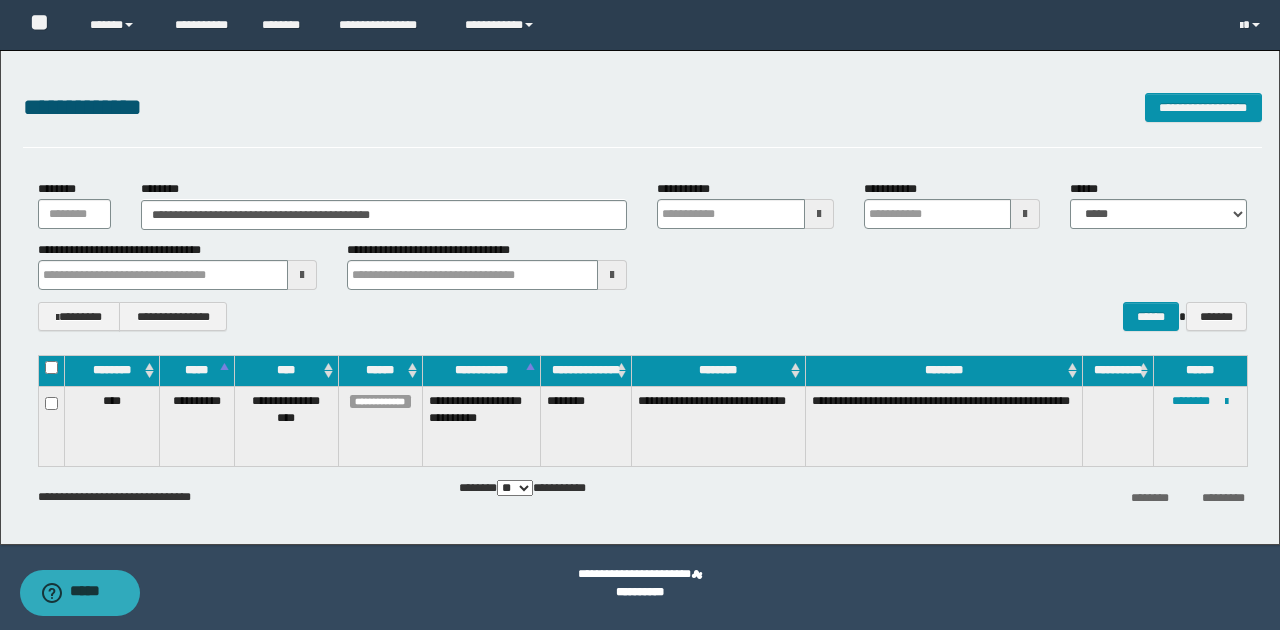 click on "**********" at bounding box center (642, 316) 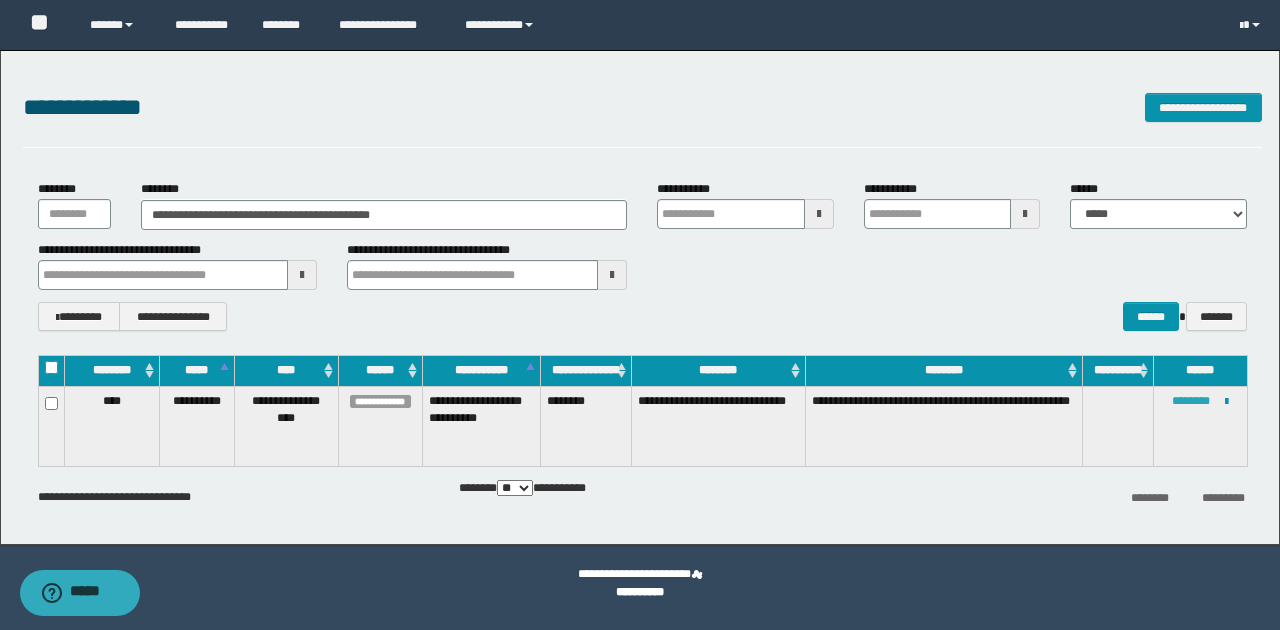 click on "********" at bounding box center (1191, 401) 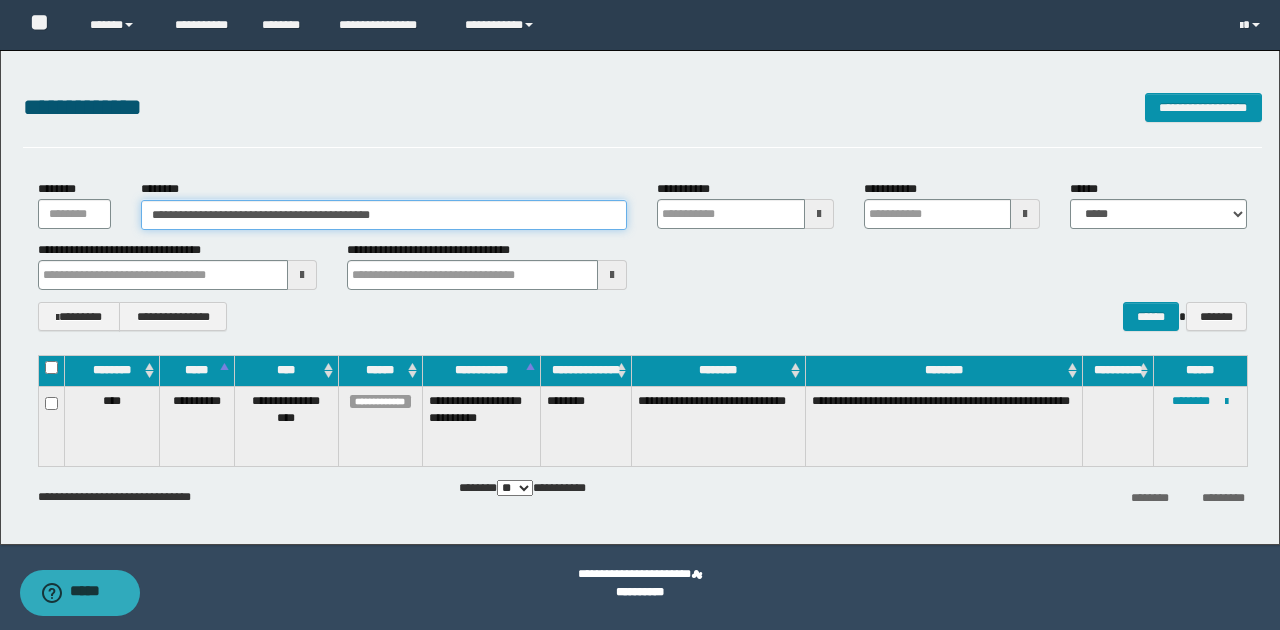 drag, startPoint x: 166, startPoint y: 216, endPoint x: 506, endPoint y: 212, distance: 340.02353 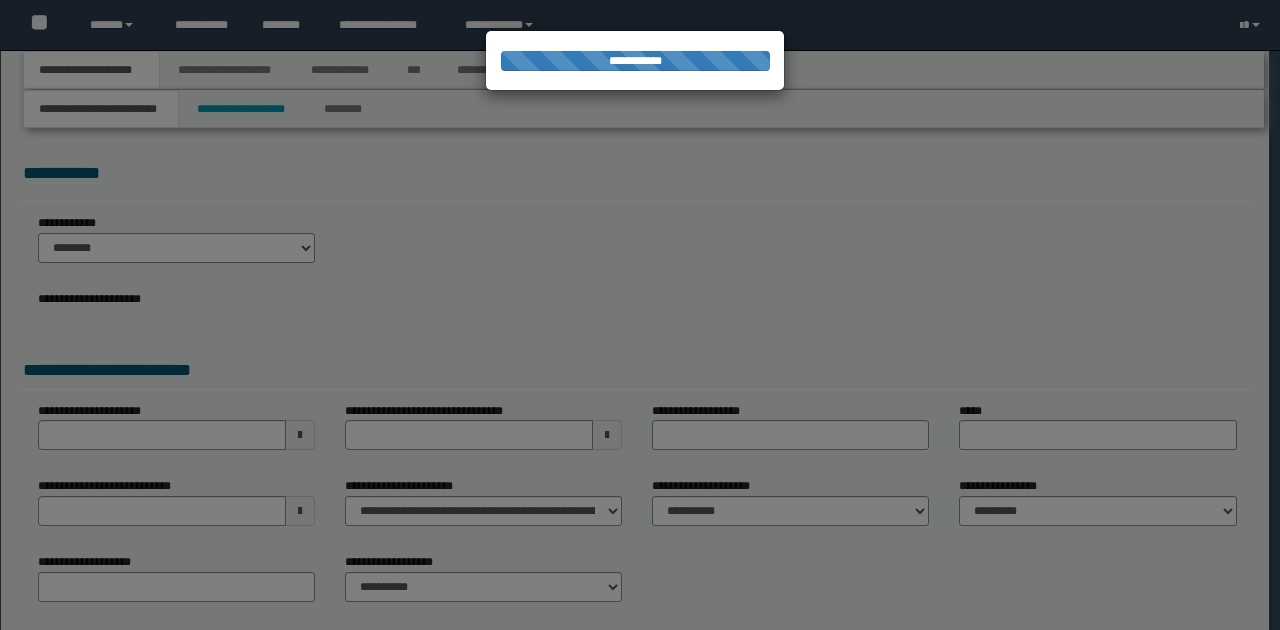 scroll, scrollTop: 0, scrollLeft: 0, axis: both 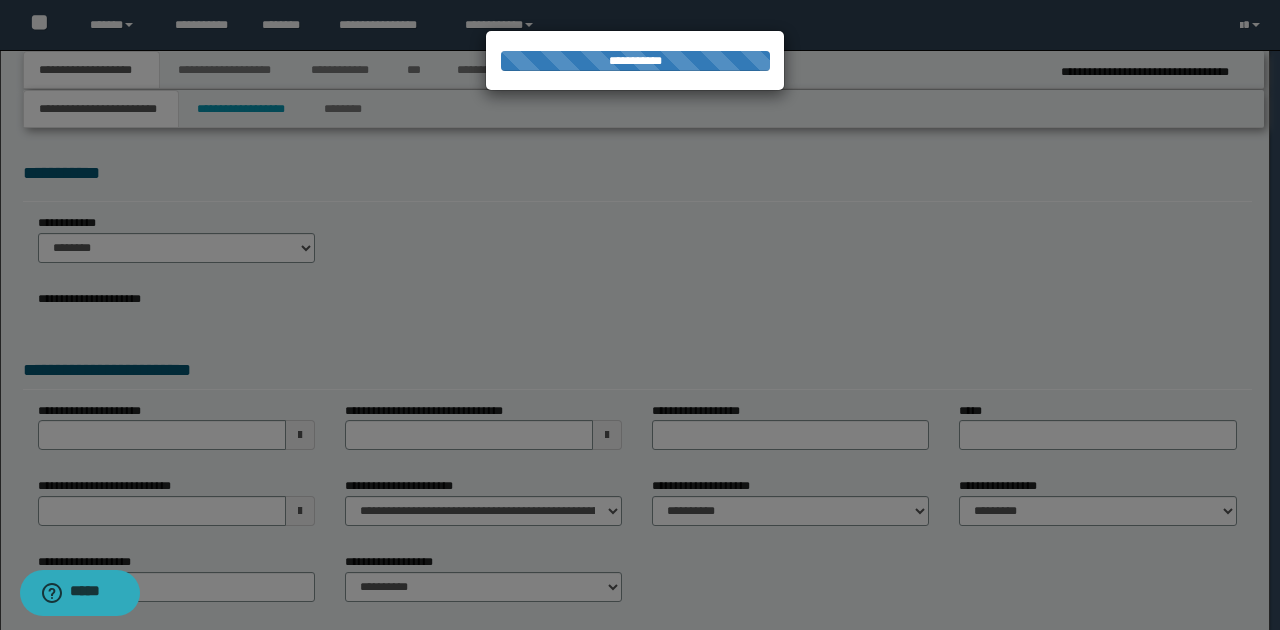 type on "**********" 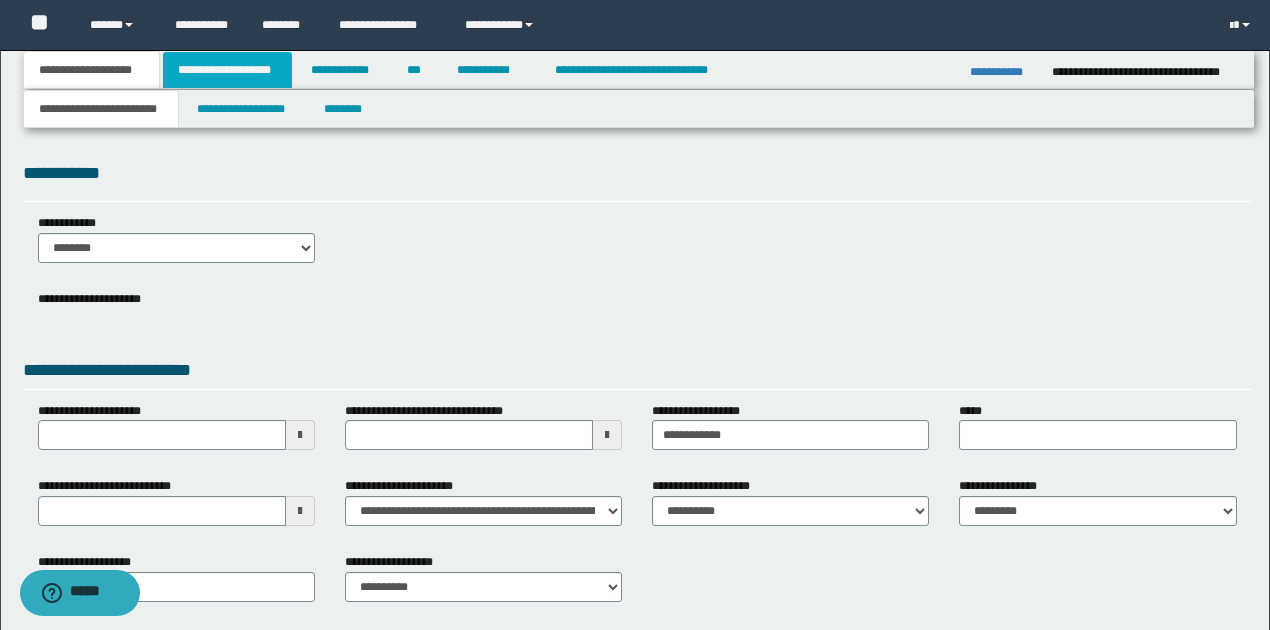 click on "**********" at bounding box center [227, 70] 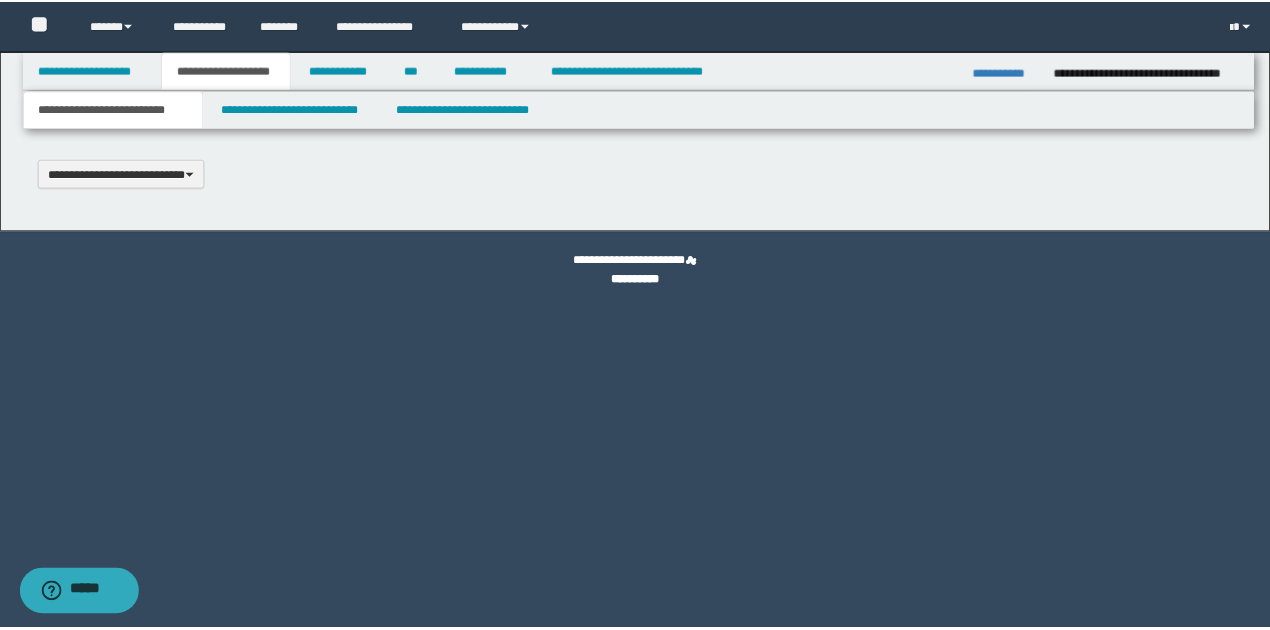 scroll, scrollTop: 0, scrollLeft: 0, axis: both 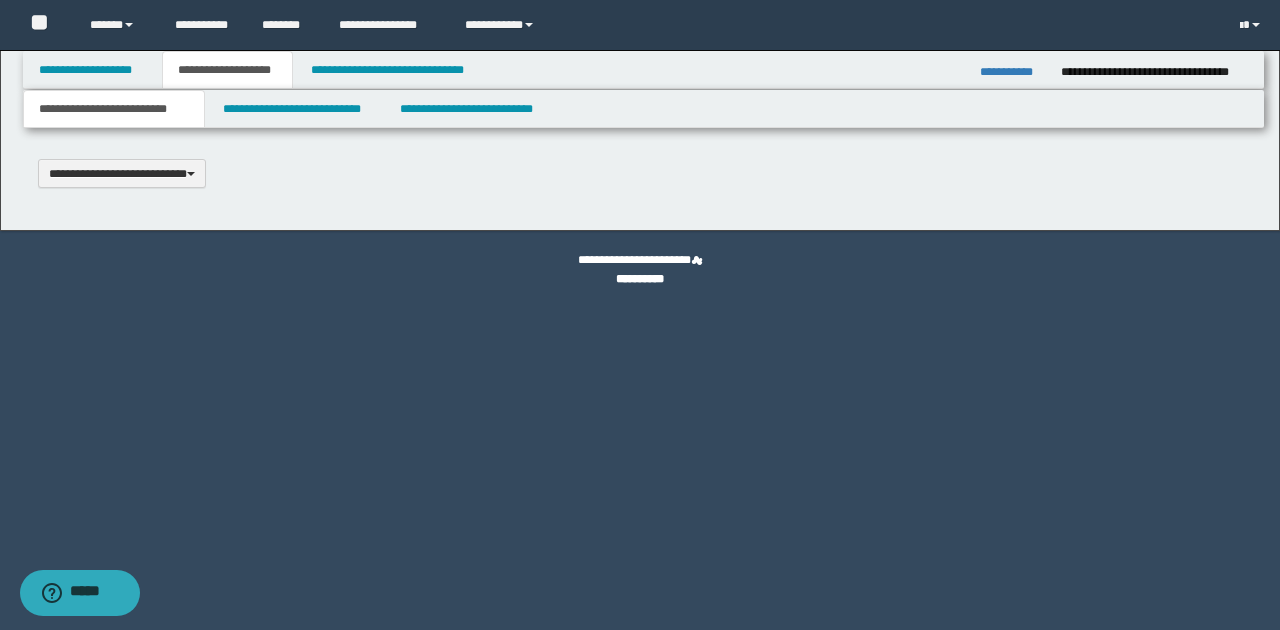 type 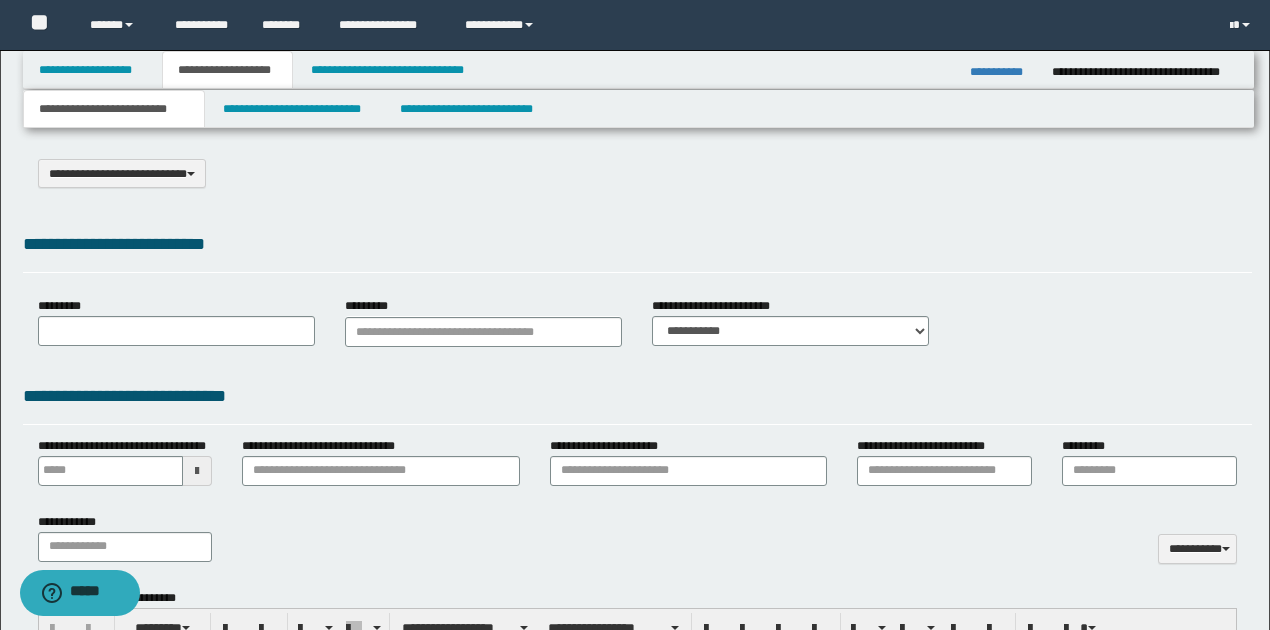 select on "*" 